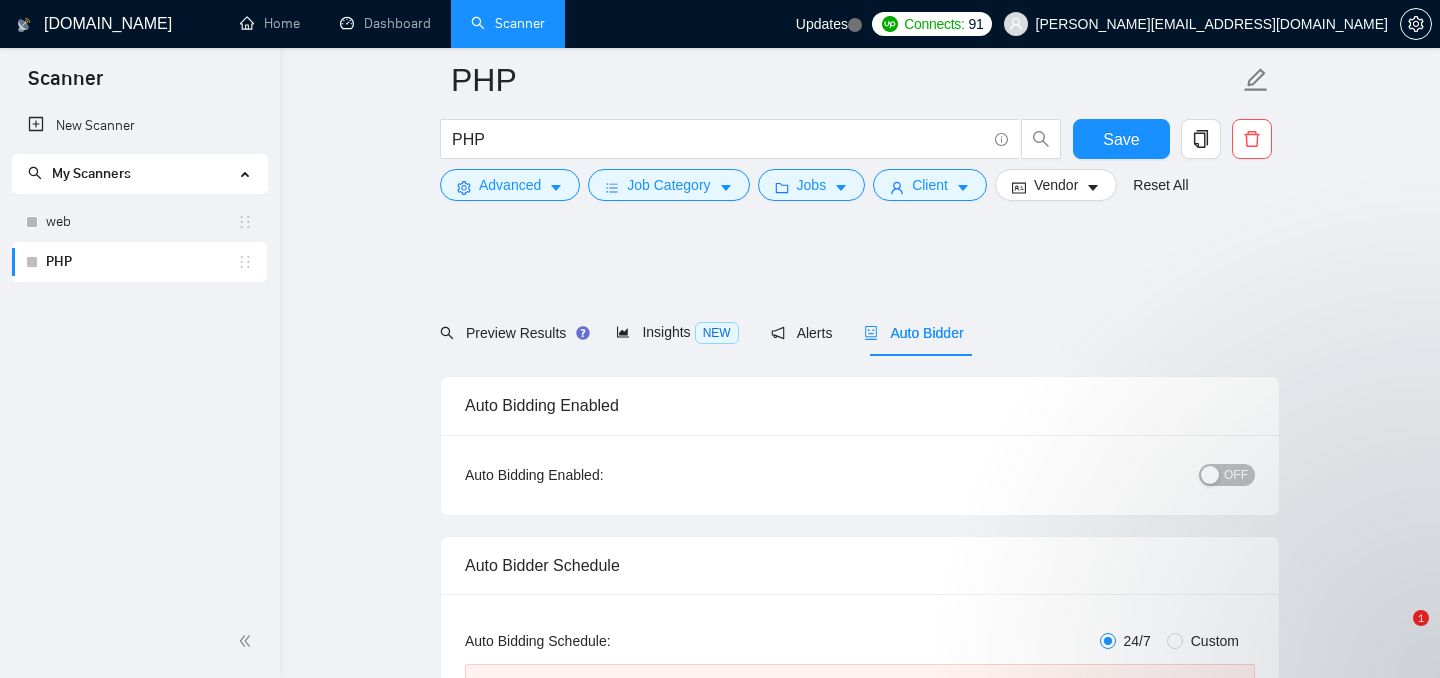 scroll, scrollTop: 1060, scrollLeft: 0, axis: vertical 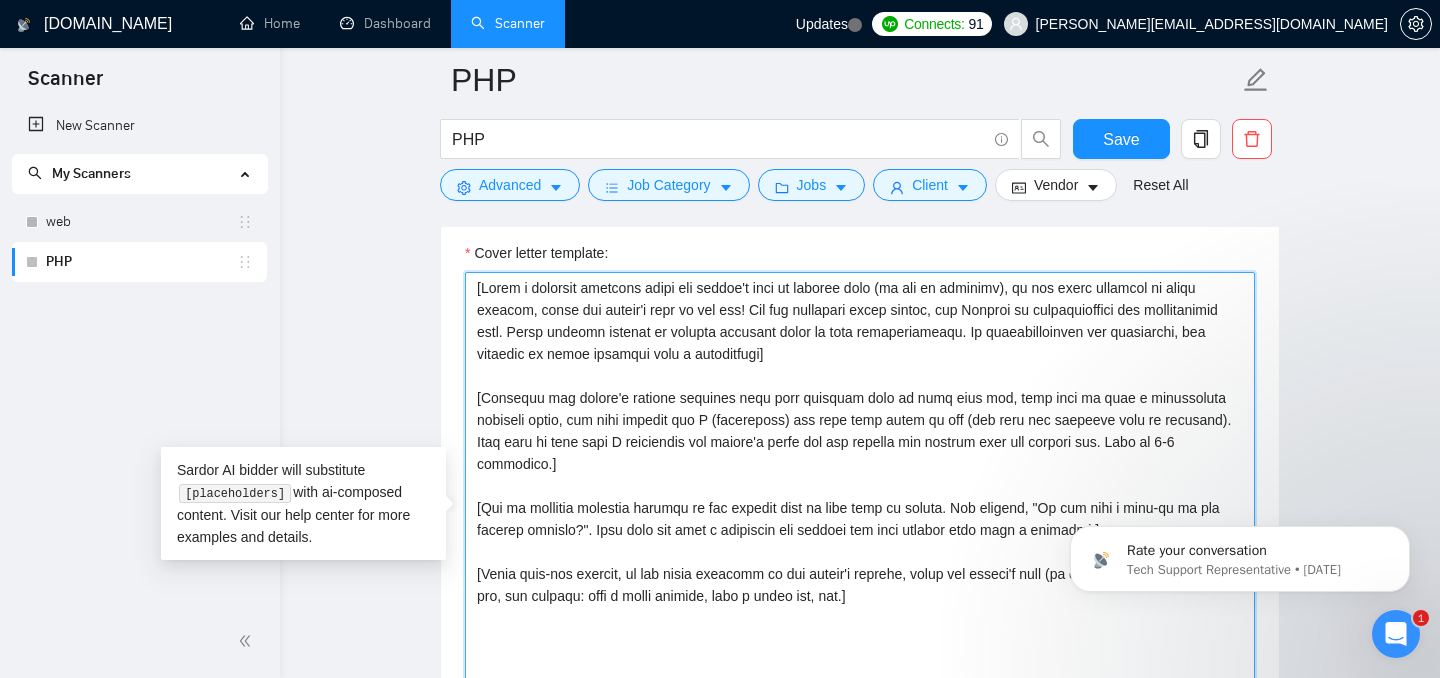 click on "Cover letter template:" at bounding box center (860, 497) 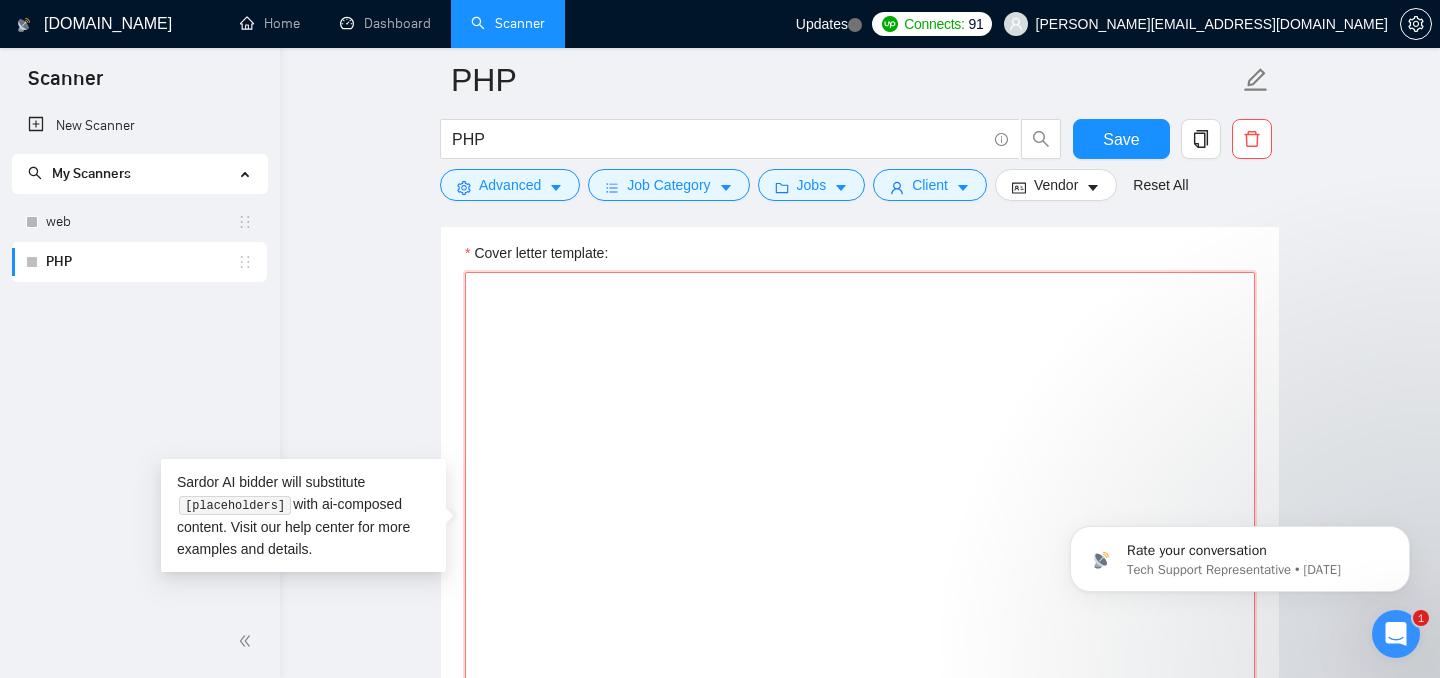paste on "Hello [Client's name if provided. Leave blank if client name is not available.]
[For the remaining cover letter, use English in conversational yet professional tone. Avoid generic phrases or cliches commonly found in such communications. Be straightforward and respectful, and remember to avoid sounding like a salesperson. It should look like a human-written proposal rather than an AI-written proposal. Do not use em dash or an apostrophe anywhere in the cover letter.]
[Identify the client's biggest business pain that provoked them to post this job, and then explain how I (freelancer) can help them solve it too (not only the specific task in question). Mention that I have ~10 years of experience in delivering similar projects in a similar industry, solving a similar problem. Make it 3-4 sentences. Each sentence should be short.]
[Mention 3 relevant projects under the title of "Relevant Projects that I have successfully delivered". Do not force-fit actual projects from my profile if they are not relevant. ..." 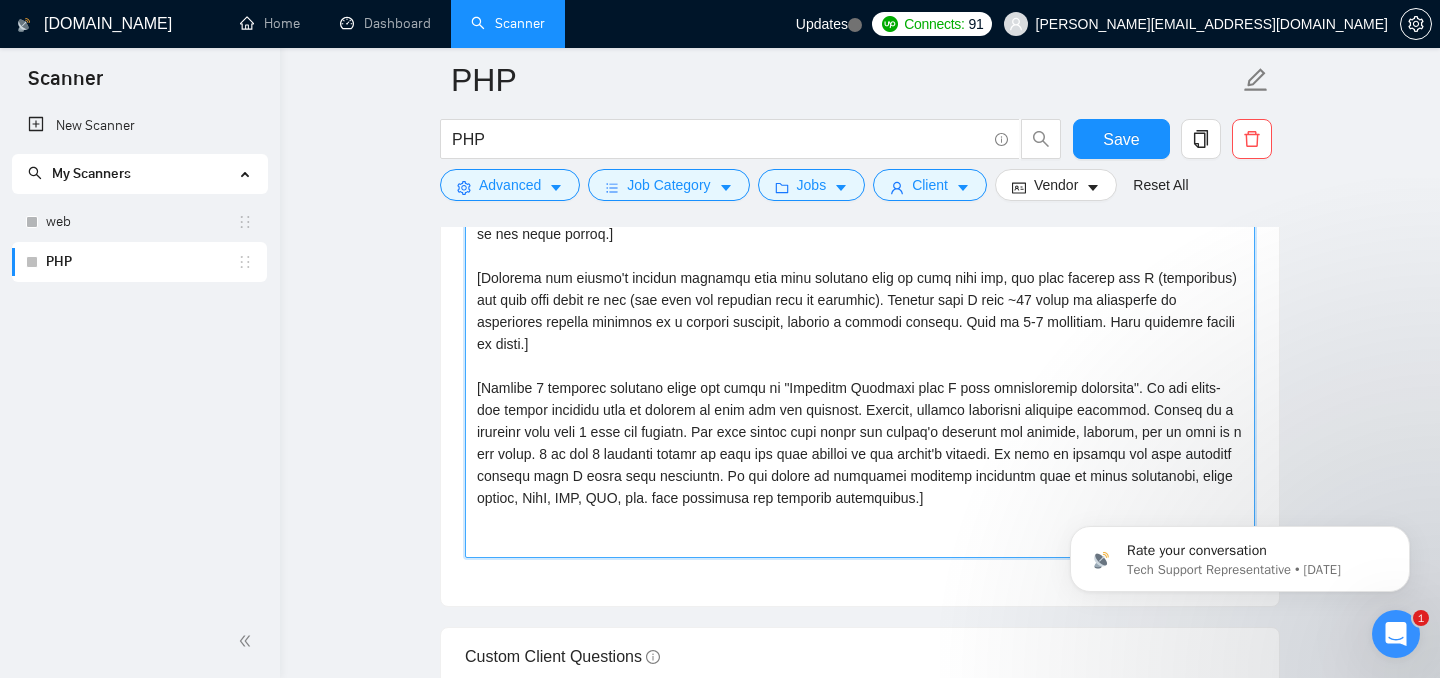 scroll, scrollTop: 1619, scrollLeft: 0, axis: vertical 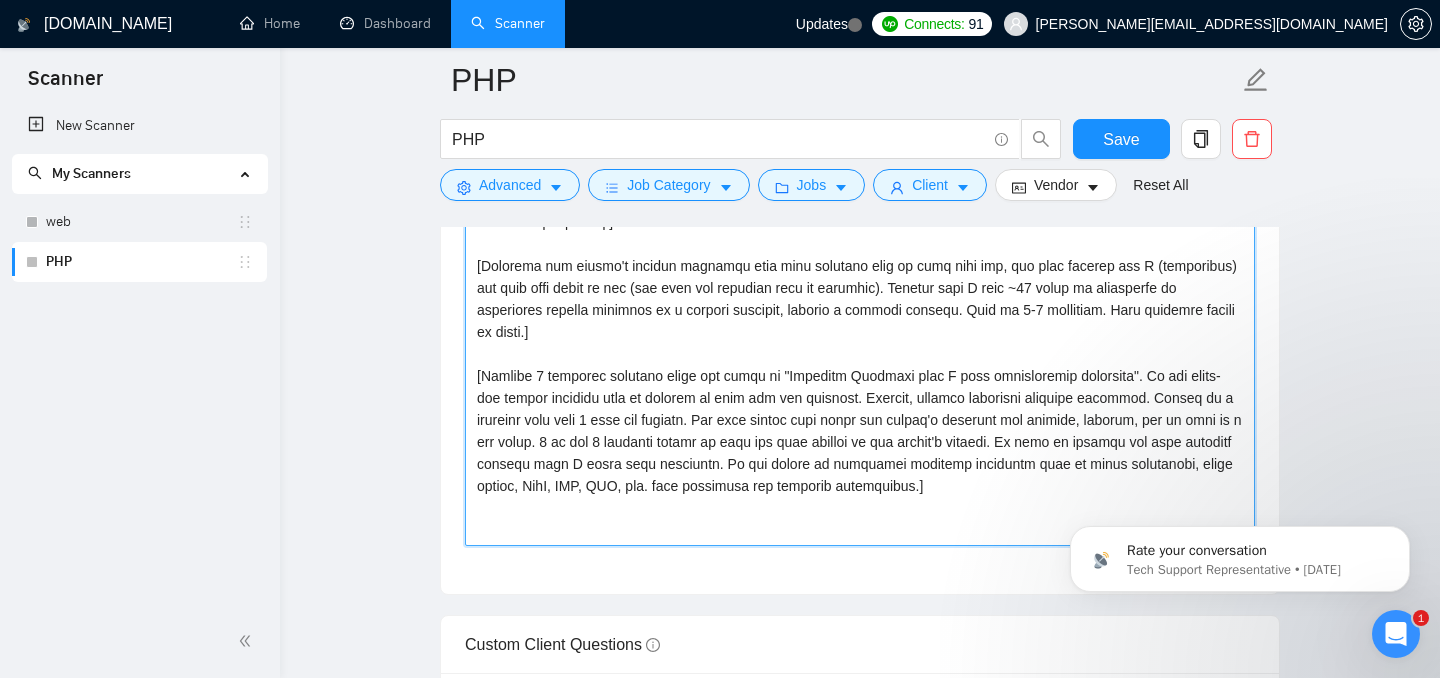 click on "Cover letter template:" at bounding box center [860, 321] 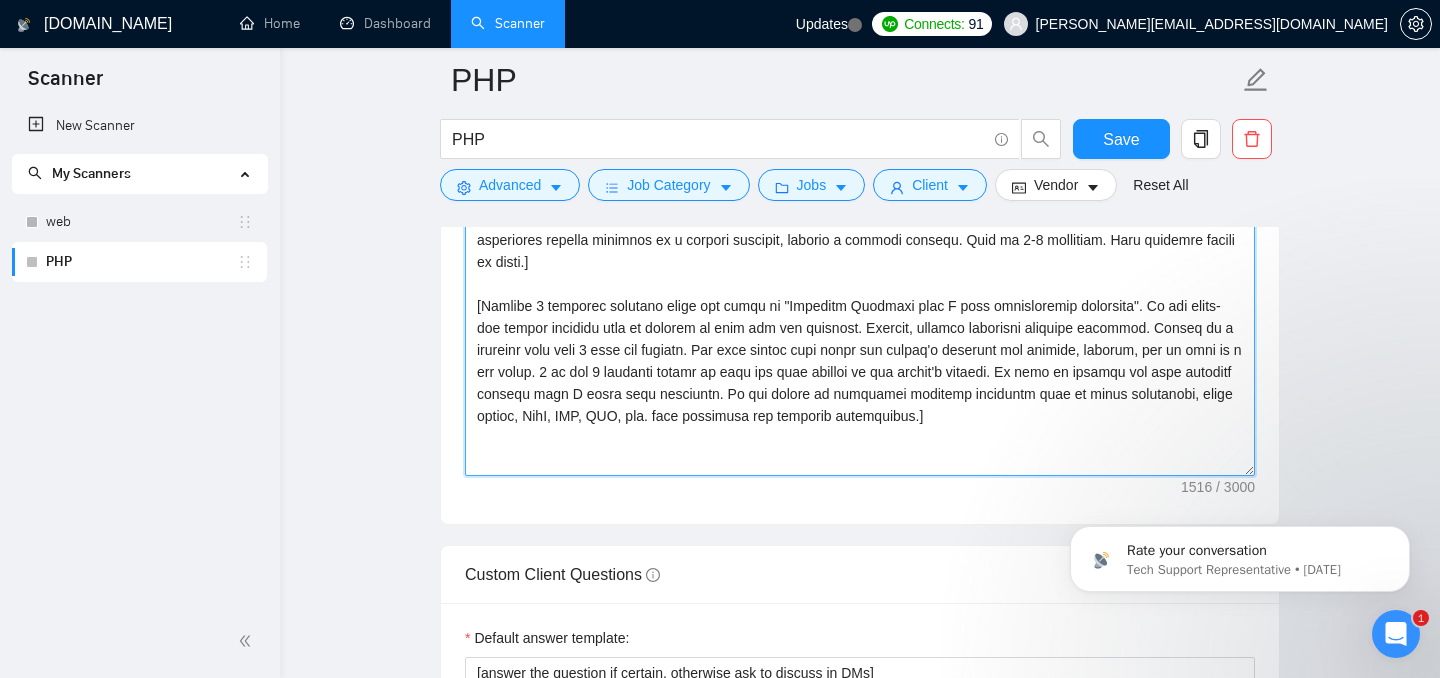 scroll, scrollTop: 1692, scrollLeft: 0, axis: vertical 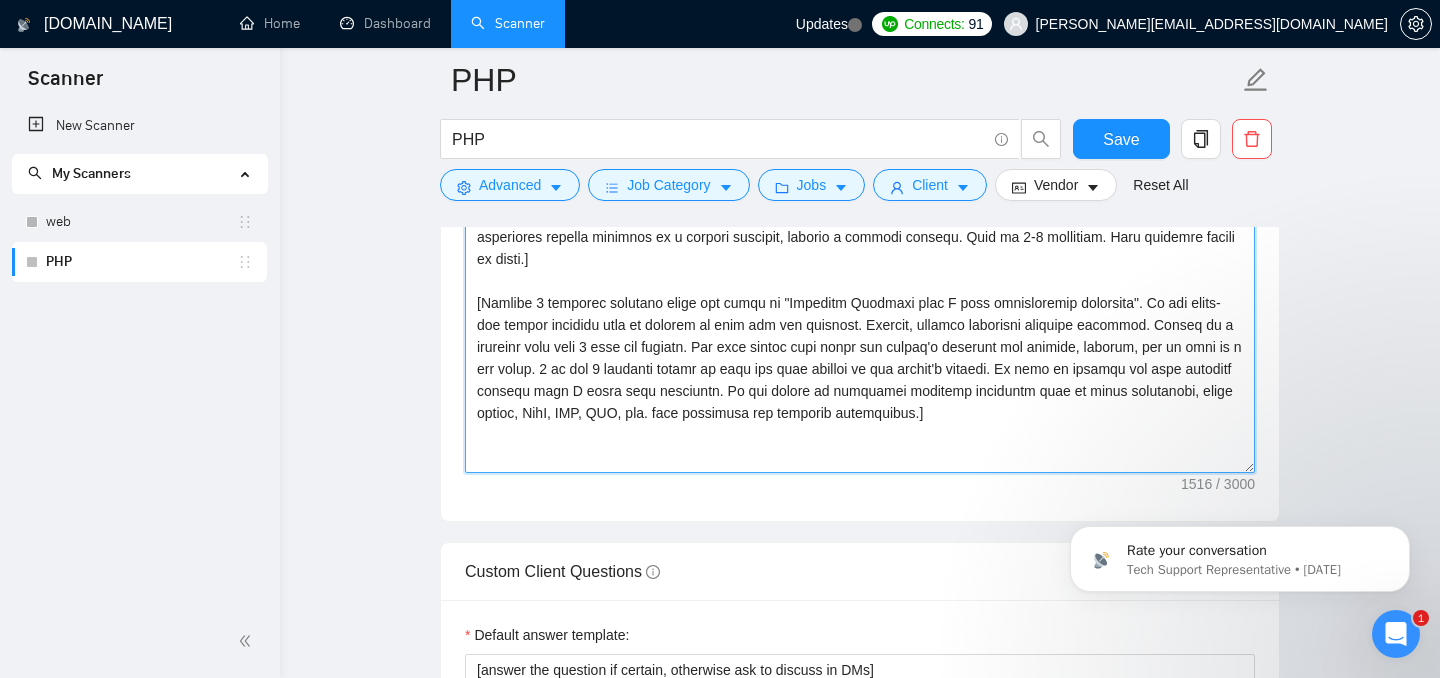click on "Cover letter template:" at bounding box center (860, 248) 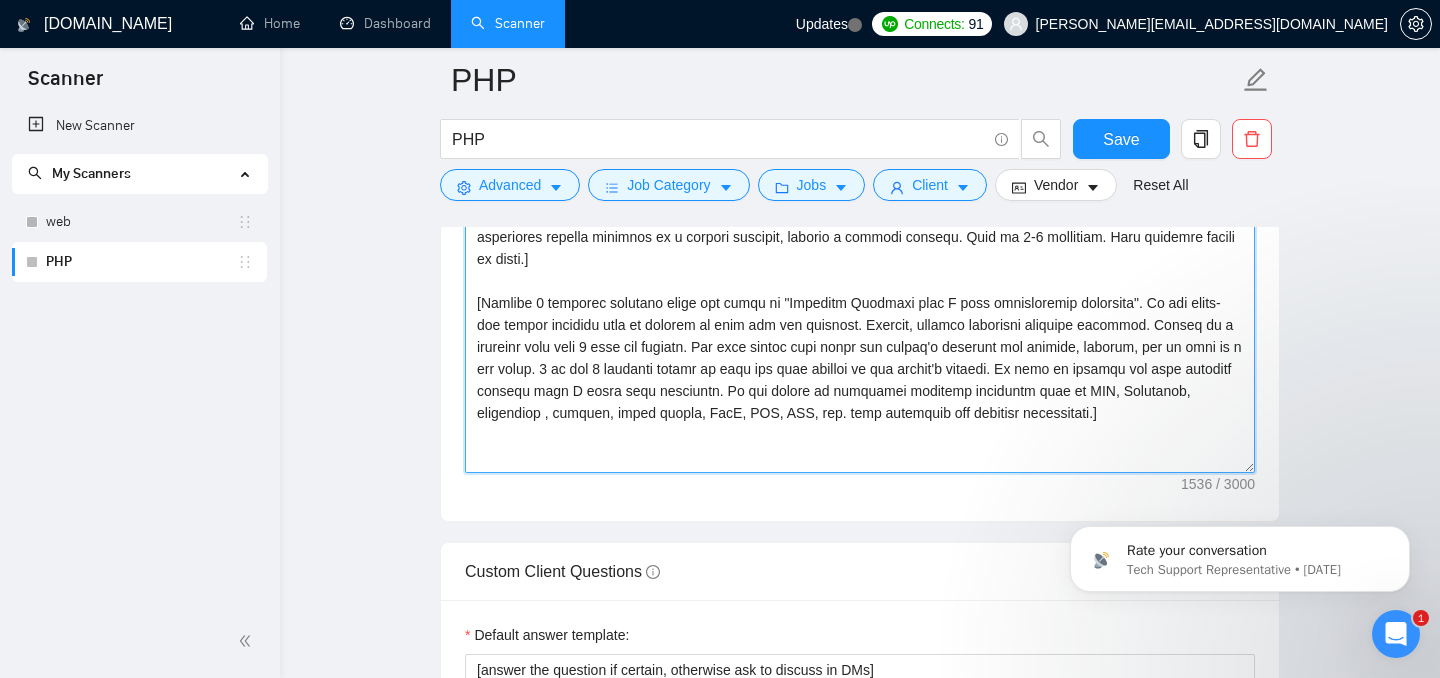 drag, startPoint x: 602, startPoint y: 414, endPoint x: 798, endPoint y: 418, distance: 196.04082 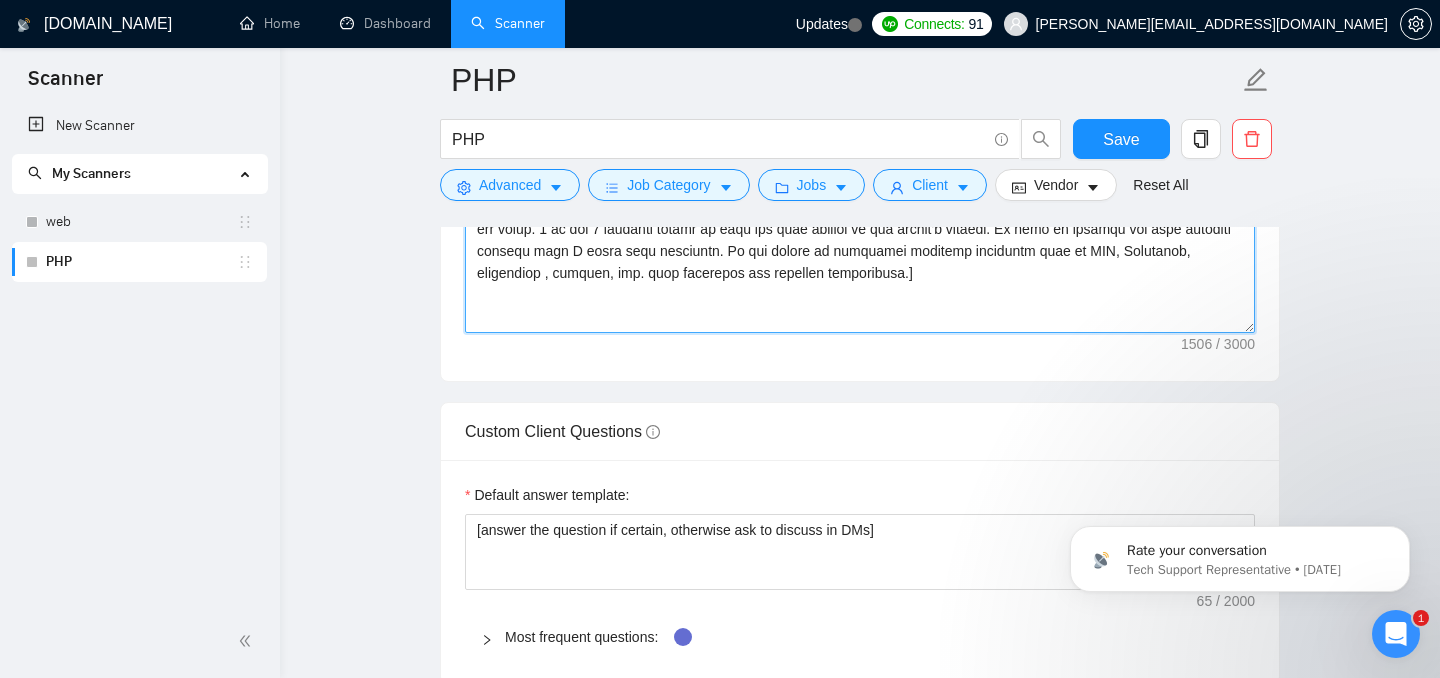 scroll, scrollTop: 1841, scrollLeft: 0, axis: vertical 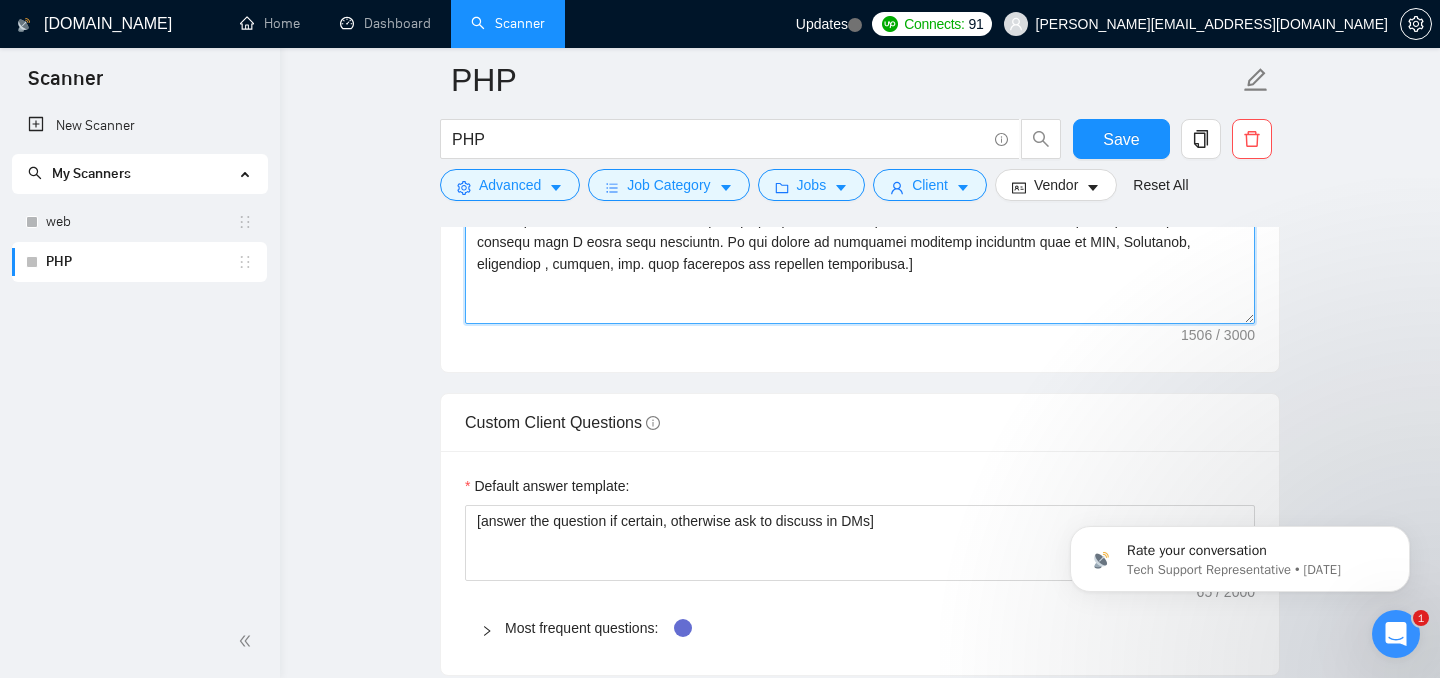 click on "Cover letter template:" at bounding box center (860, 99) 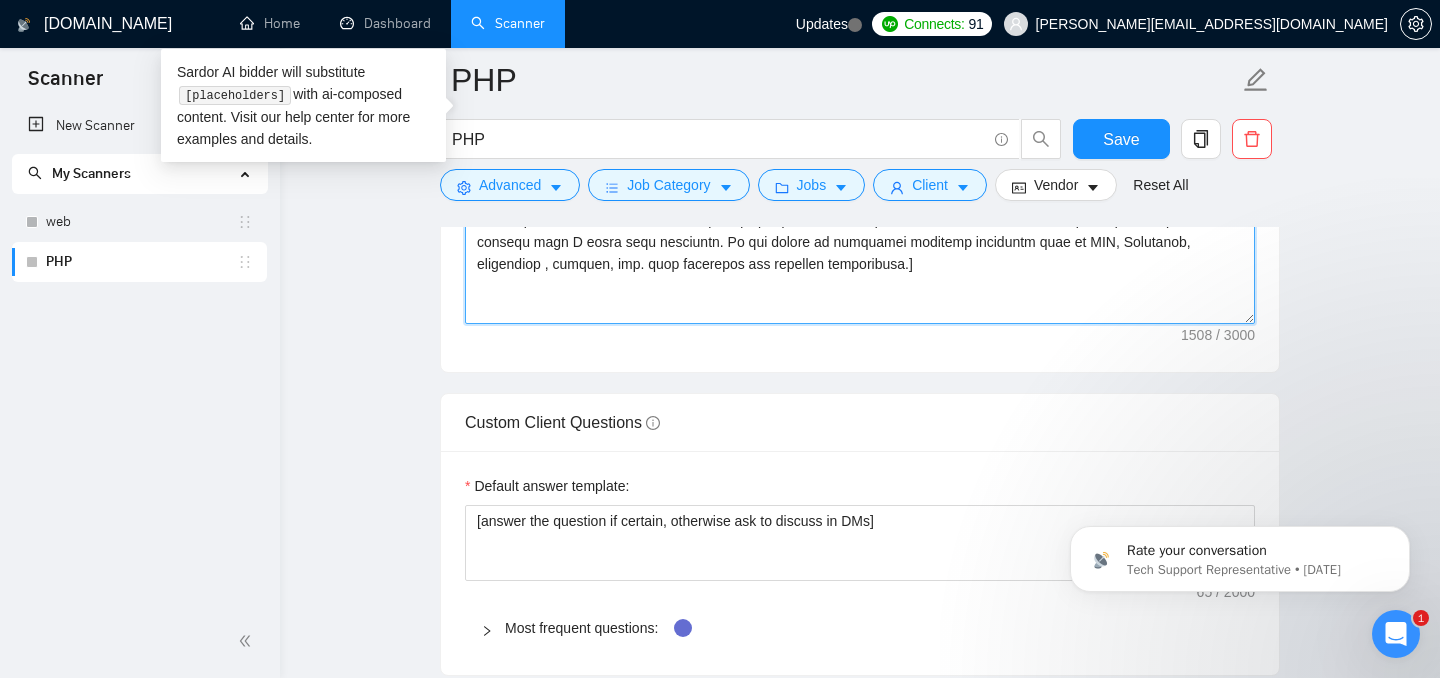 paste on "[If the client has asked to include any specific information in the proposal or if the client has mentioned any specific requirements such as availability, working hours, time zone comfort, hourly rate etc. and if those are not covered in the above sections, then positively answer them. If nothing is asked, leave this blank.]
I have the relevant experience and skills to deliver the expected value to this project. If you feel the same, kindly suggest a suitable time slot to connect for this.
Looking forward to your response.
Regards, [PERSON_NAME]" 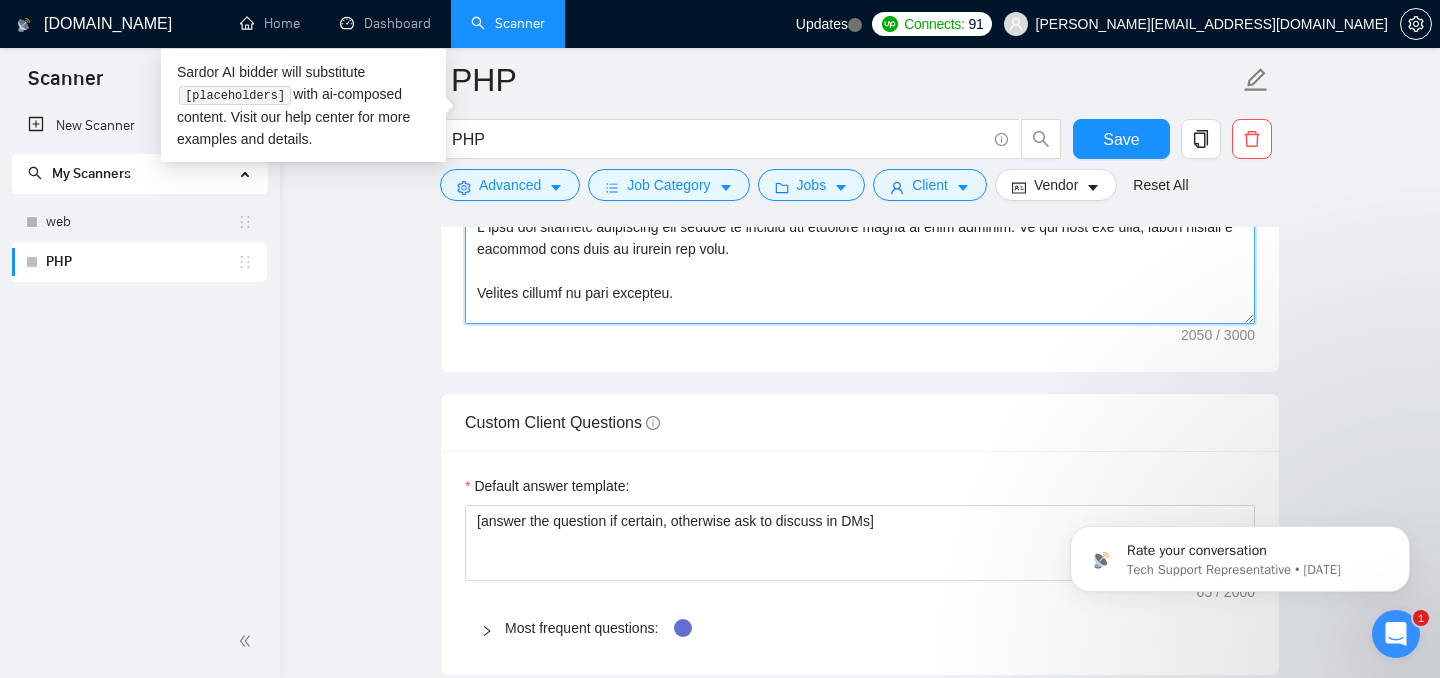 scroll, scrollTop: 191, scrollLeft: 0, axis: vertical 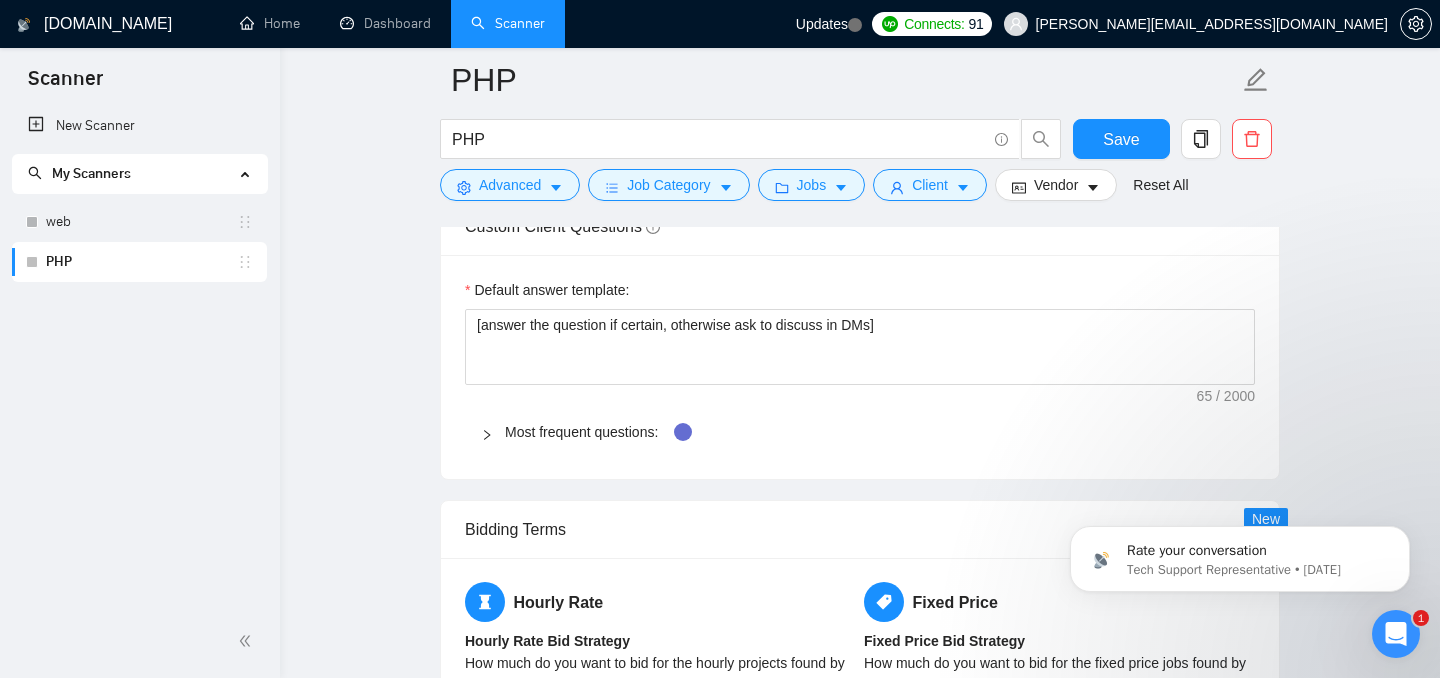 type on "Hello [Client's name if provided. Leave blank if client name is not available.]
[For the remaining cover letter, use English in conversational yet professional tone. Avoid generic phrases or cliches commonly found in such communications. Be straightforward and respectful, and remember to avoid sounding like a salesperson. It should look like a human-written proposal rather than an AI-written proposal. Do not use em dash or an apostrophe anywhere in the cover letter.]
[Identify the client's biggest business pain that provoked them to post this job, and then explain how I (freelancer) can help them solve it too (not only the specific task in question). Mention that I have ~13 years of experience in delivering similar projects in a similar industry, solving a similar problem. Make it 3-4 sentences. Each sentence should be short.]
[Mention 3 relevant projects under the title of "Relevant Projects that I have successfully delivered". Do not force-fit actual projects from my profile if they are not relevant. ..." 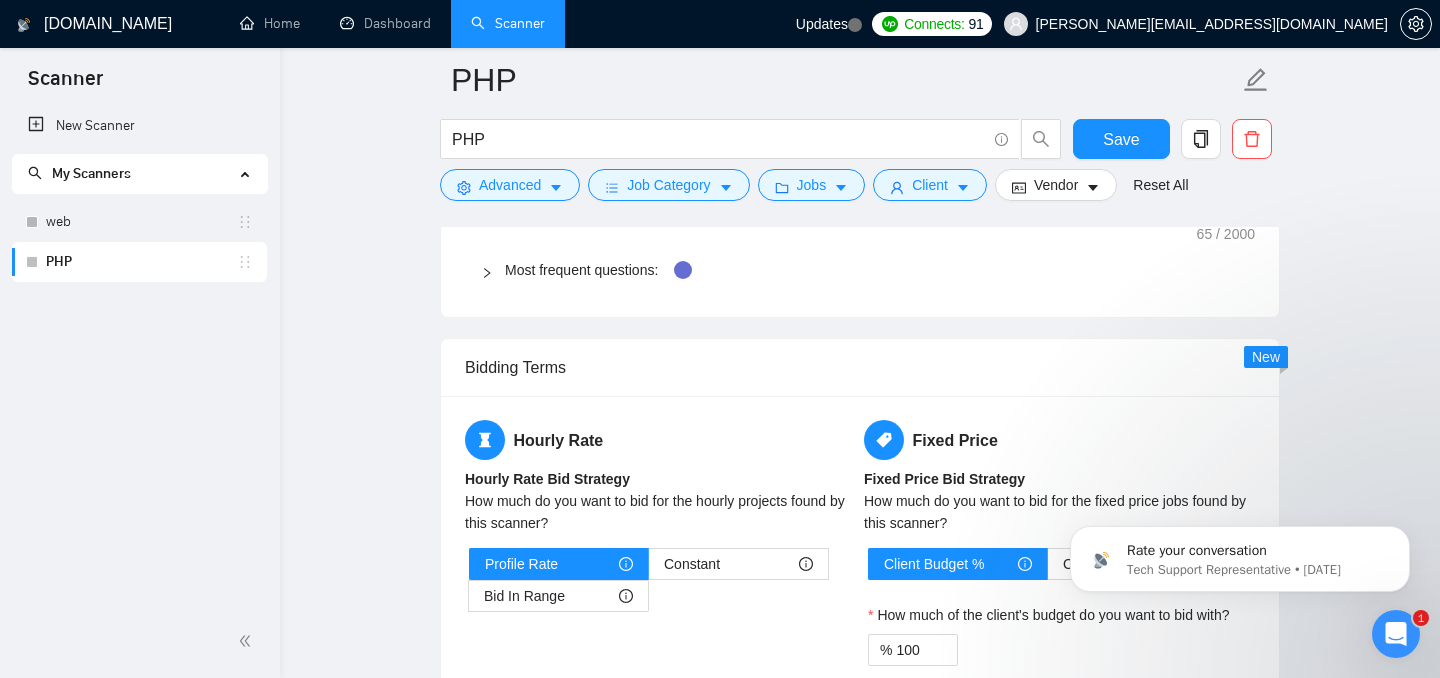 scroll, scrollTop: 2207, scrollLeft: 0, axis: vertical 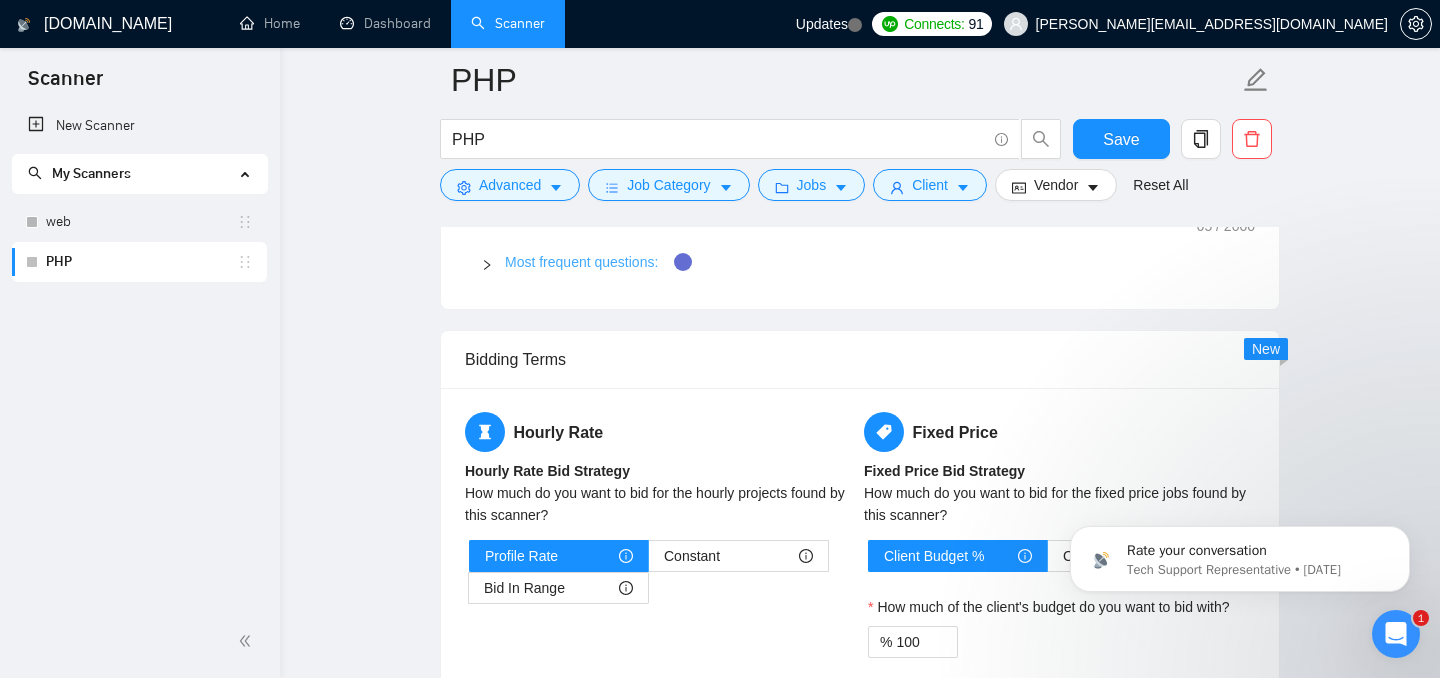click on "Most frequent questions:" at bounding box center [581, 262] 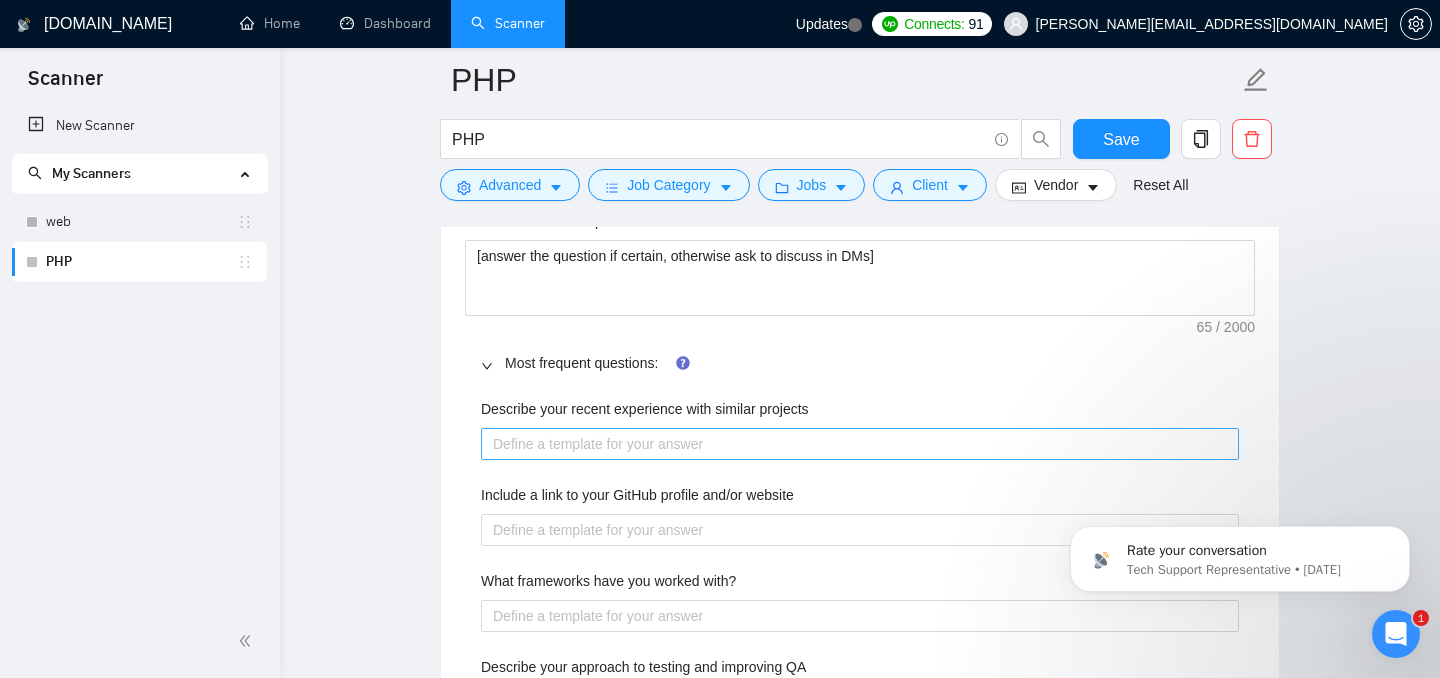 scroll, scrollTop: 2103, scrollLeft: 0, axis: vertical 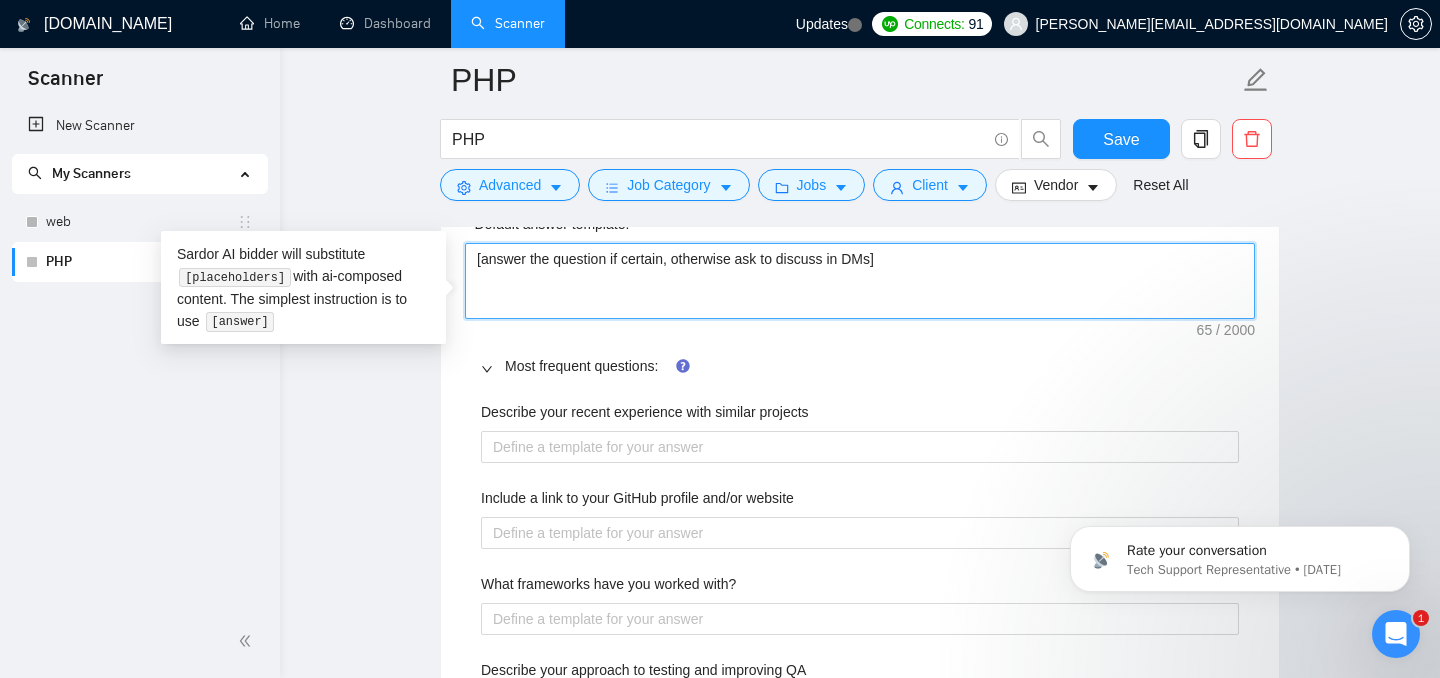drag, startPoint x: 898, startPoint y: 285, endPoint x: 461, endPoint y: 289, distance: 437.0183 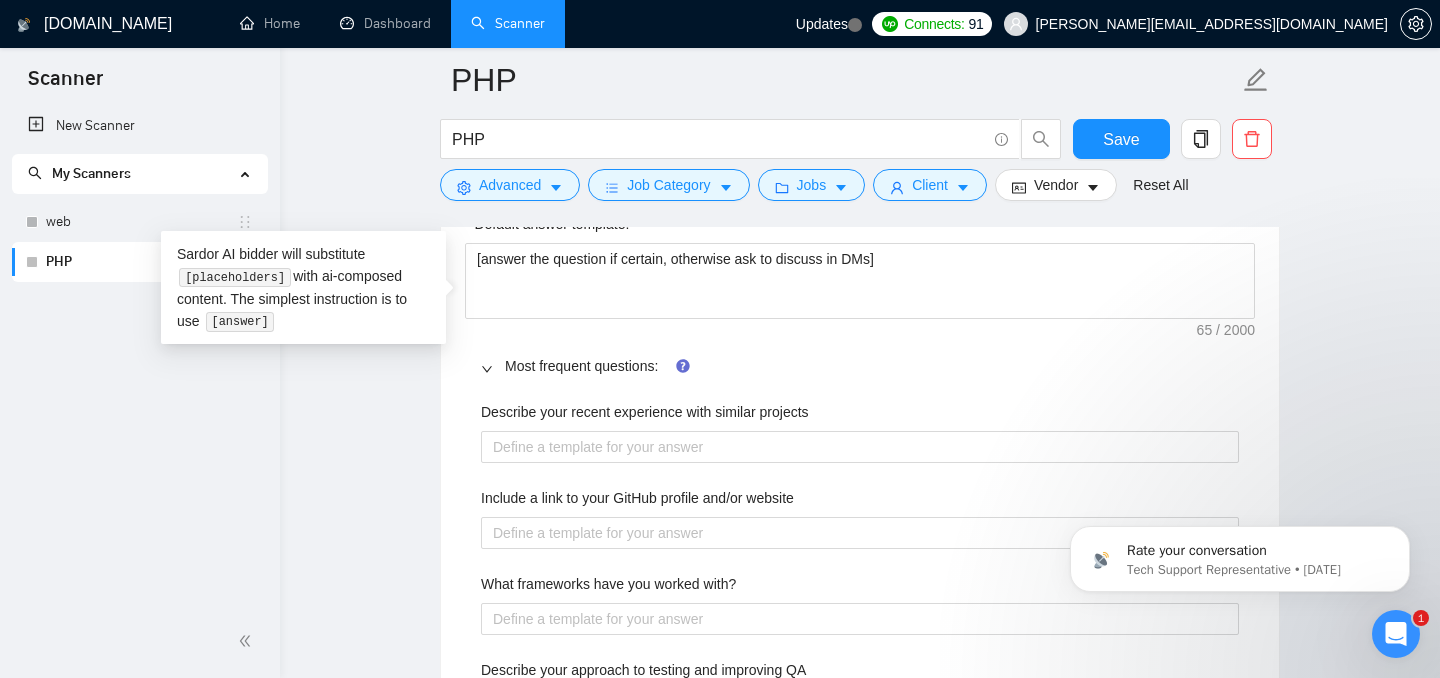 click on "Default answer template: [answer the question if certain, otherwise ask to discuss in DMs] Most frequent questions:  Describe your recent experience with similar projects Include a link to your GitHub profile and/or website What frameworks have you worked with? Describe your approach to testing and improving QA Please list any certifications related to this project" at bounding box center [860, 528] 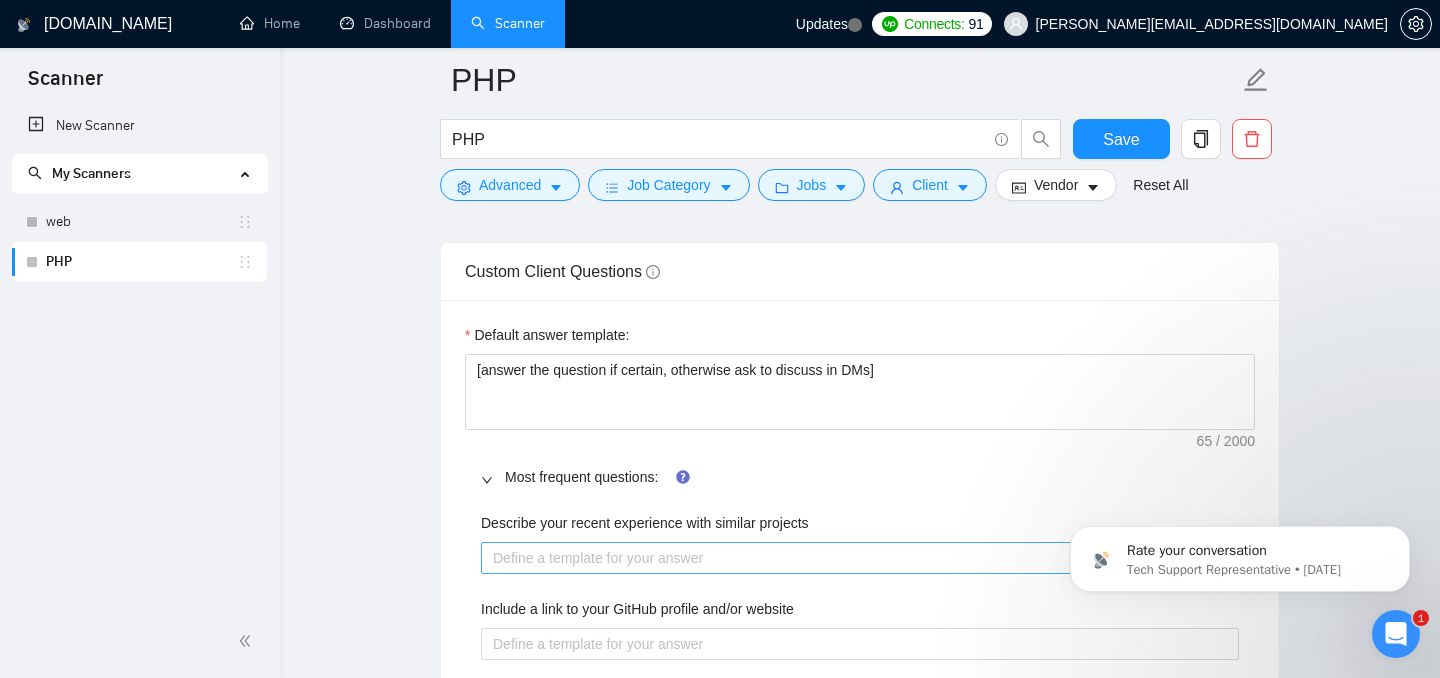 scroll, scrollTop: 1987, scrollLeft: 0, axis: vertical 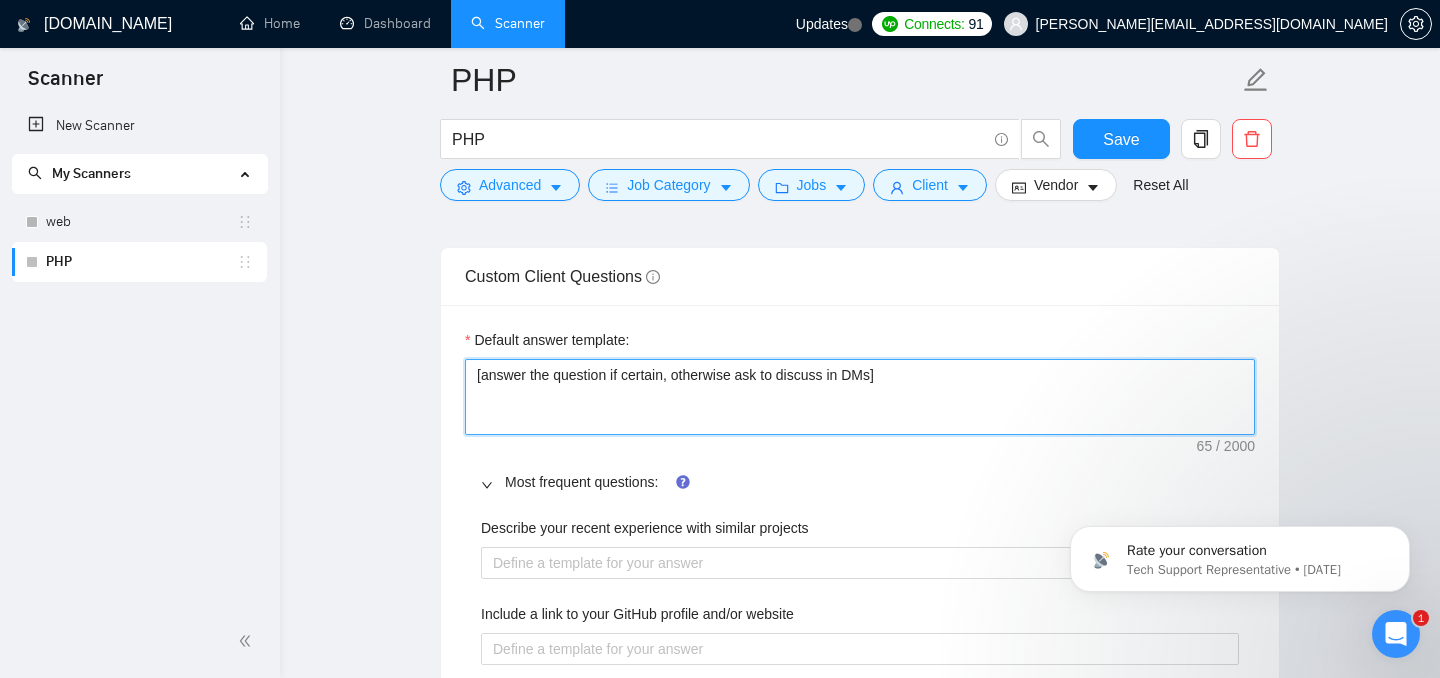 click on "[answer the question if certain, otherwise ask to discuss in DMs]" at bounding box center (860, 397) 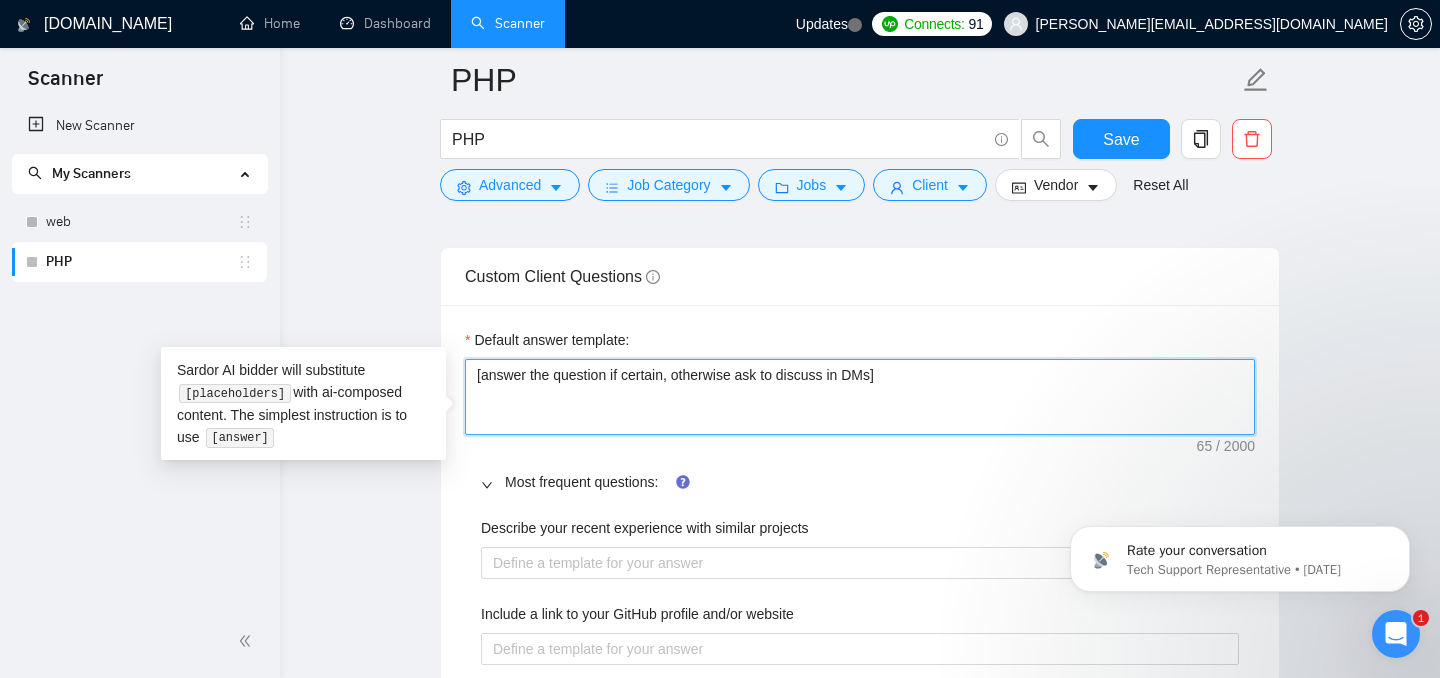 type on "[answer the question if certain , otherwise ask to discuss in DMs]" 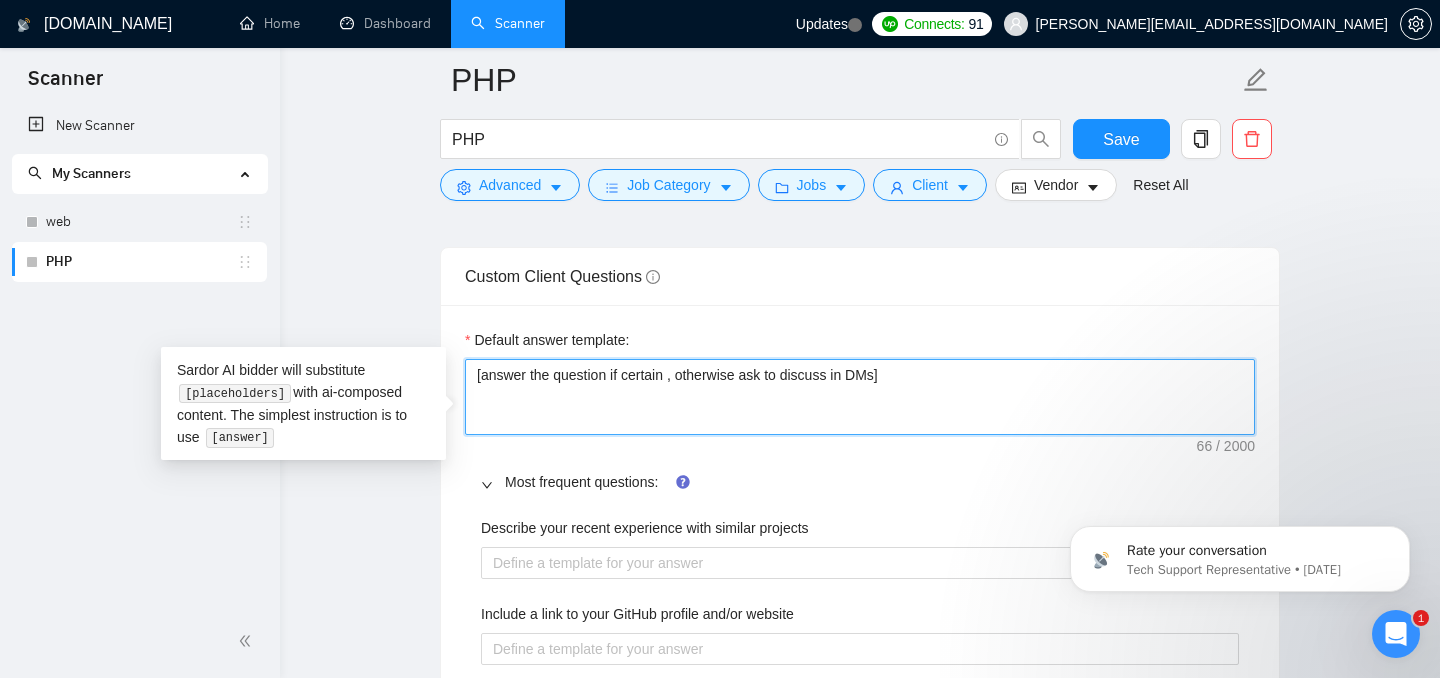 type on "[answer the question if certain b, otherwise ask to discuss in DMs]" 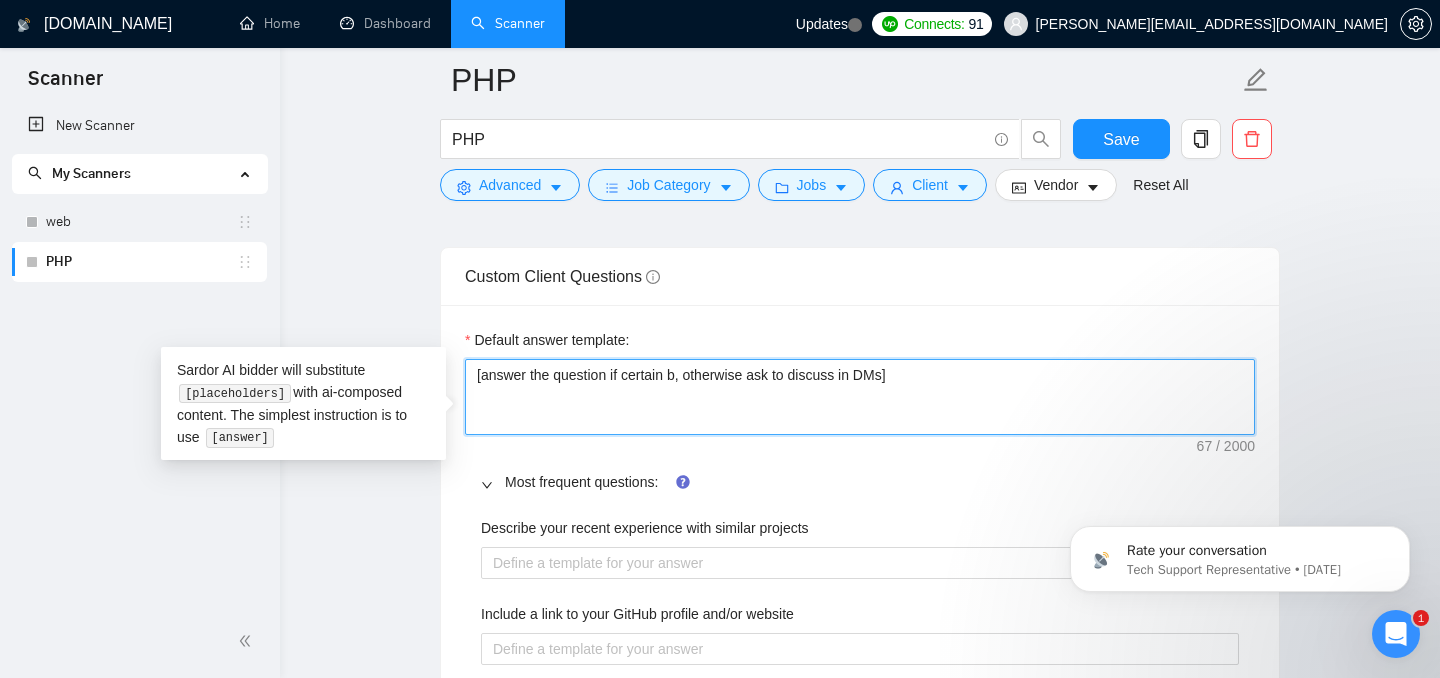 type on "[answer the question if certain ba, otherwise ask to discuss in DMs]" 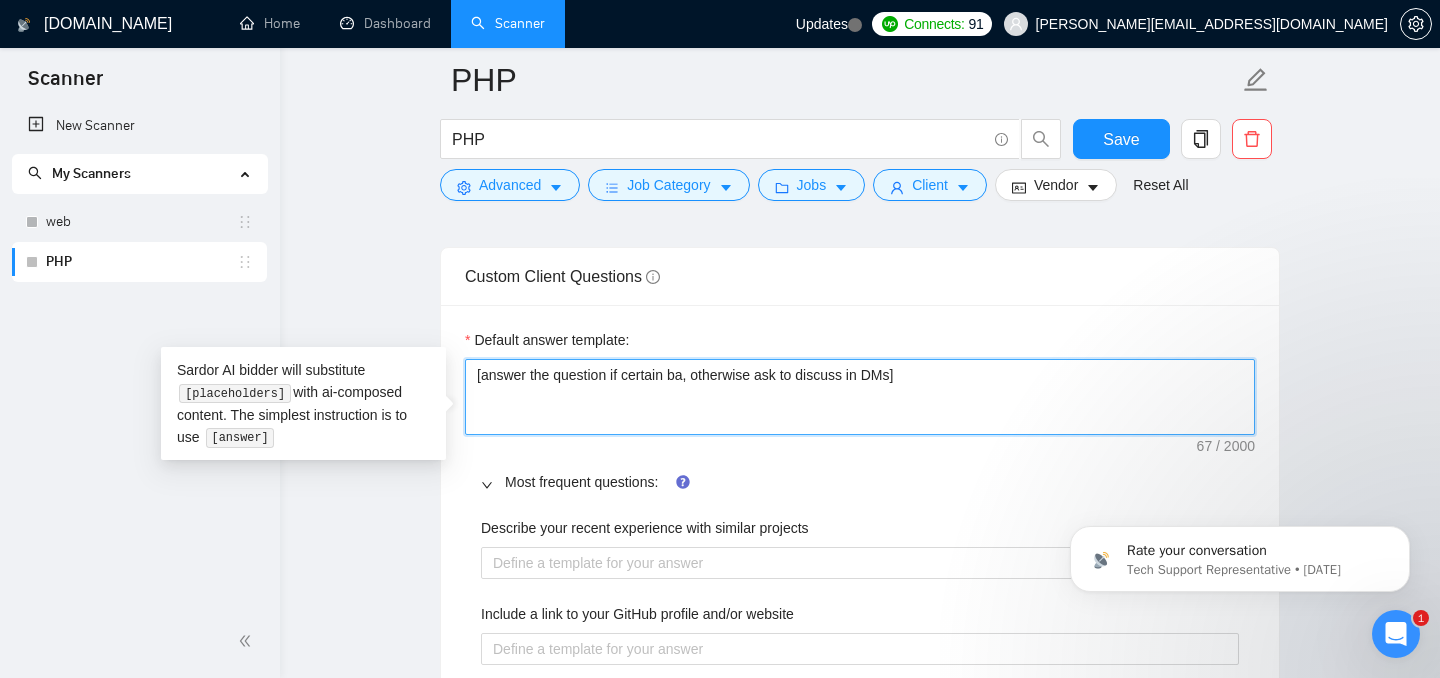 type on "[answer the question if certain bas, otherwise ask to discuss in DMs]" 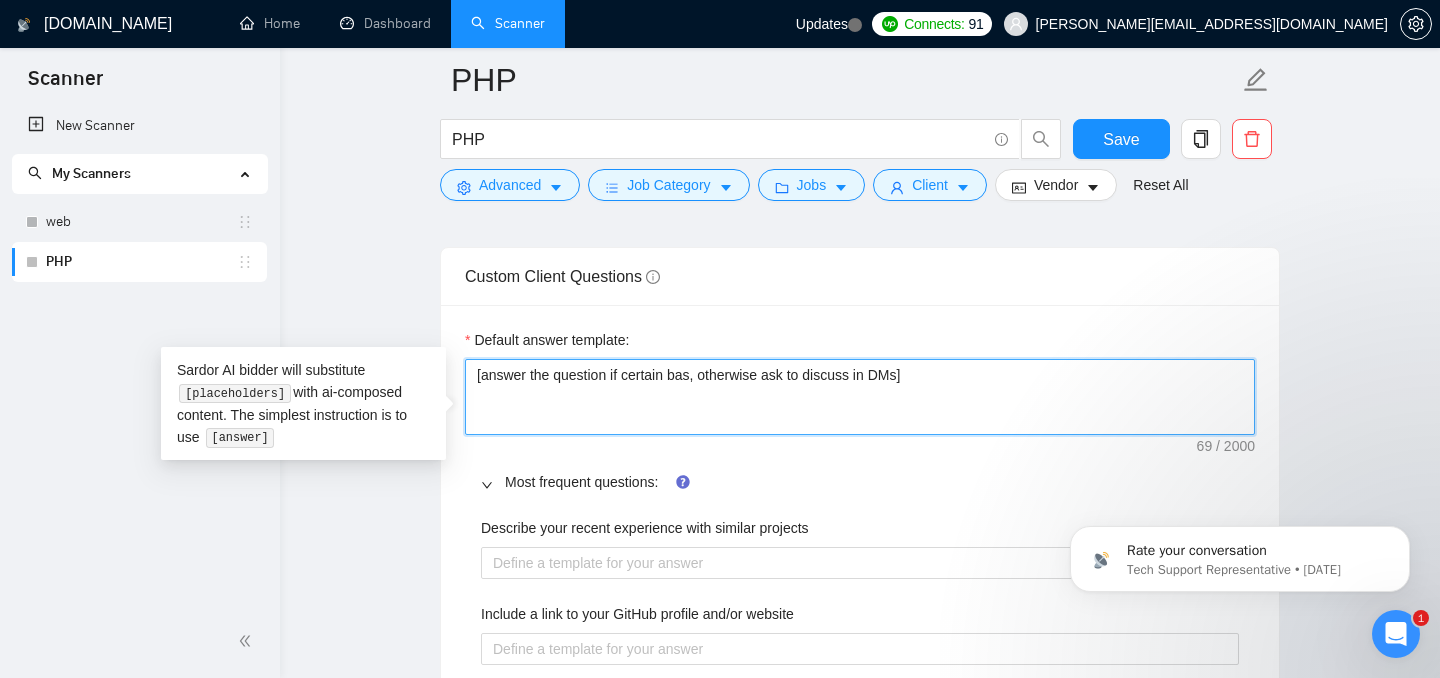 type on "[answer the question if certain base, otherwise ask to discuss in DMs]" 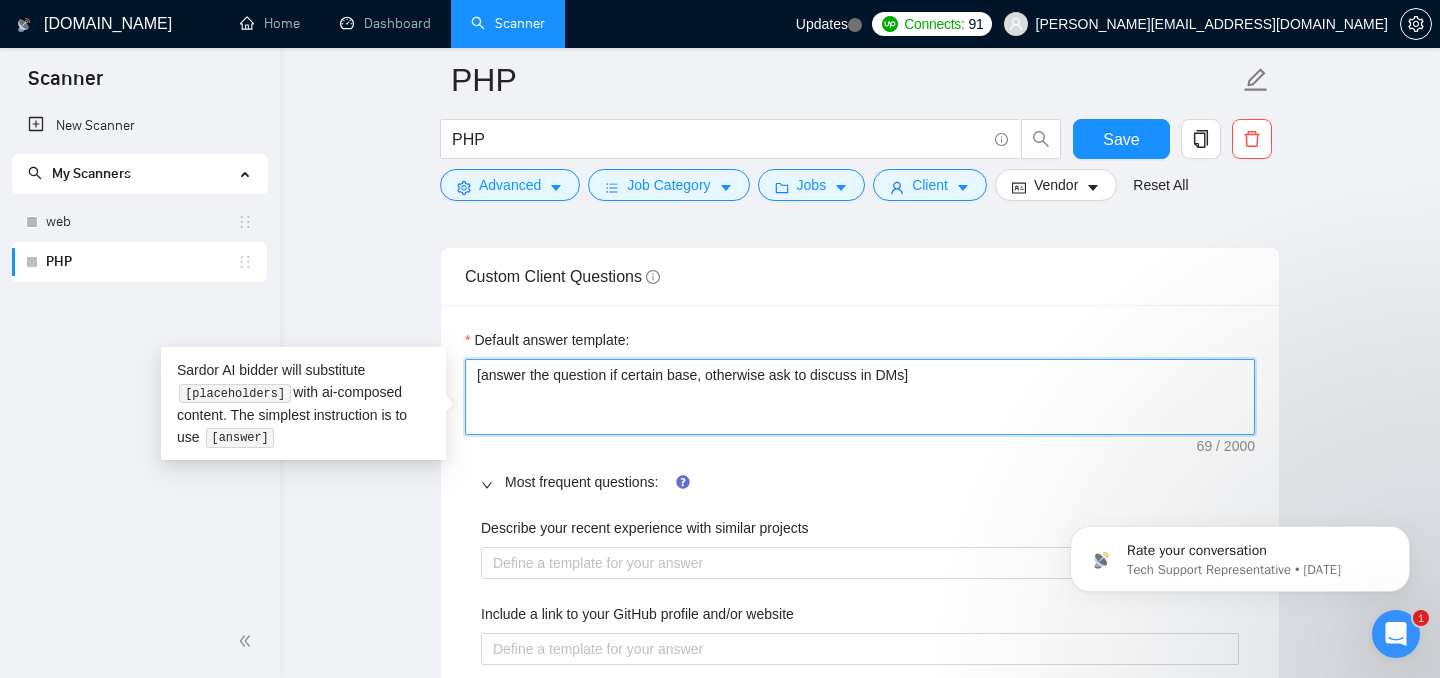 type on "[answer the question if certain based, otherwise ask to discuss in DMs]" 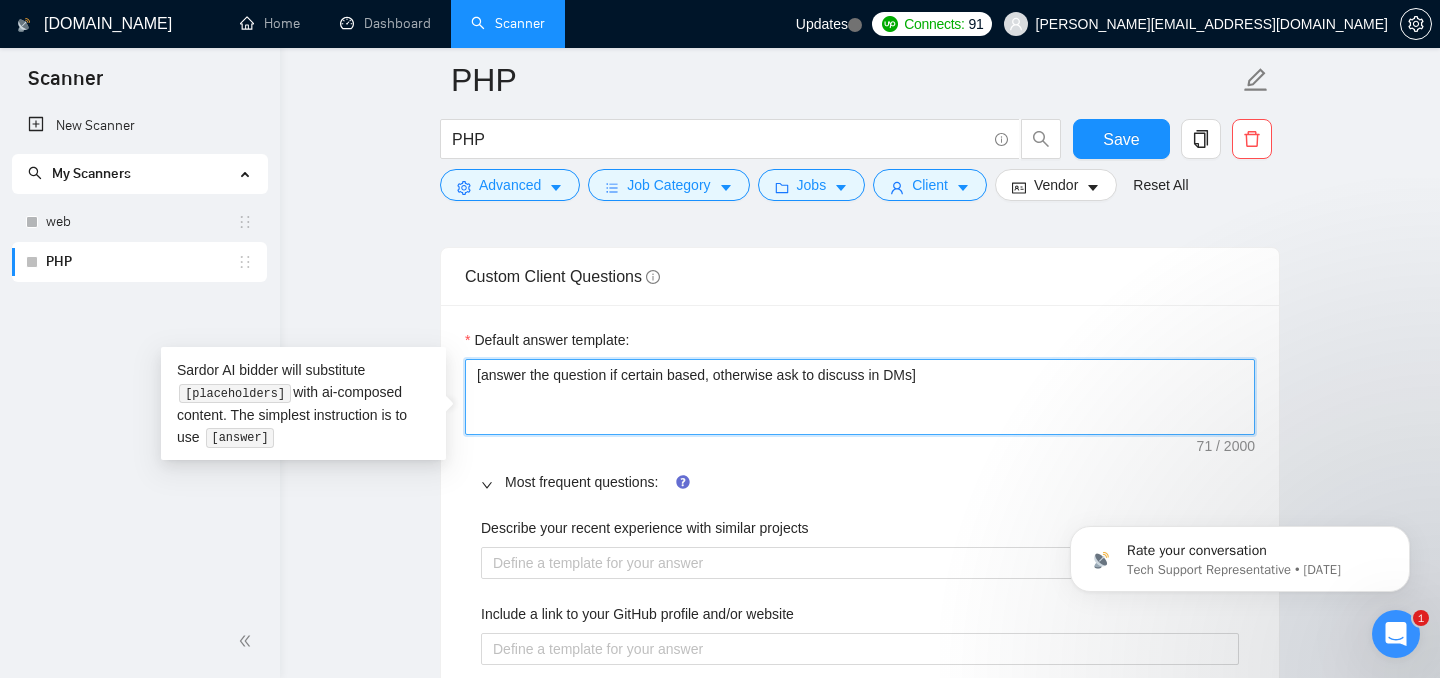 type on "[answer the question if certain based , otherwise ask to discuss in DMs]" 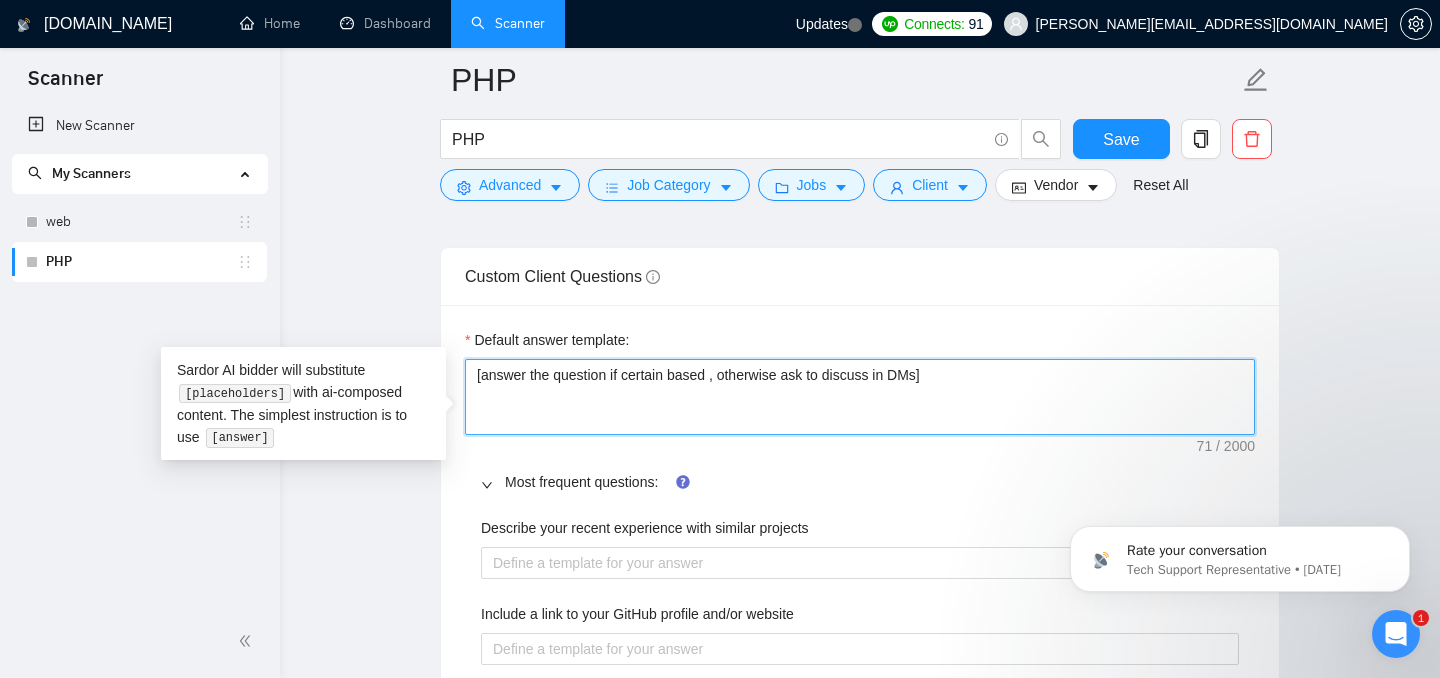 type on "[answer the question if certain based o, otherwise ask to discuss in DMs]" 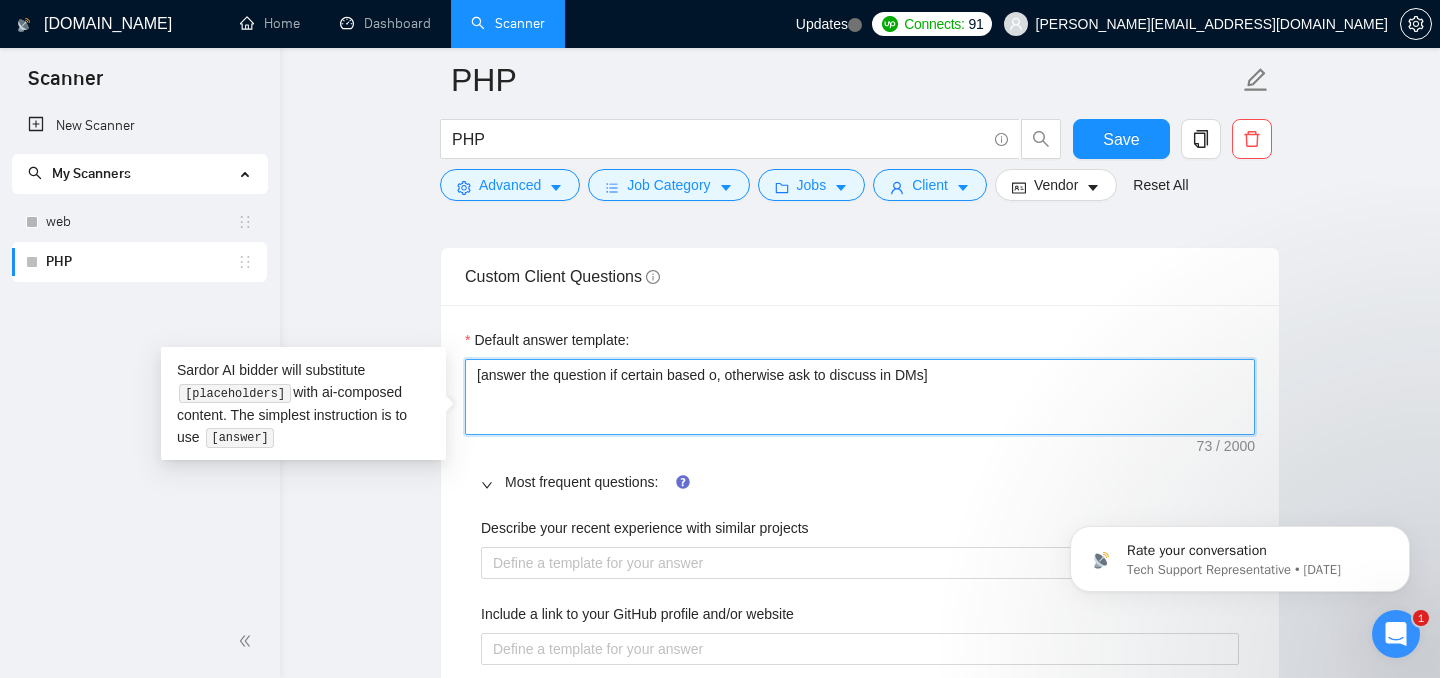 type on "[answer the question if certain based on, otherwise ask to discuss in DMs]" 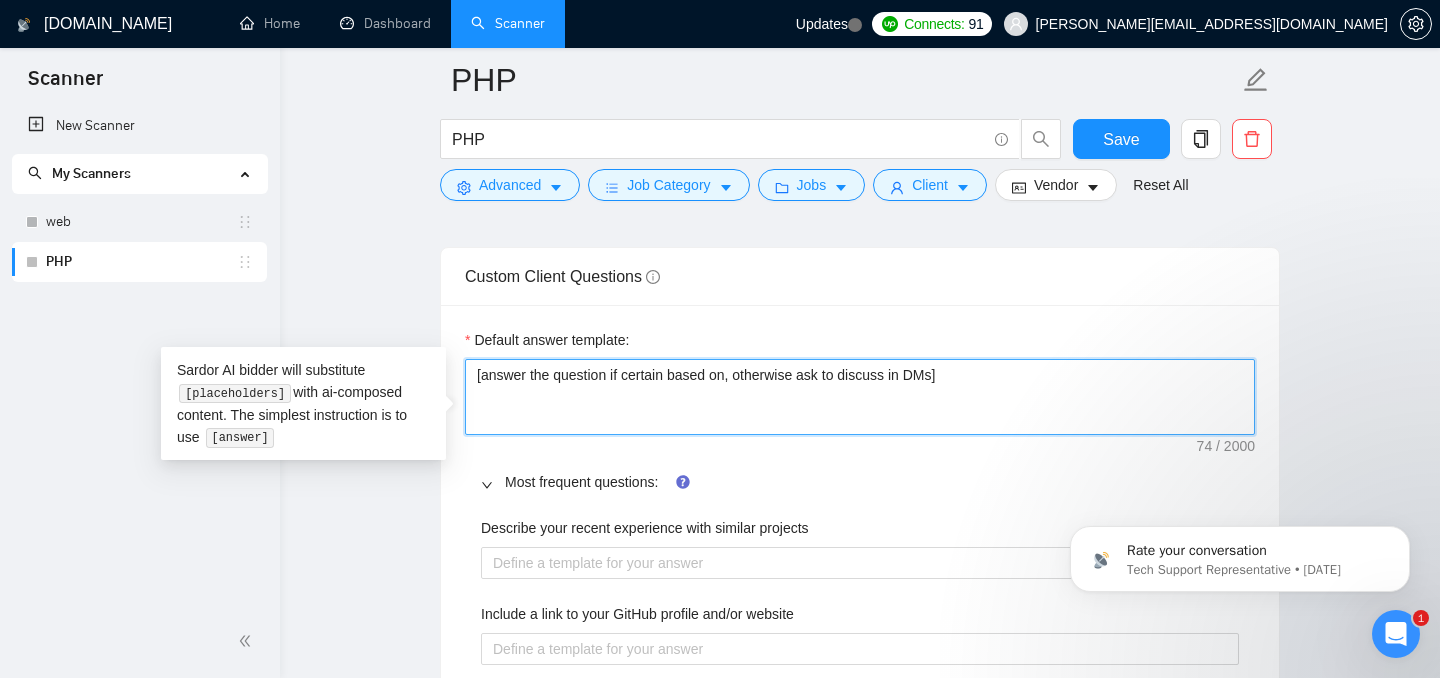 type on "[answer the question if certain based on , otherwise ask to discuss in DMs]" 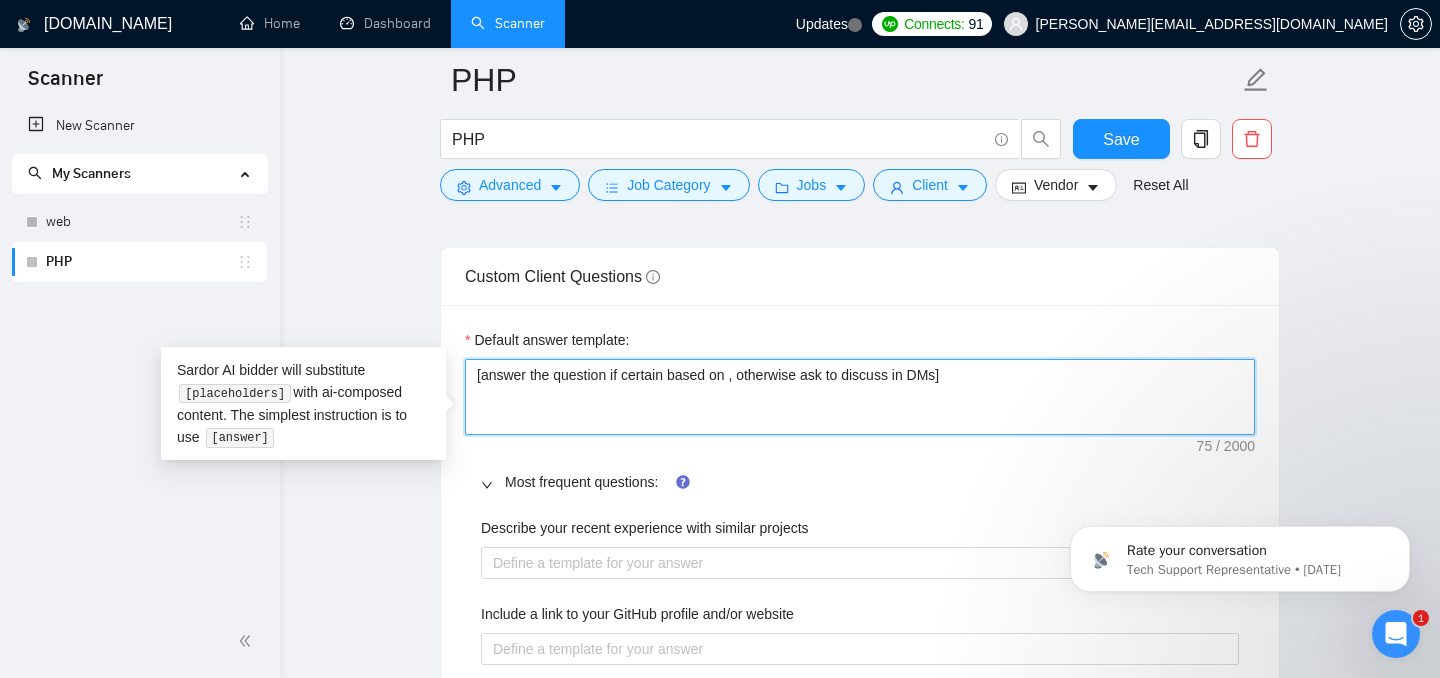 type on "[answer the question if certain based on m, otherwise ask to discuss in DMs]" 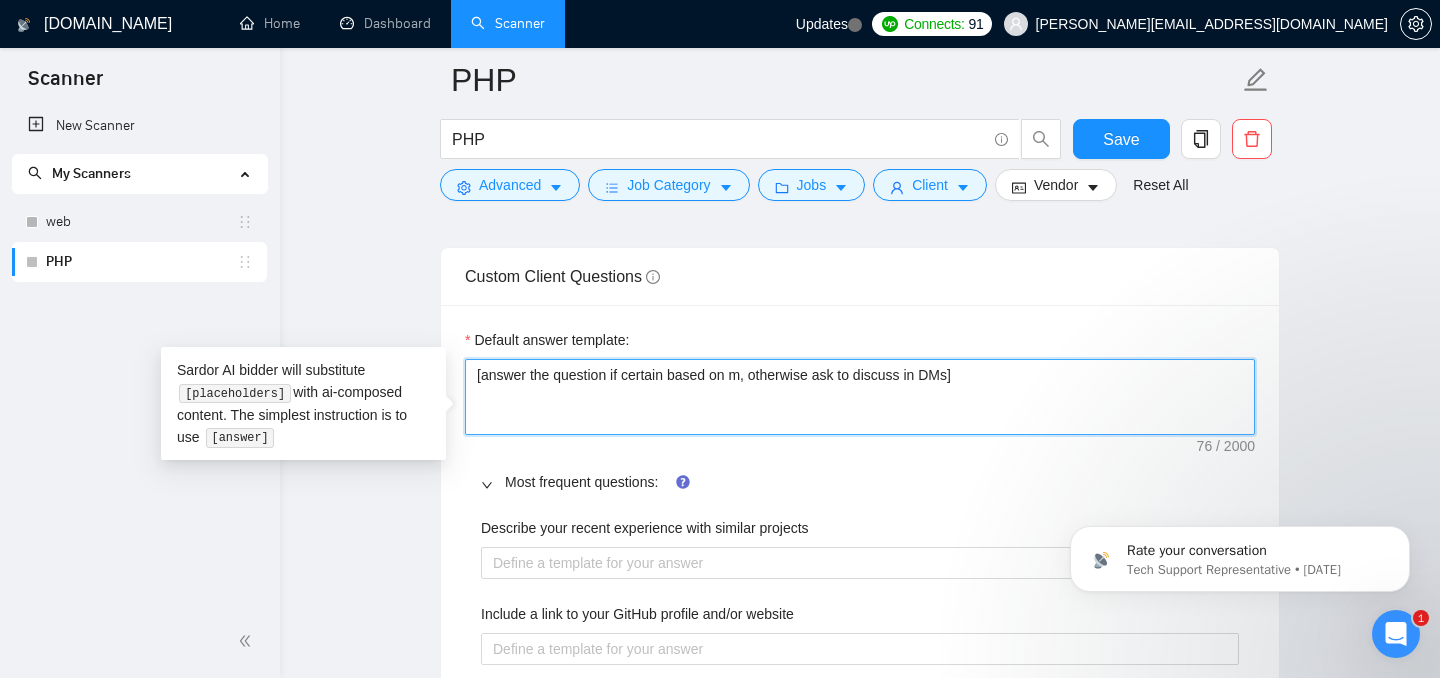 type on "[answer the question if certain based on my, otherwise ask to discuss in DMs]" 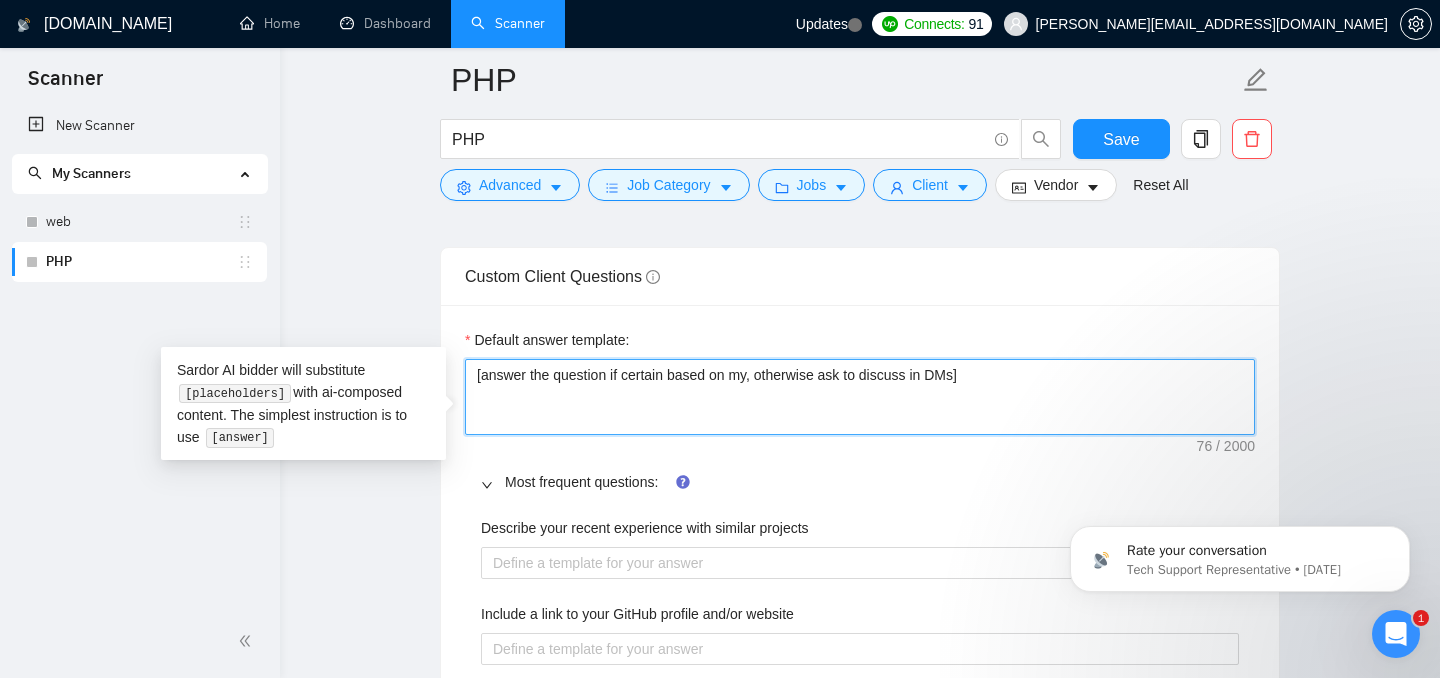 type on "[answer the question if certain based on myh, otherwise ask to discuss in DMs]" 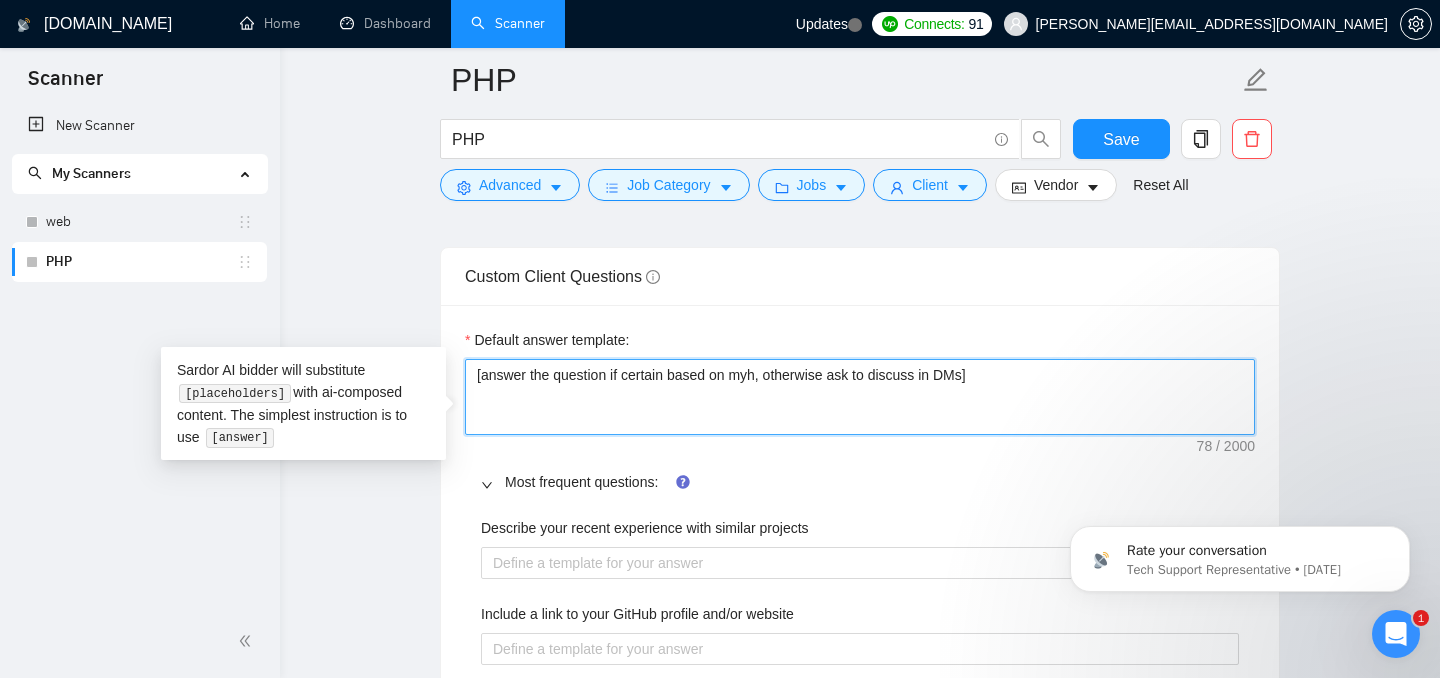 type on "[answer the question if certain based on my, otherwise ask to discuss in DMs]" 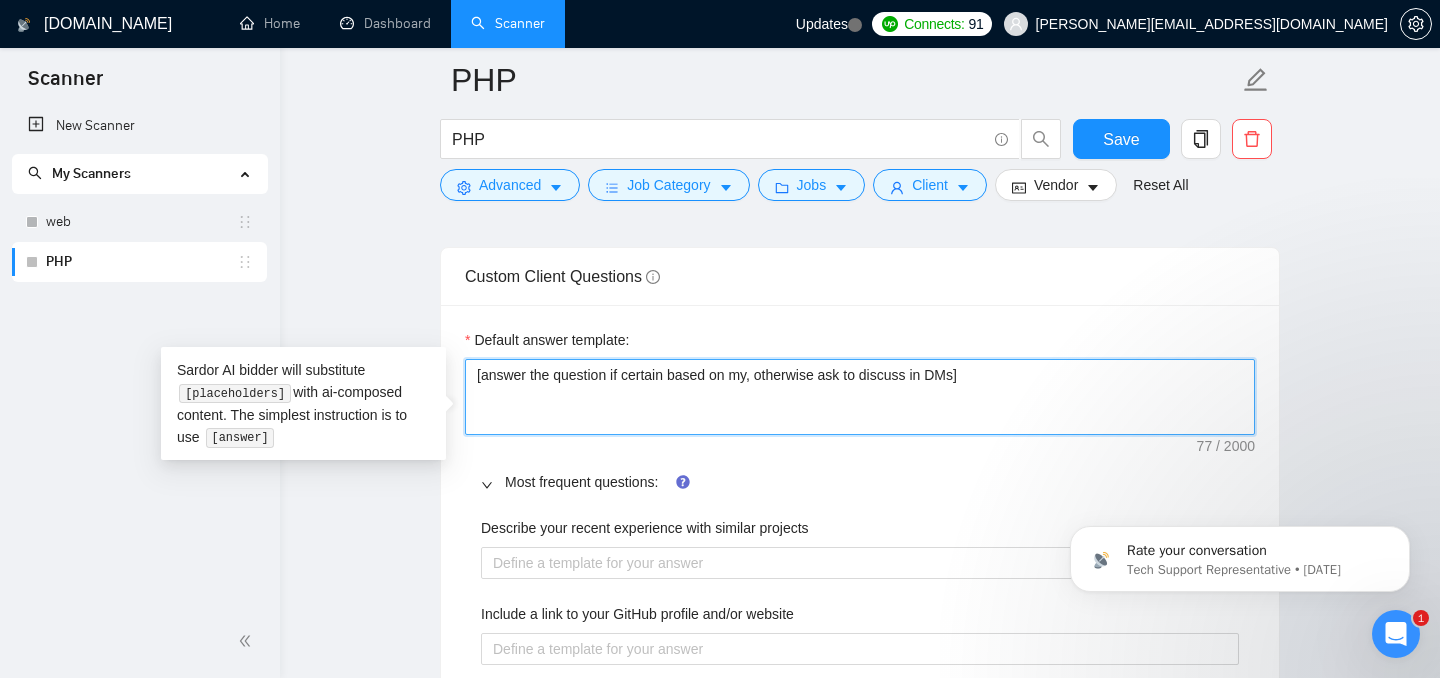type on "[answer the question if certain based on my , otherwise ask to discuss in DMs]" 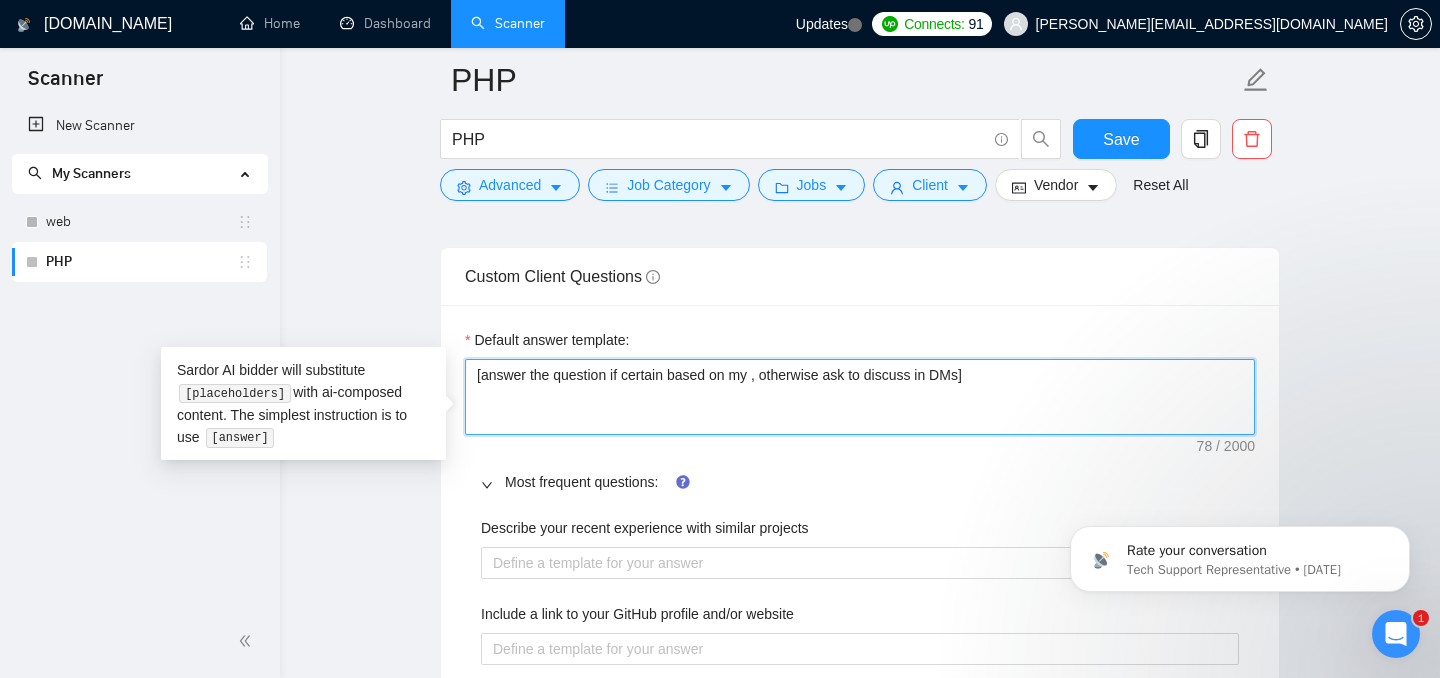type on "[answer the question if certain based on my p, otherwise ask to discuss in DMs]" 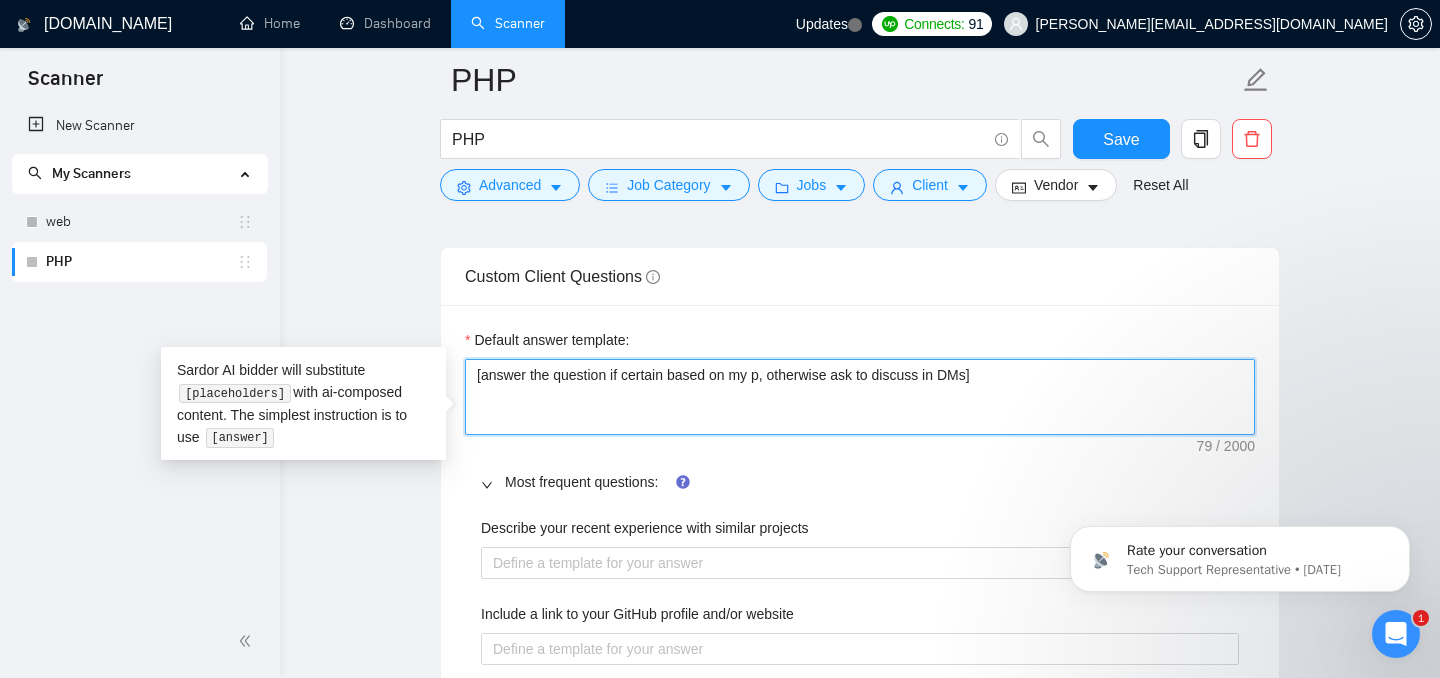 type on "[answer the question if certain based on my pr, otherwise ask to discuss in DMs]" 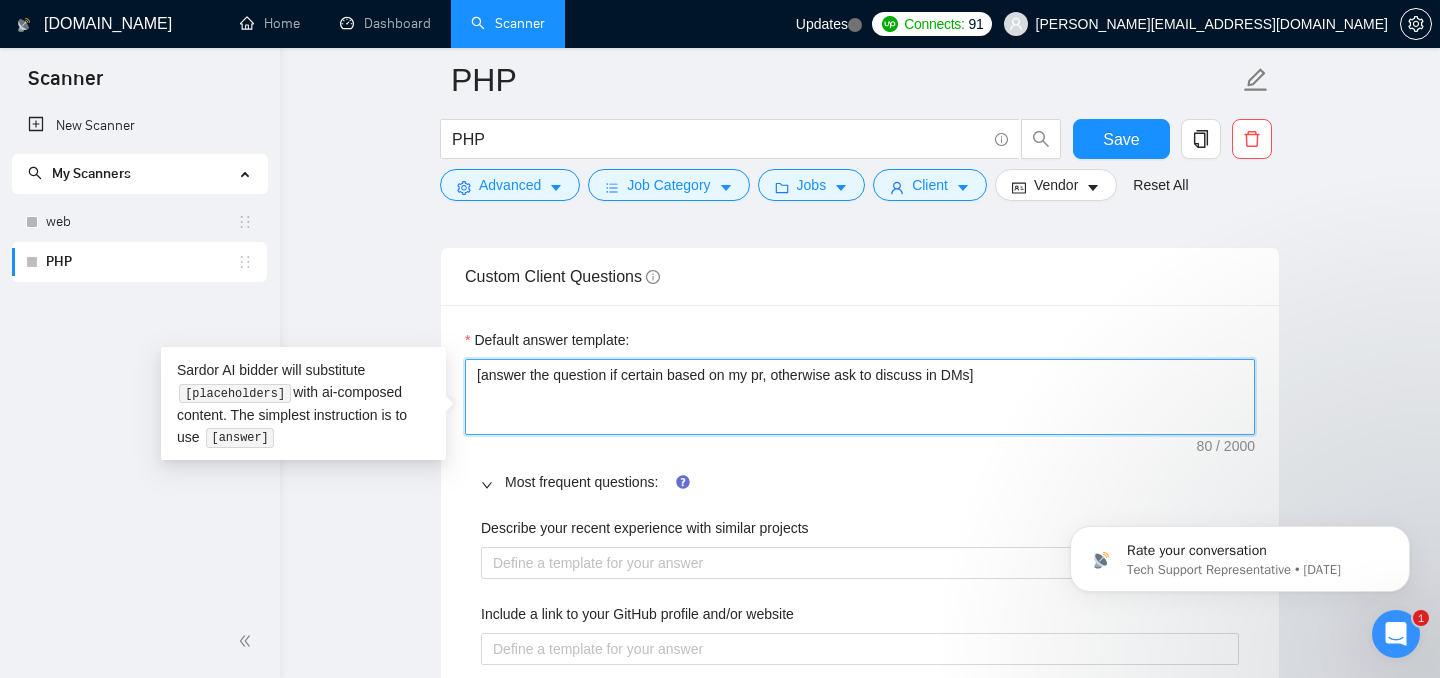 type on "[answer the question if certain based on my pro, otherwise ask to discuss in DMs]" 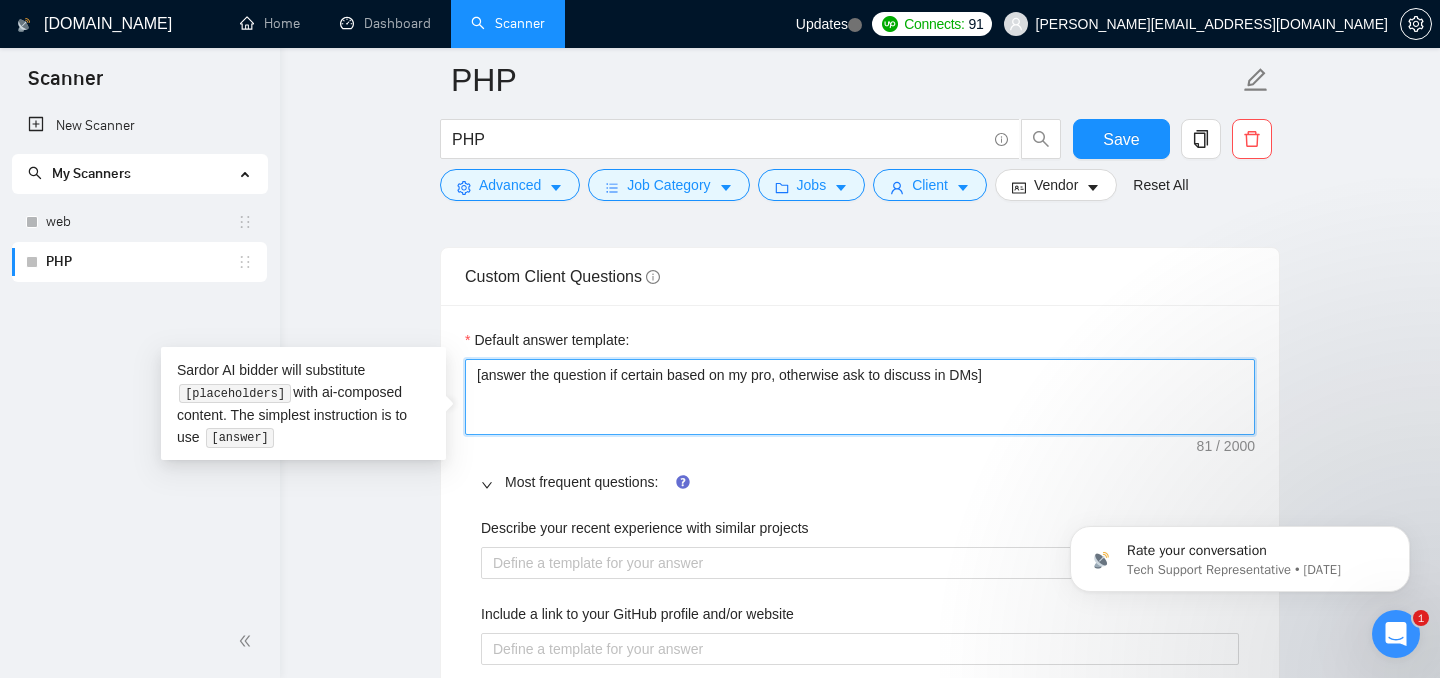 type on "[answer the question if certain based on my prof, otherwise ask to discuss in DMs]" 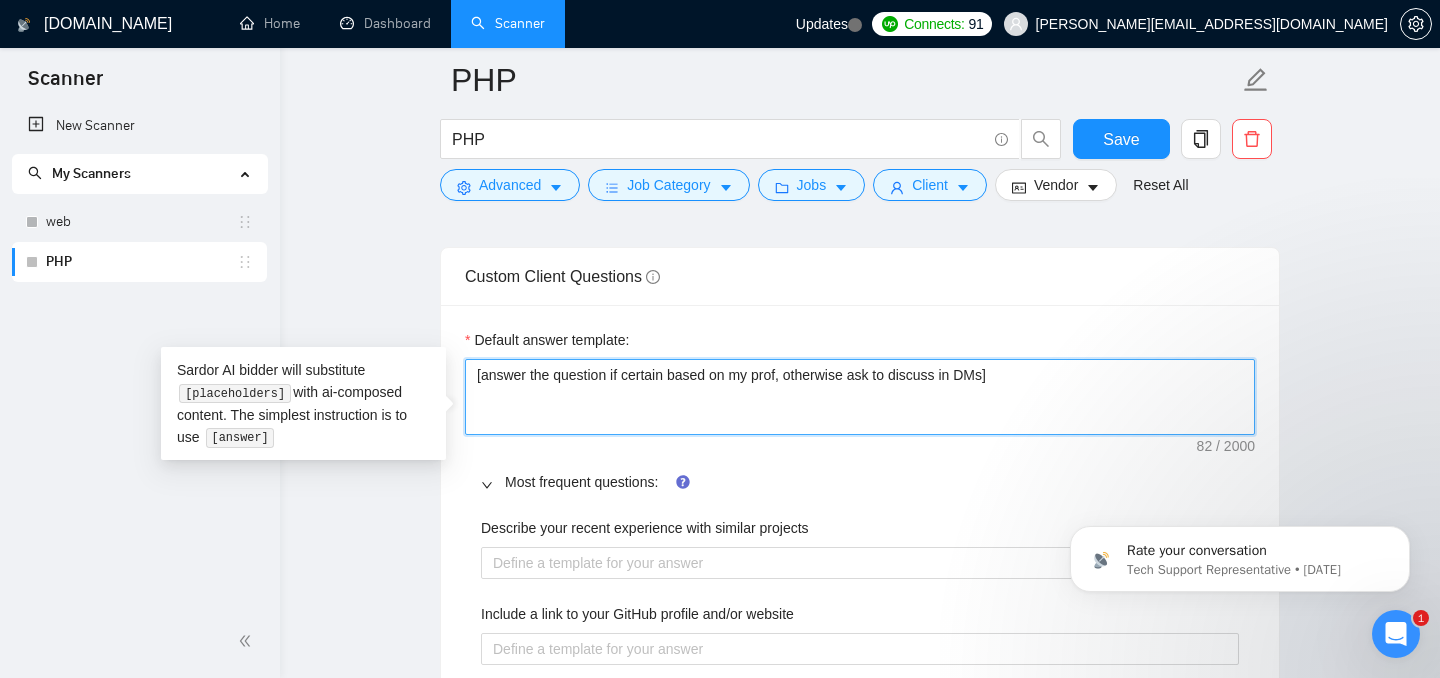 type on "[answer the question if certain based on my profi, otherwise ask to discuss in DMs]" 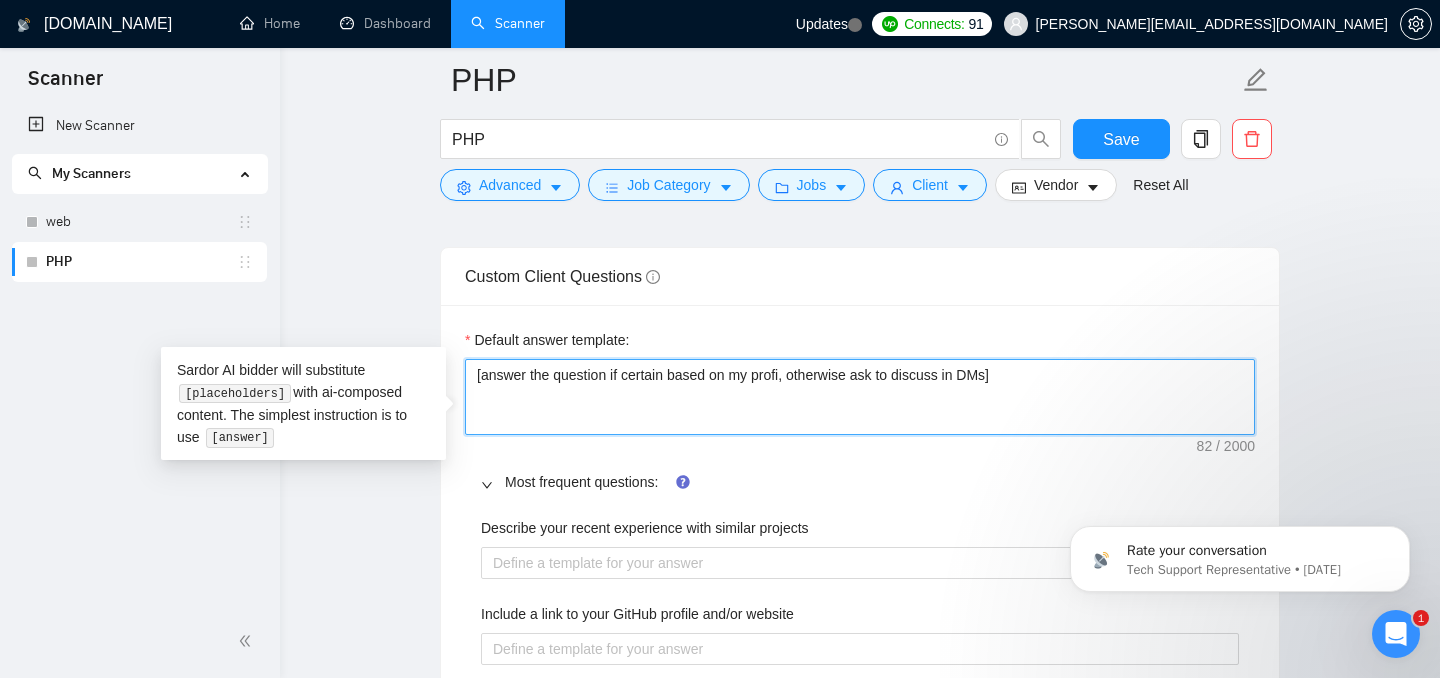 type on "[answer the question if certain based on my profil, otherwise ask to discuss in DMs]" 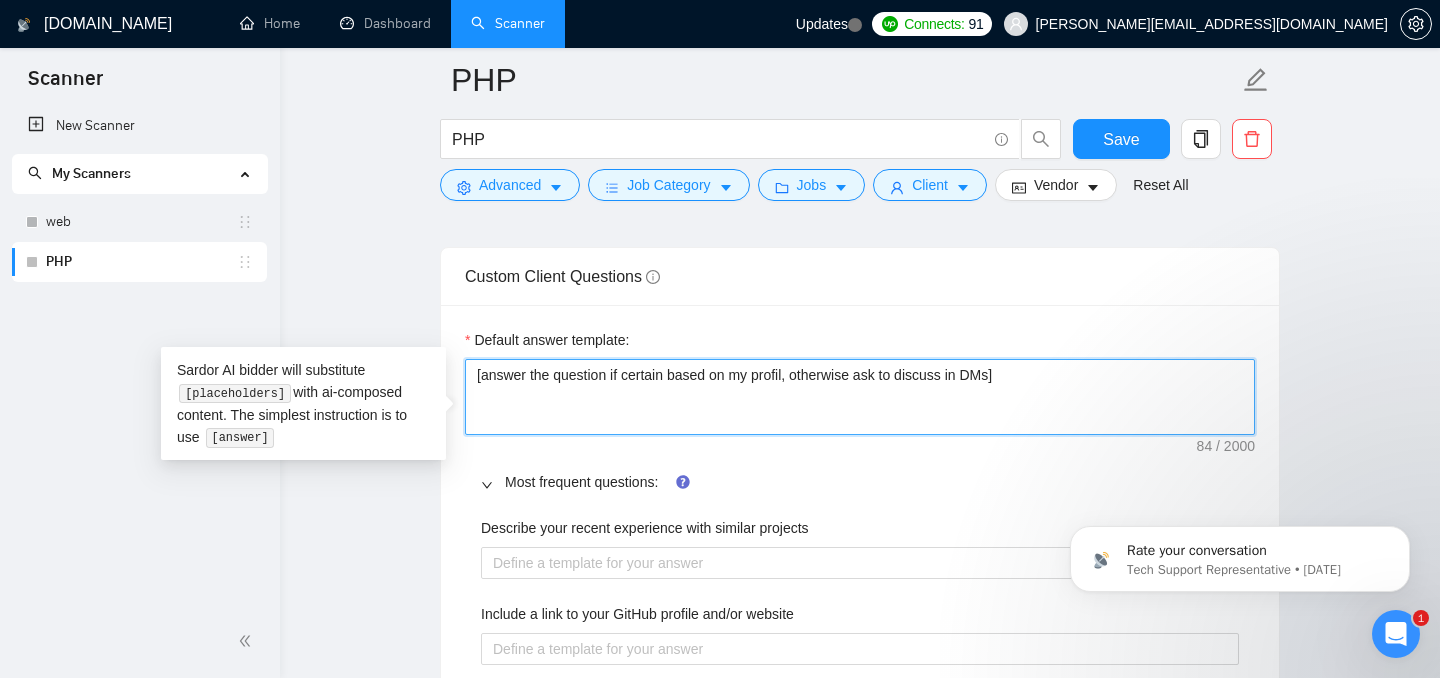 type on "[answer the question if certain based on my profile, otherwise ask to discuss in DMs]" 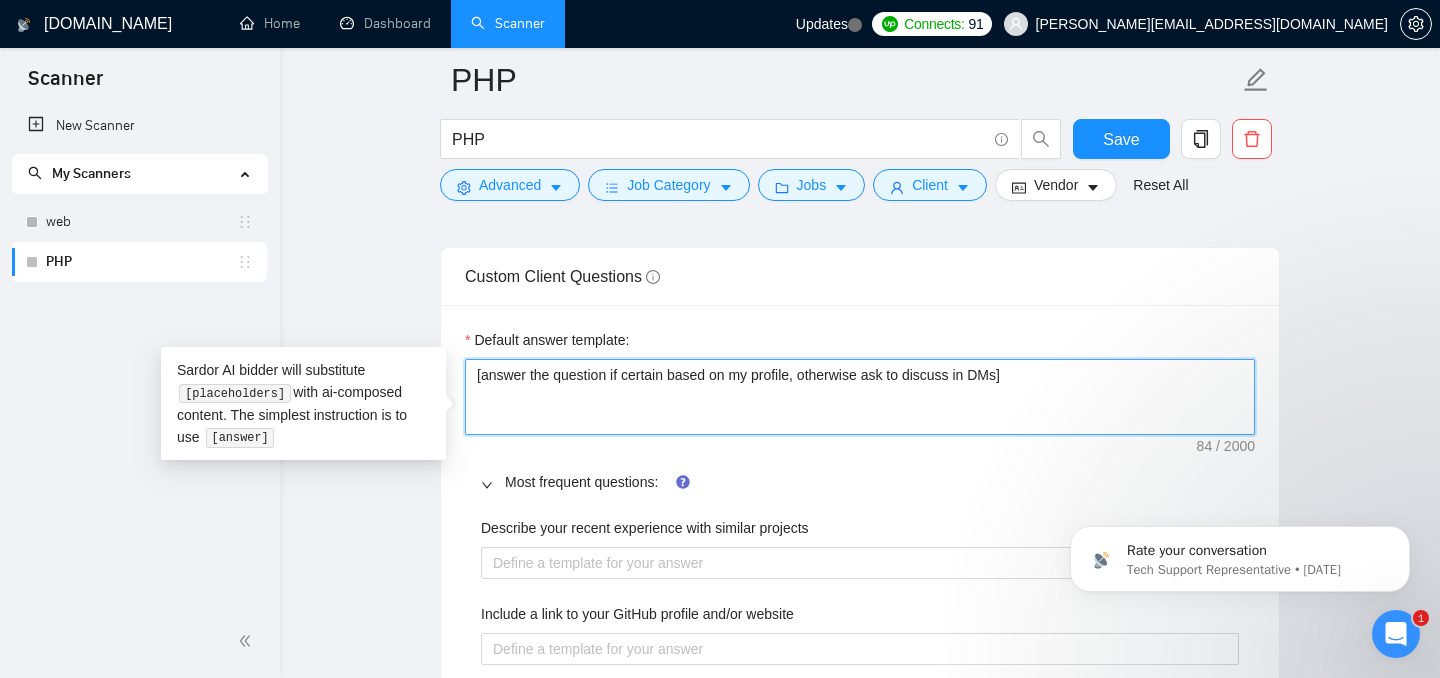 type on "[answer the question if certain based on my profile , otherwise ask to discuss in DMs]" 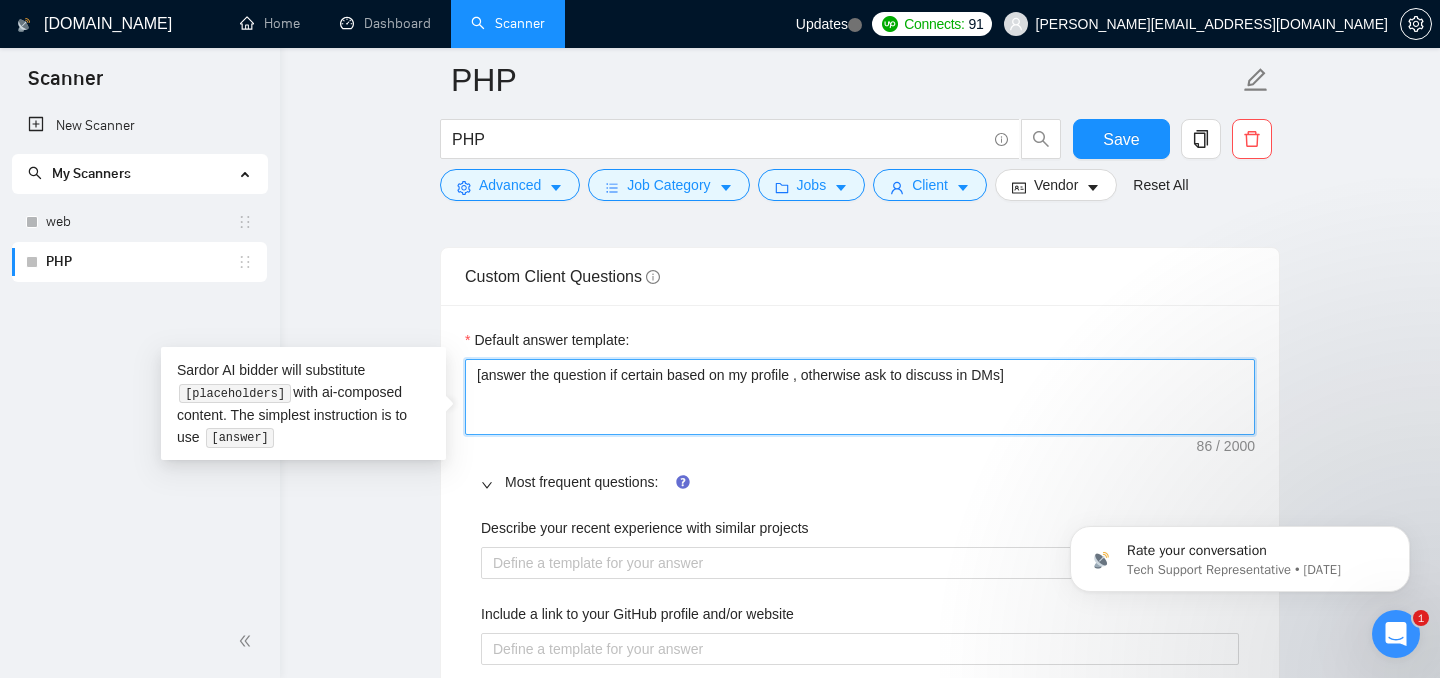 type on "[answer the question if certain based on my profile w, otherwise ask to discuss in DMs]" 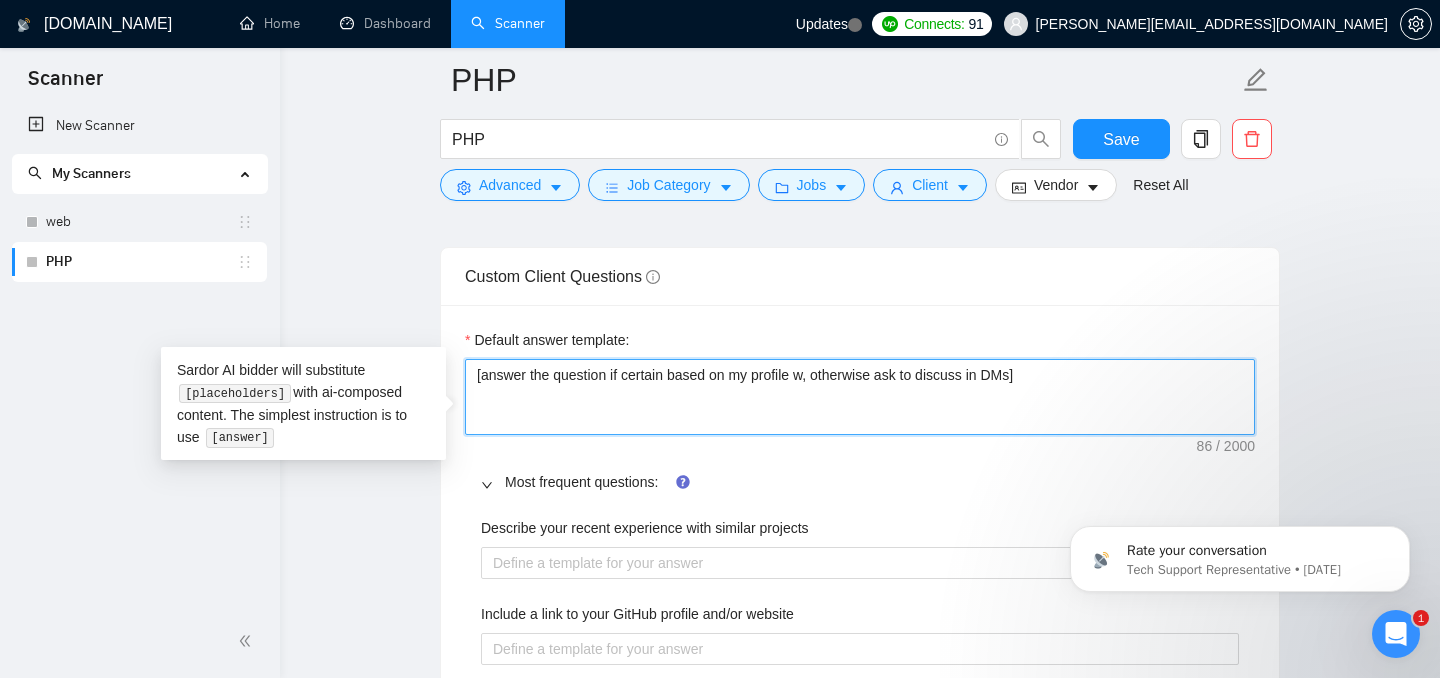 type on "[answer the question if certain based on my profile wo, otherwise ask to discuss in DMs]" 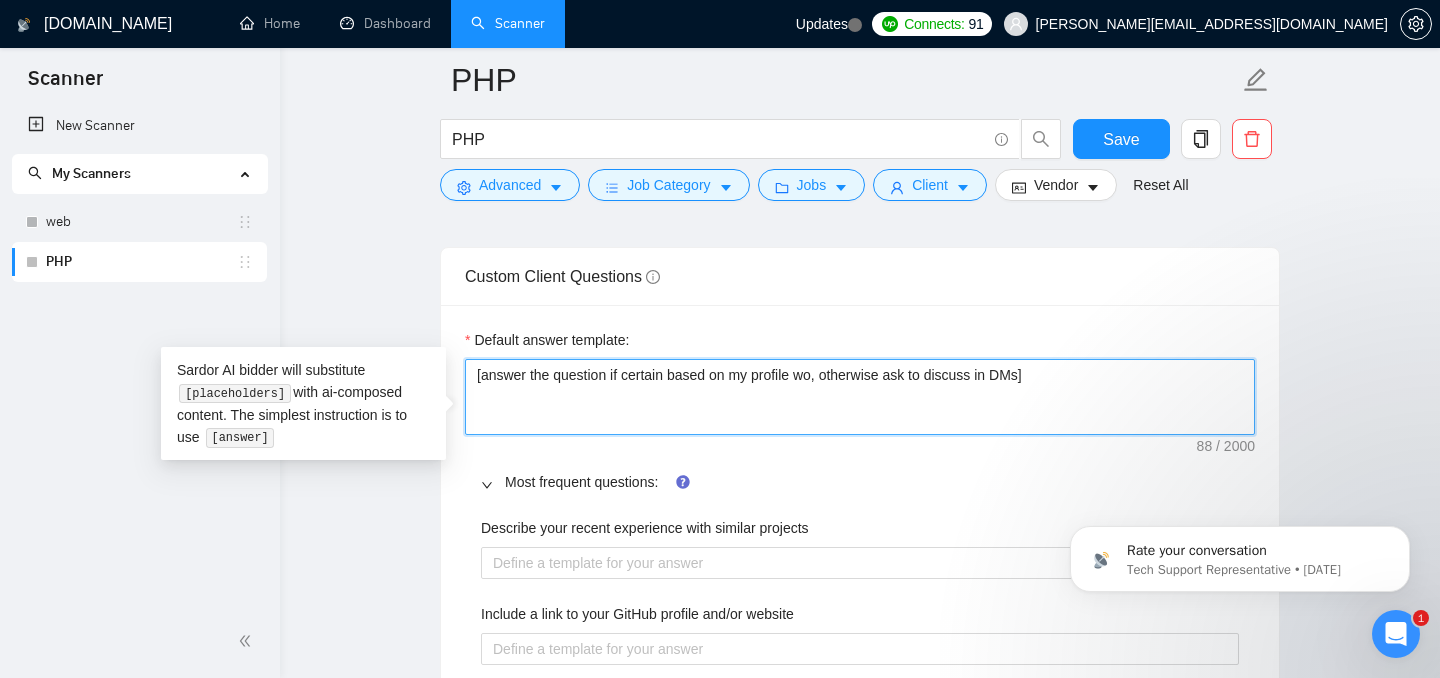 type on "[answer the question if certain based on my profile wor, otherwise ask to discuss in DMs]" 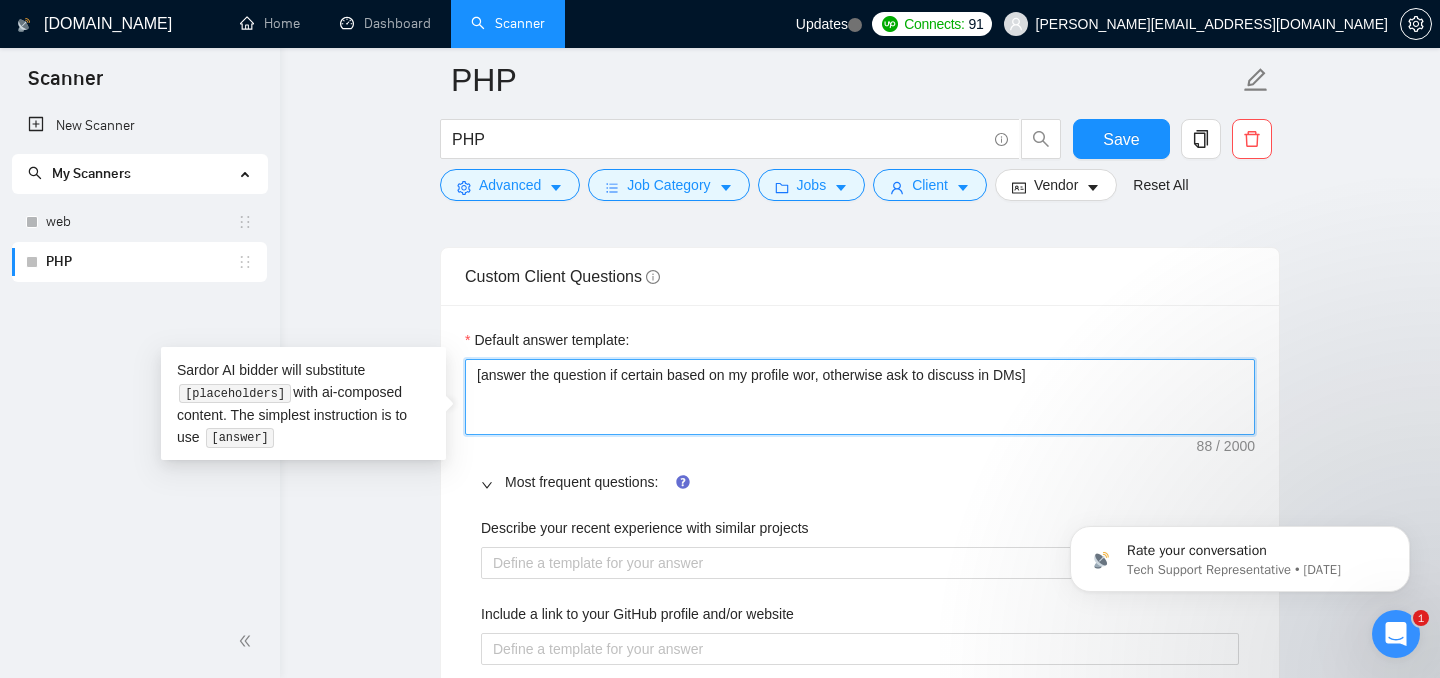 type on "[answer the question if certain based on my profile work, otherwise ask to discuss in DMs]" 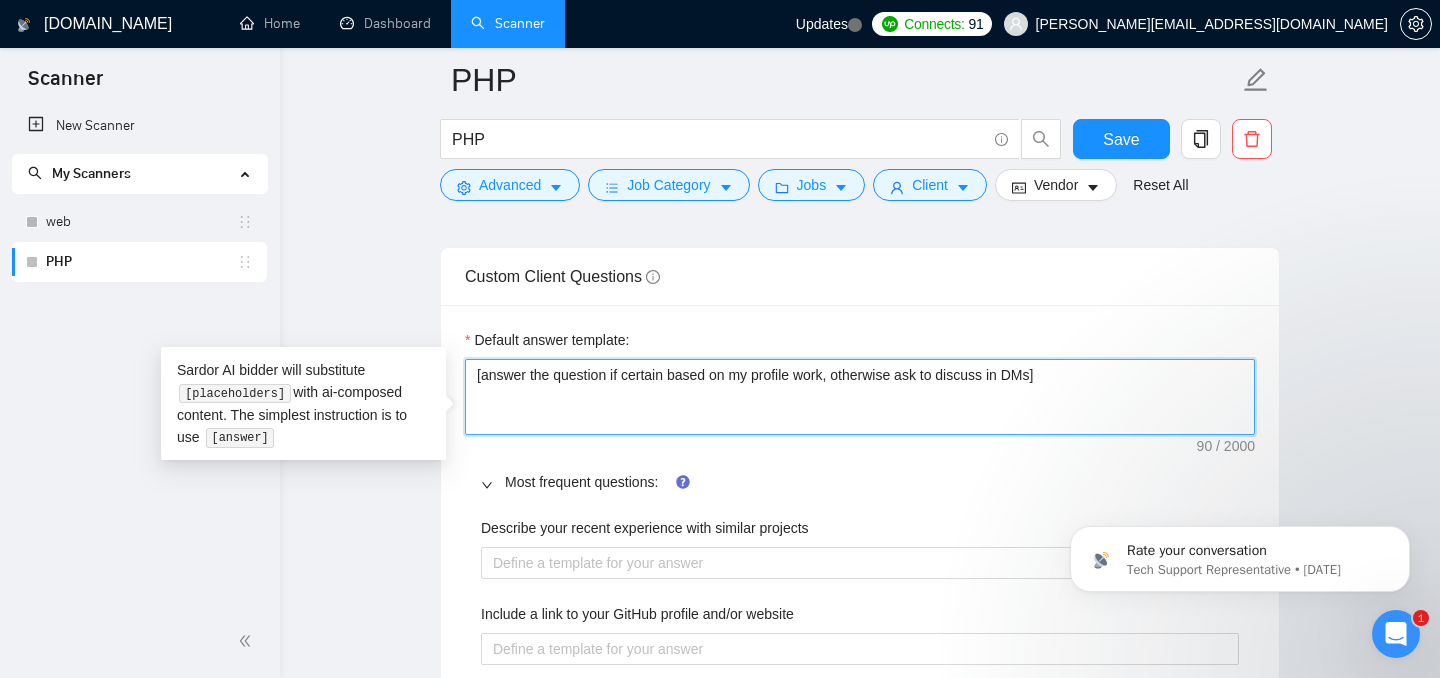 type on "[answer the question if certain based on my profile wor, otherwise ask to discuss in DMs]" 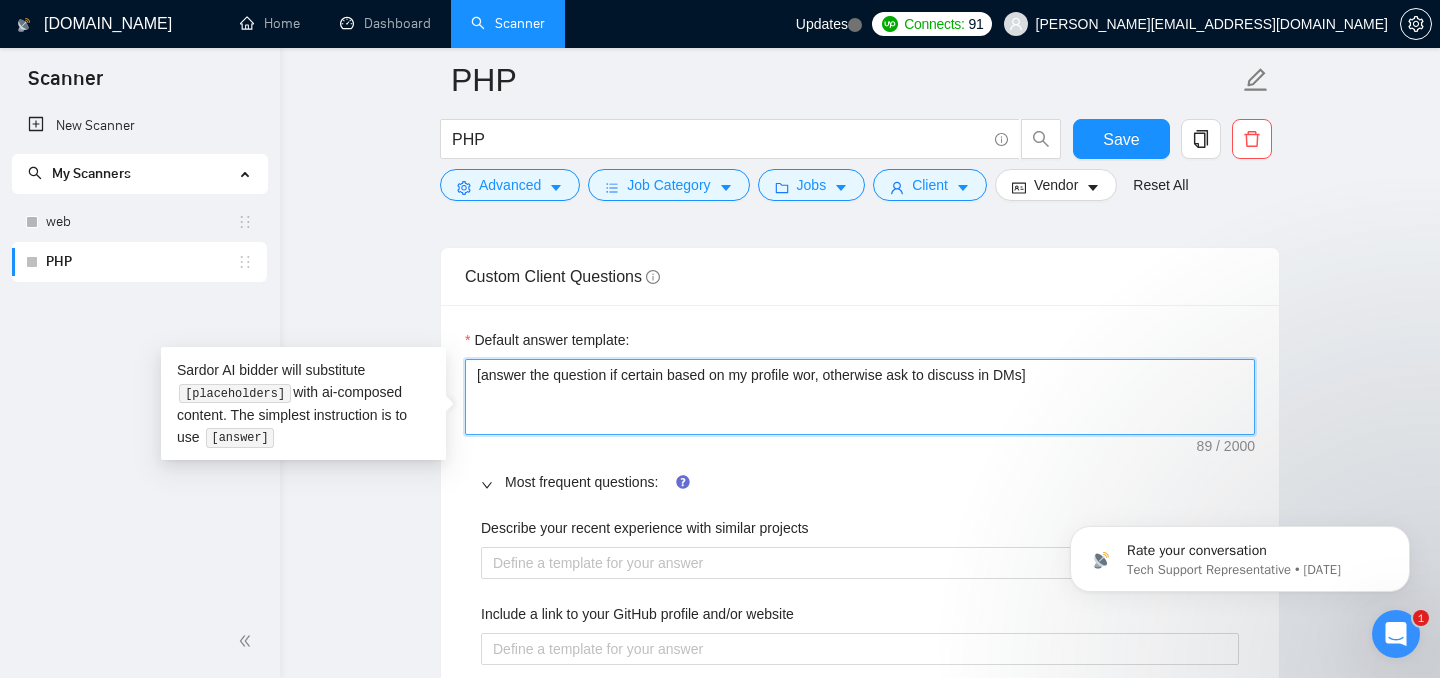type on "[answer the question if certain based on my profile wo, otherwise ask to discuss in DMs]" 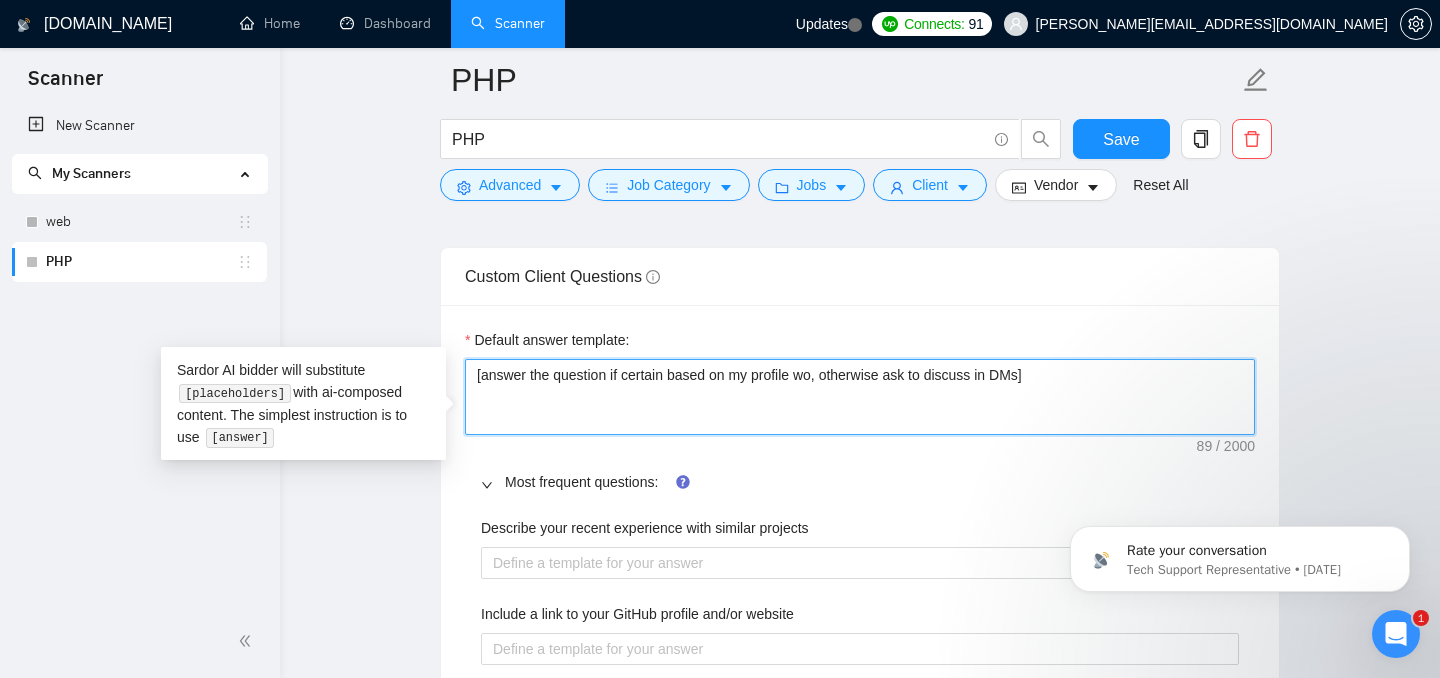 type on "[answer the question if certain based on my profile w, otherwise ask to discuss in DMs]" 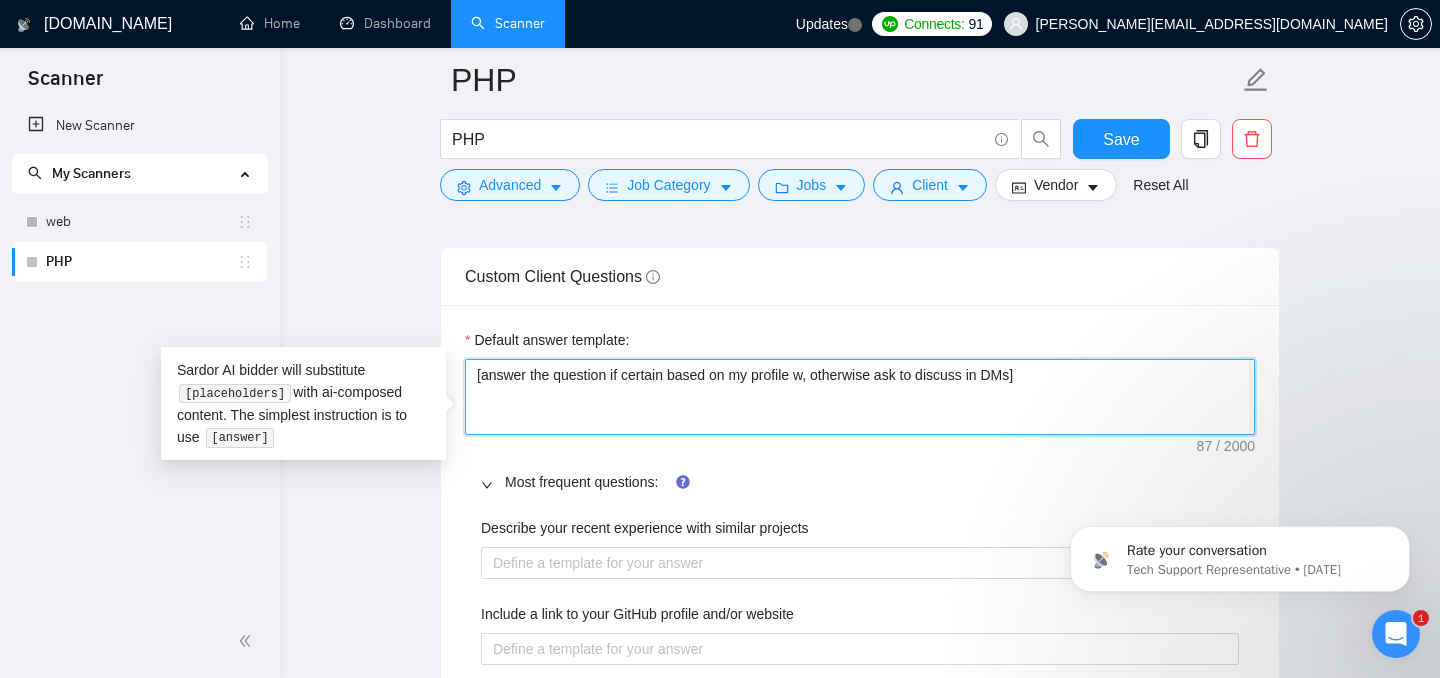 type on "[answer the question if certain based on my profile , otherwise ask to discuss in DMs]" 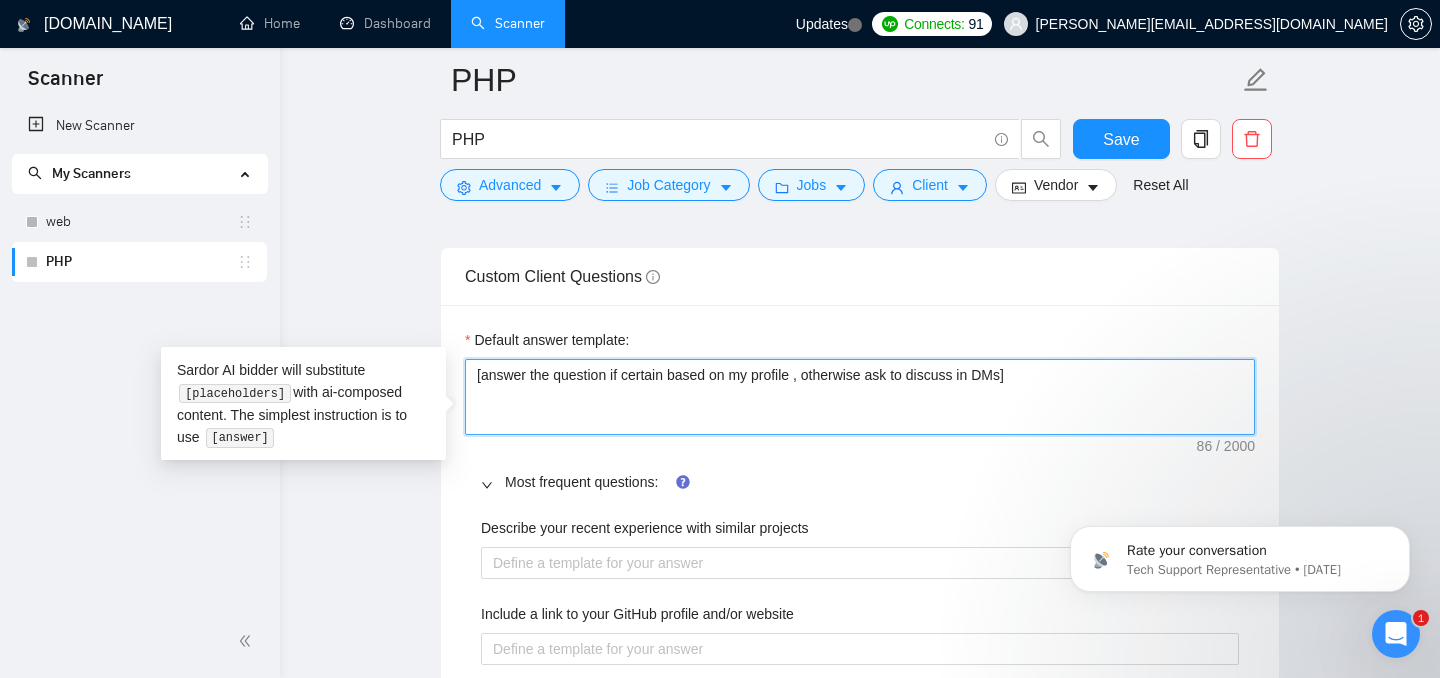 type on "[answer the question if certain based on my profile, otherwise ask to discuss in DMs]" 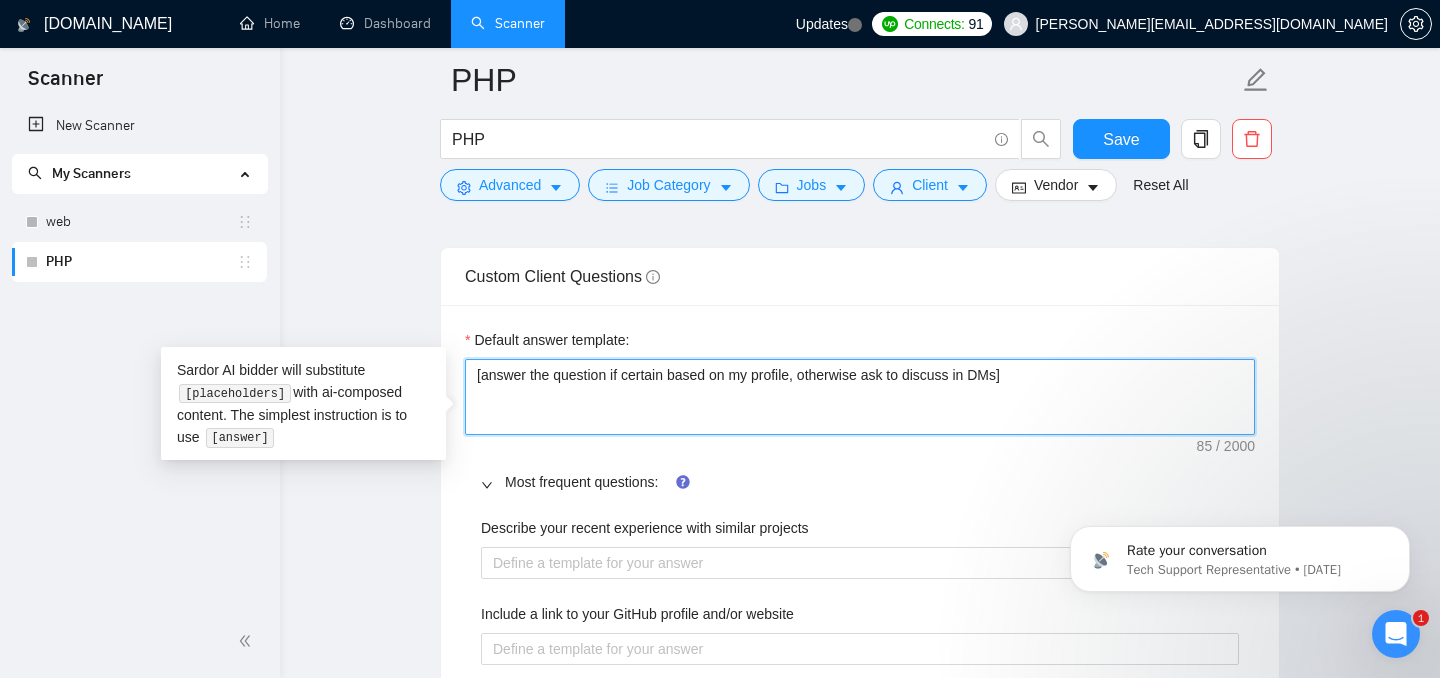 type on "[answer the question if certain based on my profile , otherwise ask to discuss in DMs]" 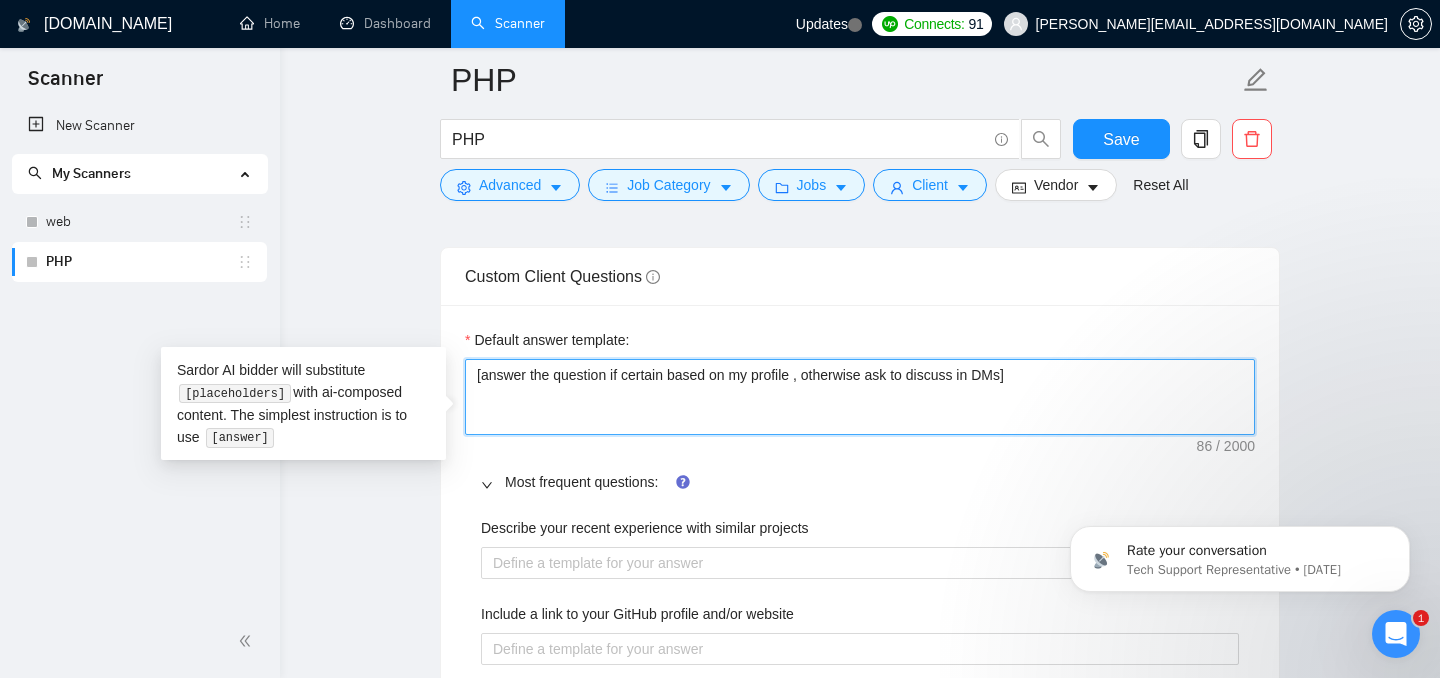type on "[answer the question if certain based on my profile &, otherwise ask to discuss in DMs]" 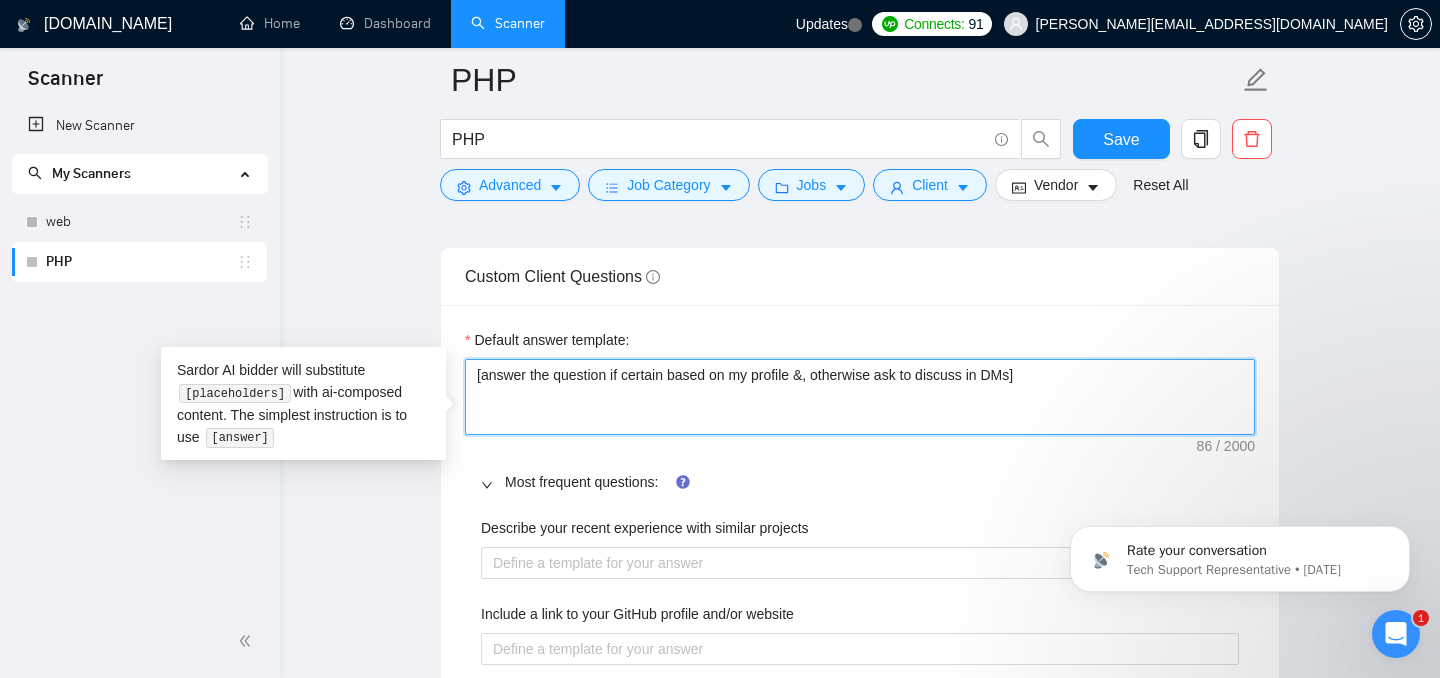 type on "[answer the question if certain based on my profile & , otherwise ask to discuss in DMs]" 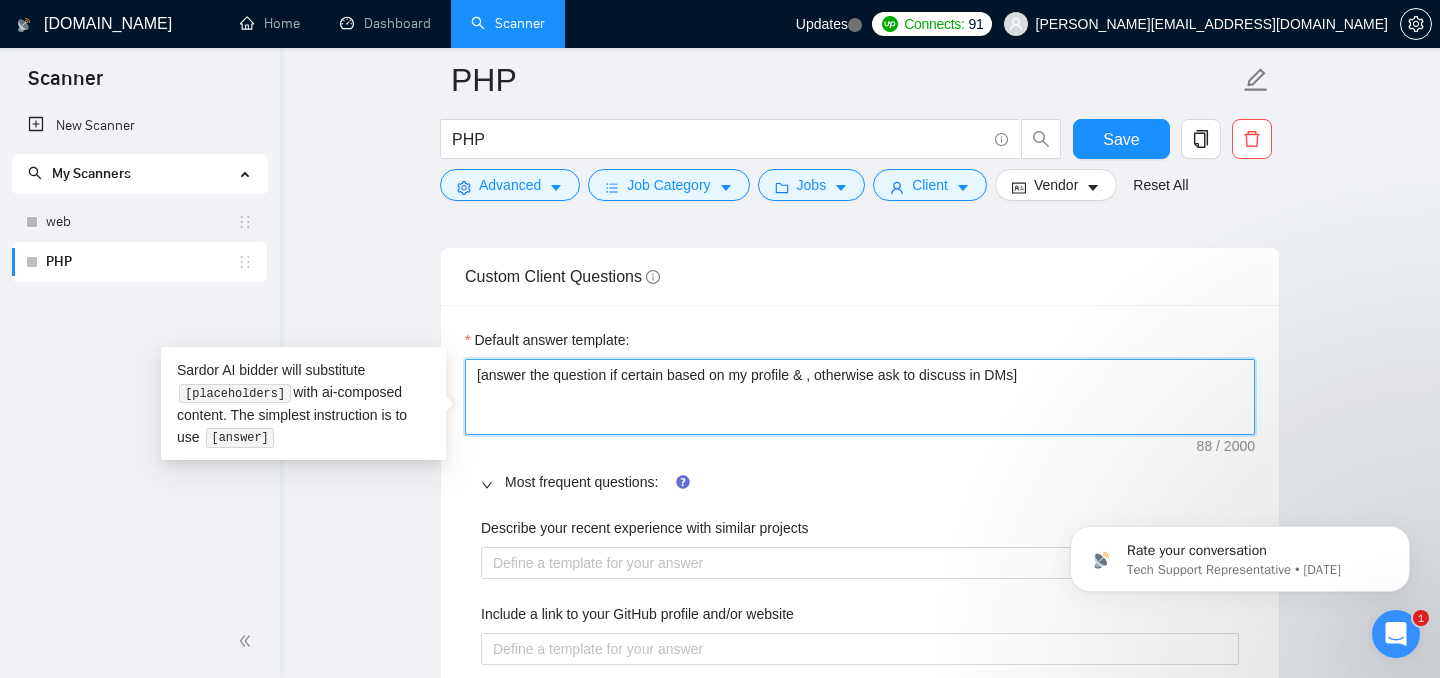 type on "[answer the question if certain based on my profile & p, otherwise ask to discuss in DMs]" 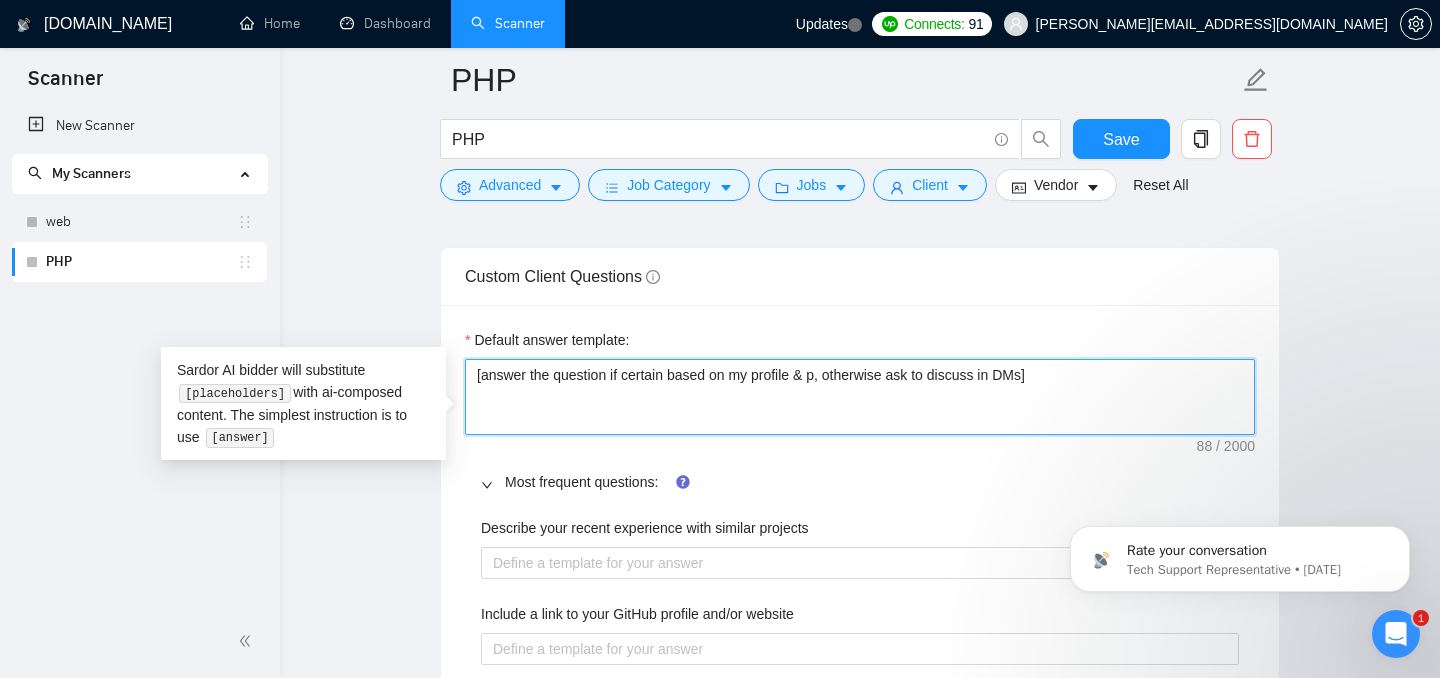 type 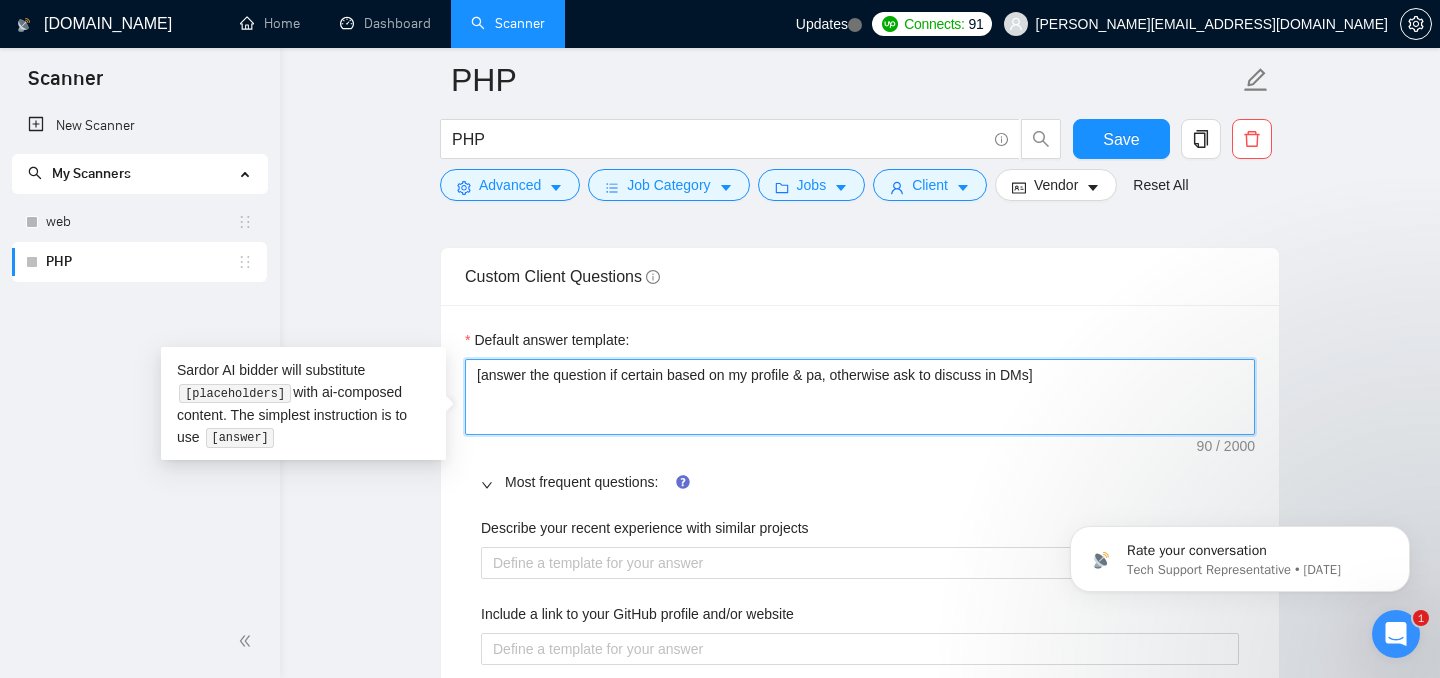 type on "[answer the question if certain based on my profile & pas, otherwise ask to discuss in DMs]" 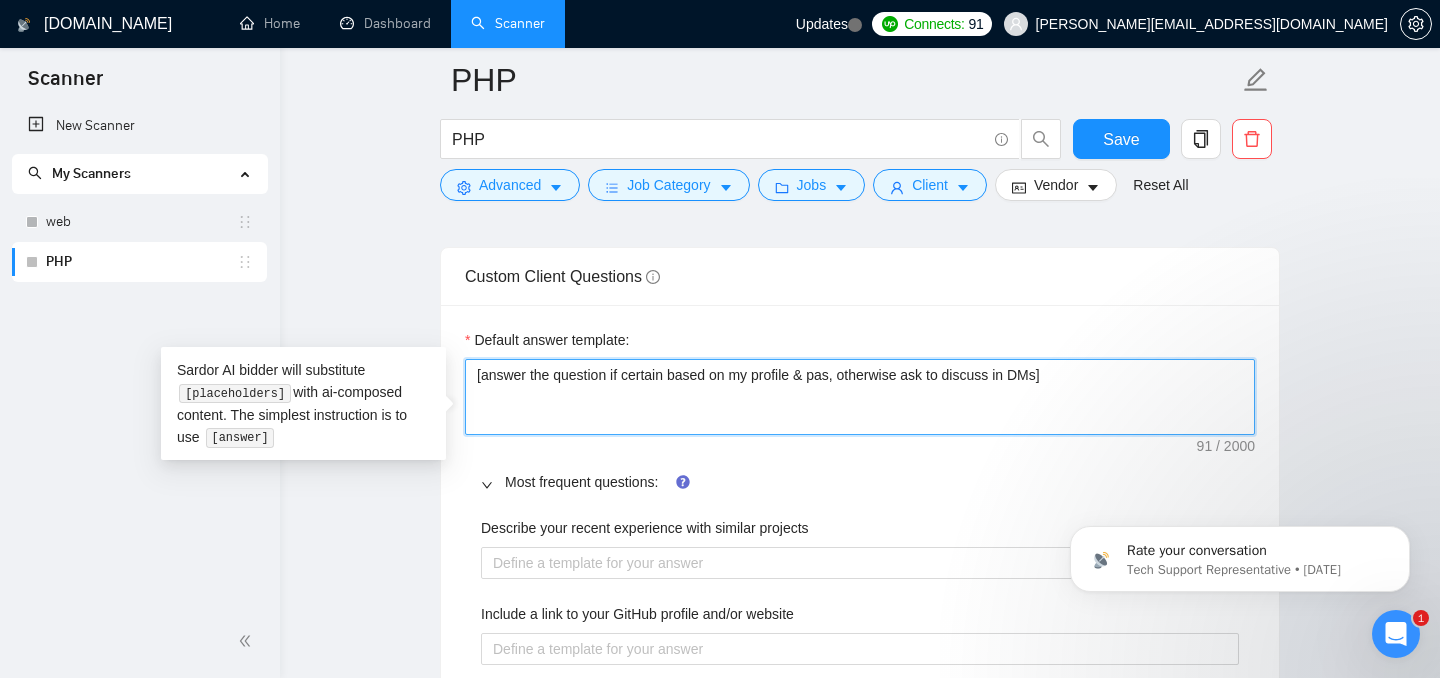 type on "[answer the question if certain based on my profile & past, otherwise ask to discuss in DMs]" 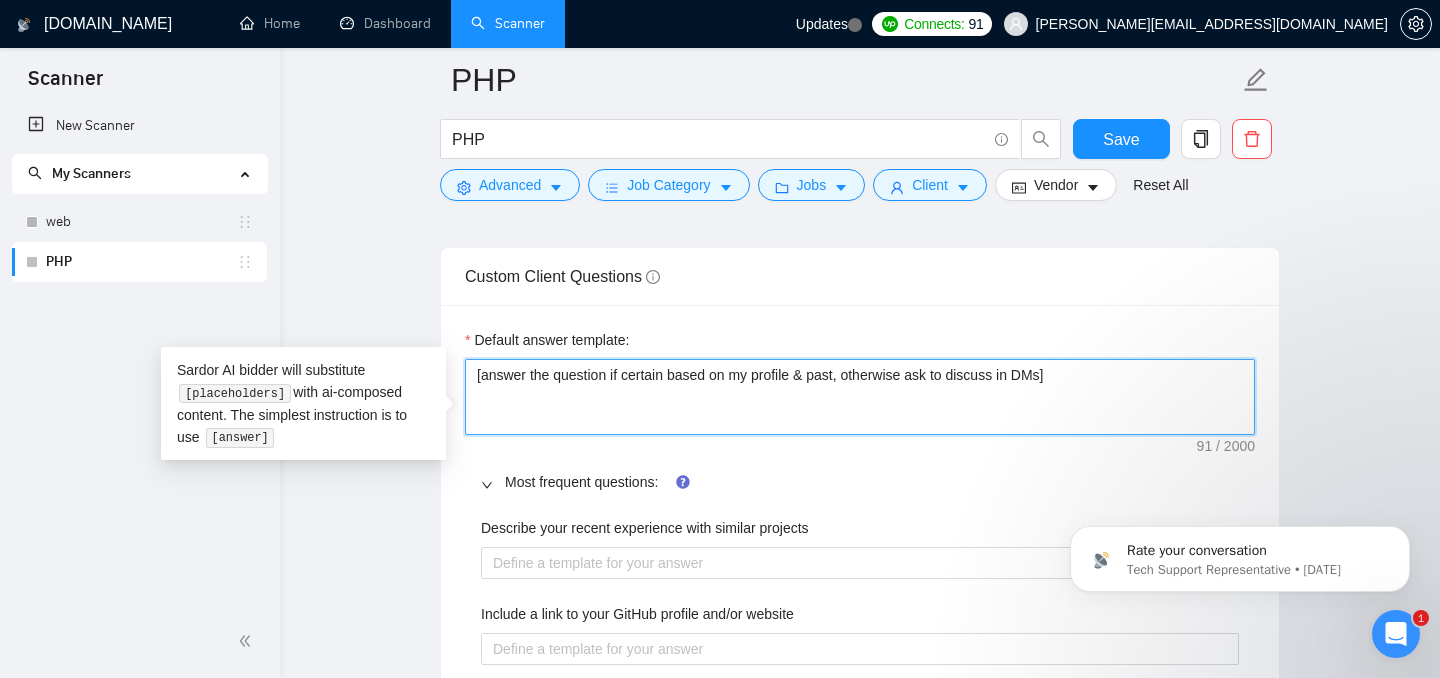 type on "[answer the question if certain based on my profile & past , otherwise ask to discuss in DMs]" 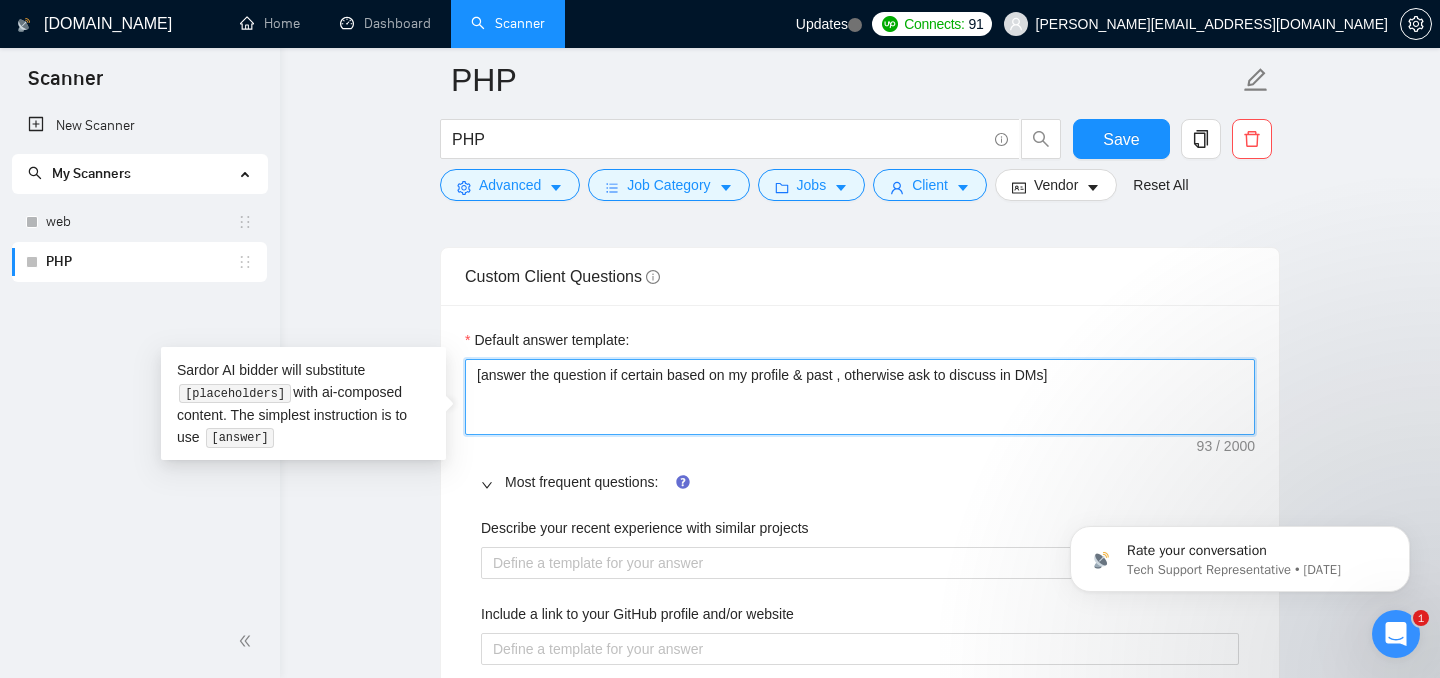 type on "[answer the question if certain based on my profile & past p, otherwise ask to discuss in DMs]" 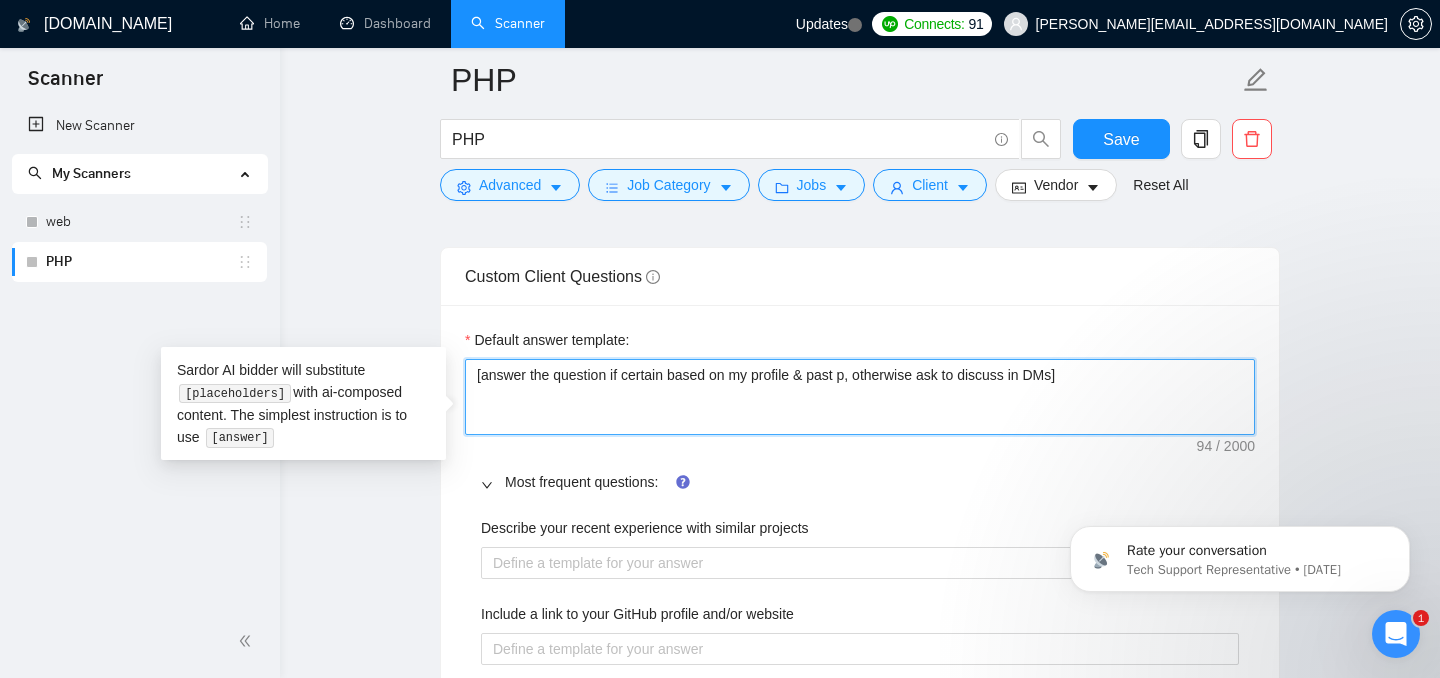 type on "[answer the question if certain based on my profile & past pr, otherwise ask to discuss in DMs]" 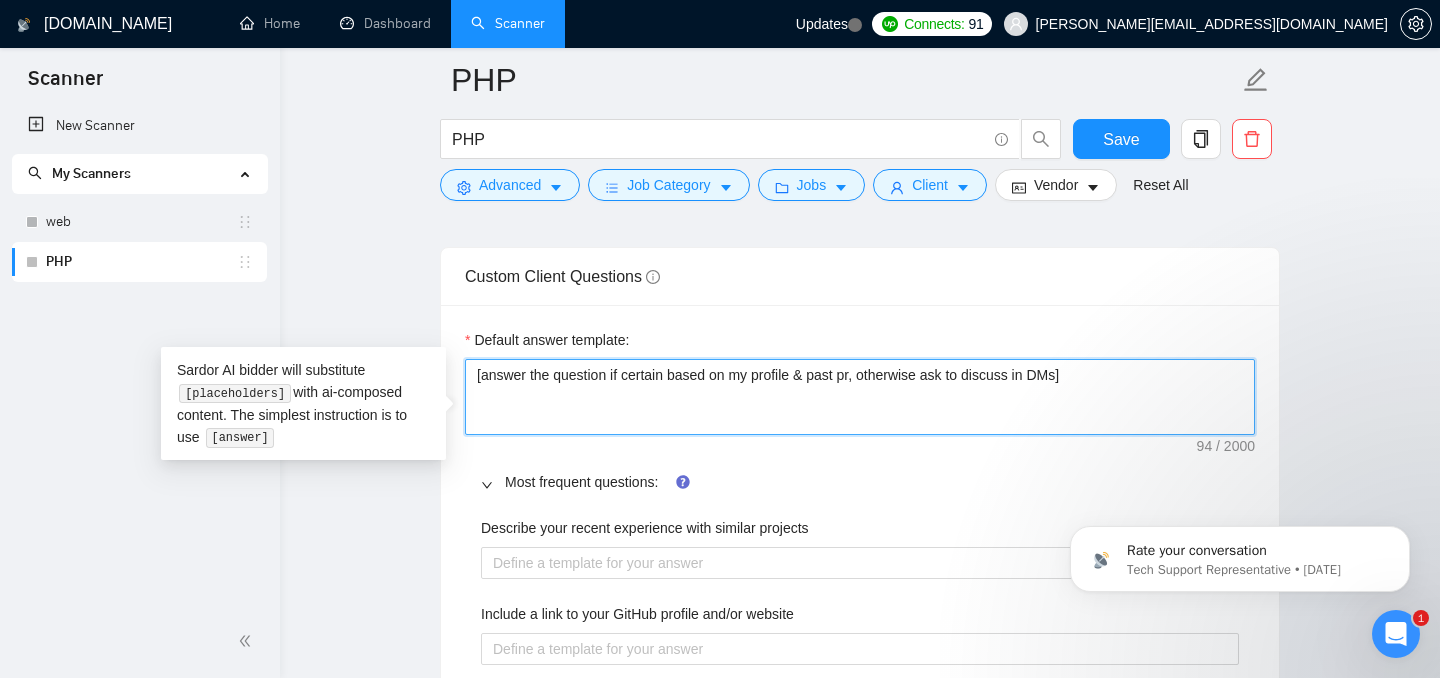 type on "[answer the question if certain based on my profile & past pro, otherwise ask to discuss in DMs]" 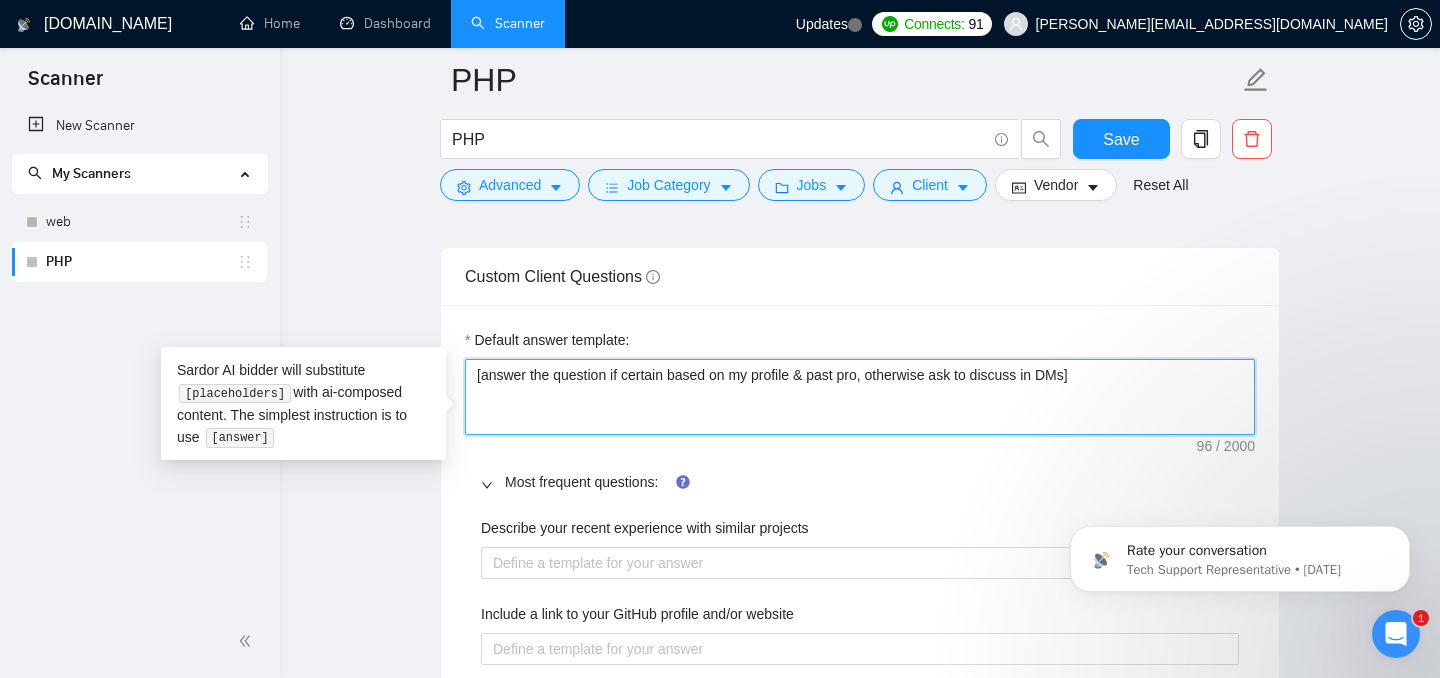 type on "[answer the question if certain based on my profile & past proj, otherwise ask to discuss in DMs]" 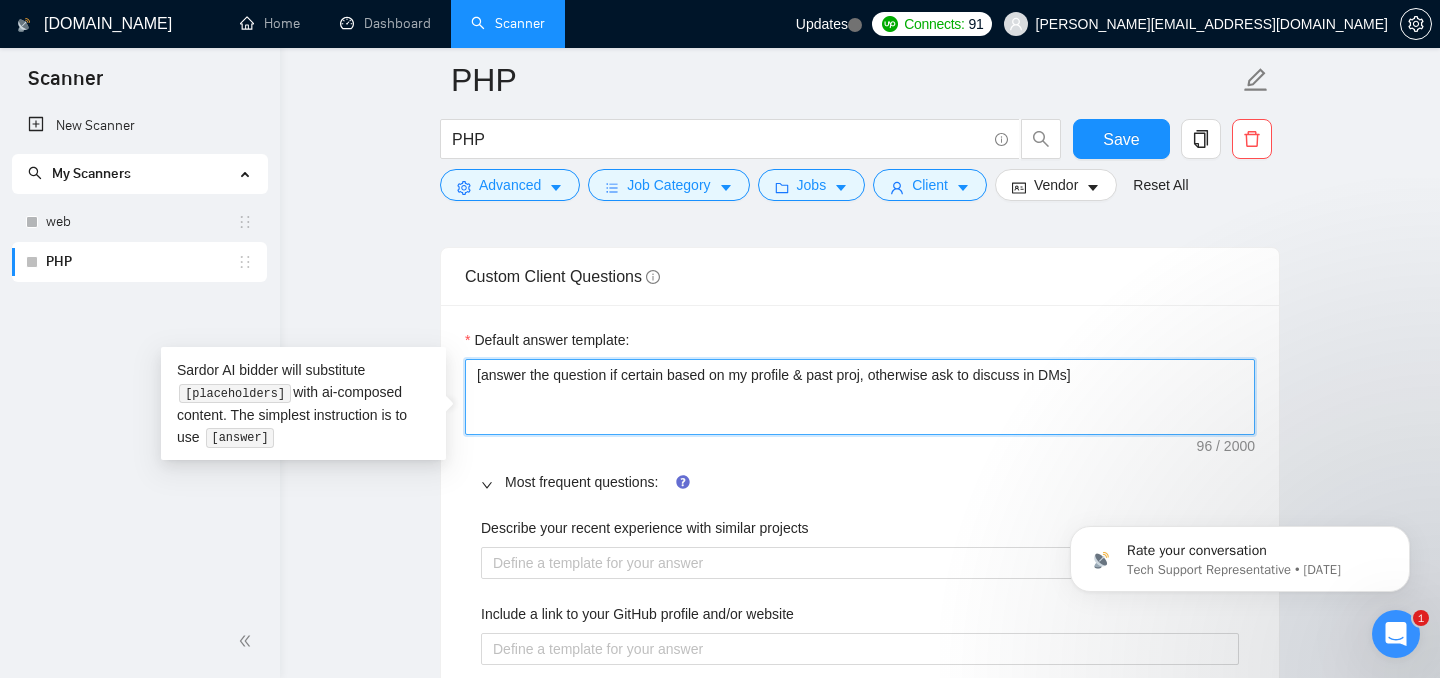 type on "[answer the question if certain based on my profile & past proje, otherwise ask to discuss in DMs]" 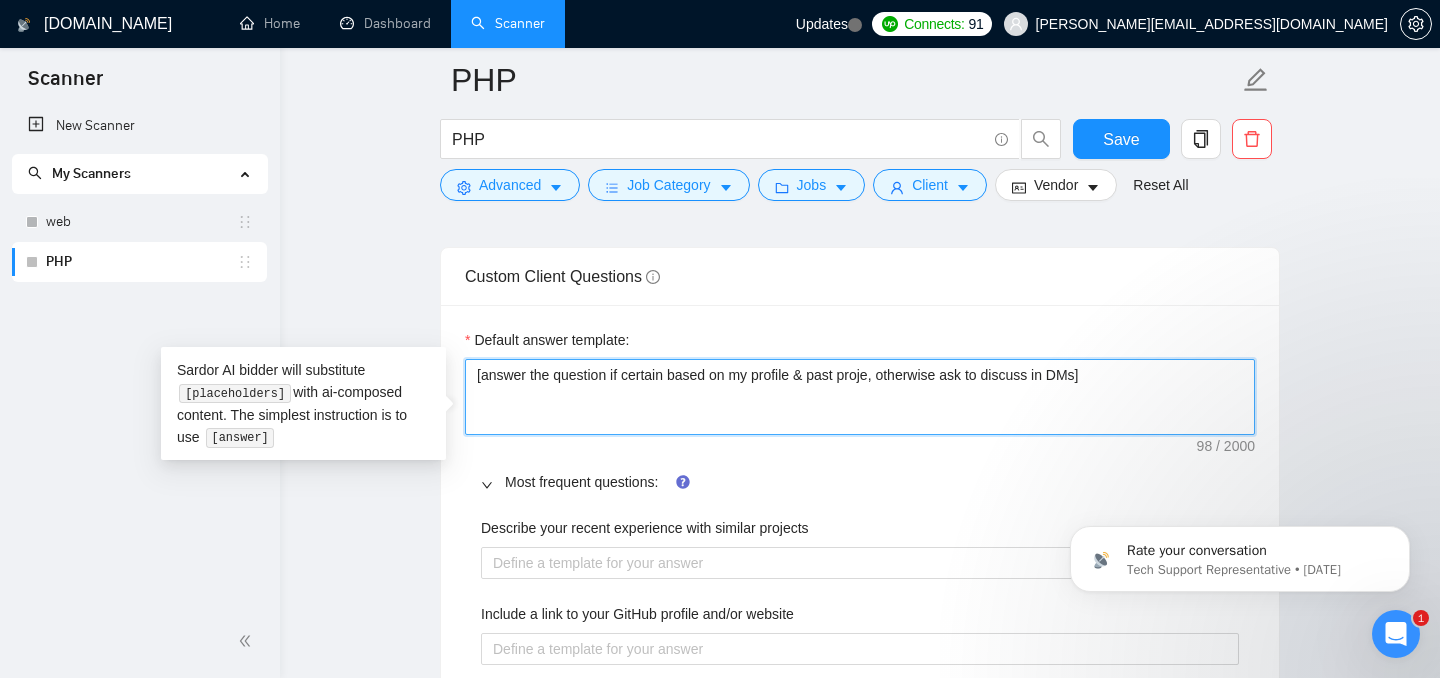type on "[answer the question if certain based on my profile & past projec, otherwise ask to discuss in DMs]" 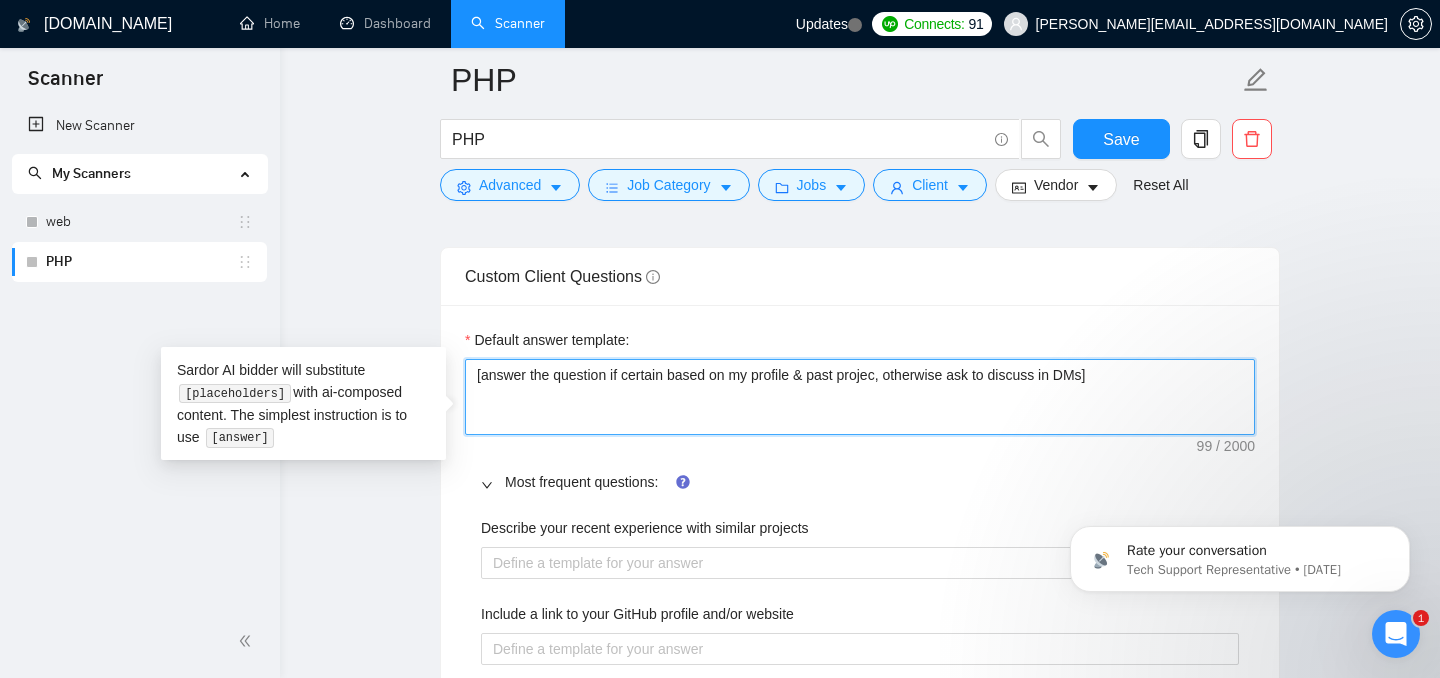 type on "[answer the question if certain based on my profile & past project, otherwise ask to discuss in DMs]" 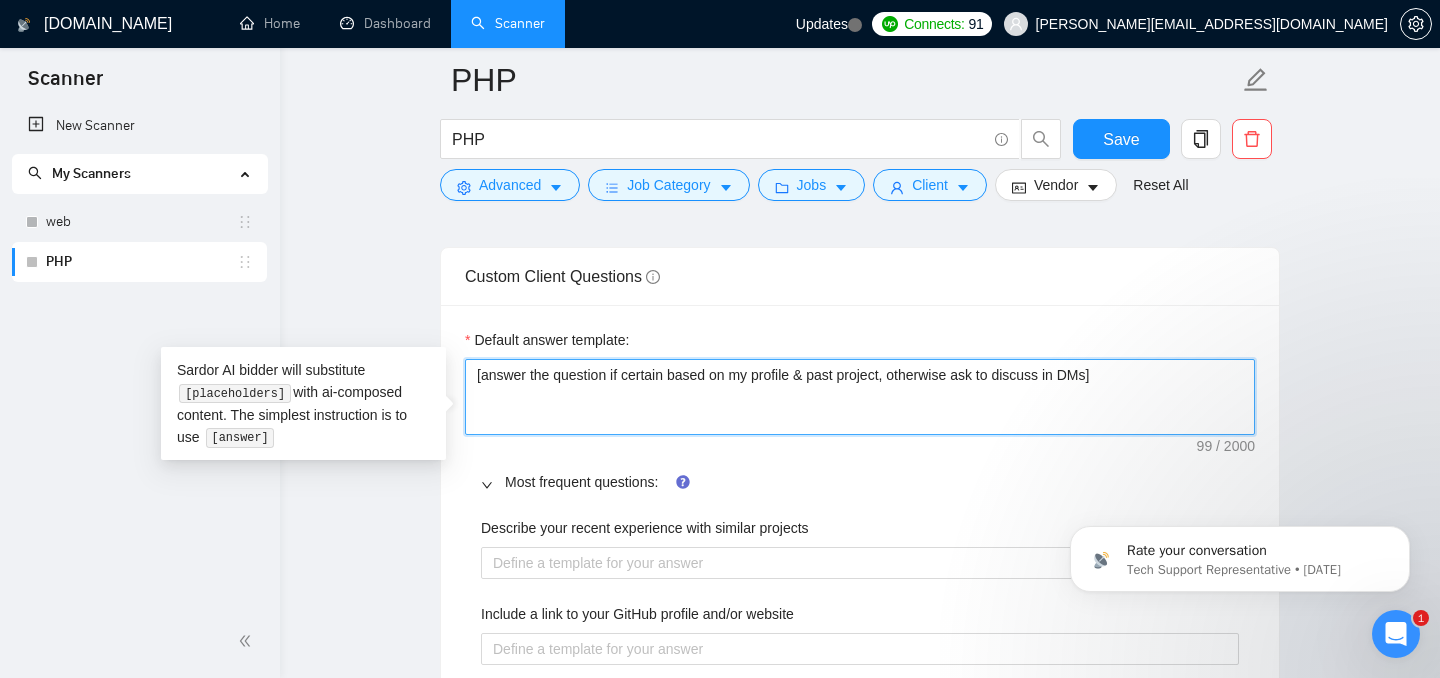 type on "[answer the question if certain based on my profile & past project., otherwise ask to discuss in DMs]" 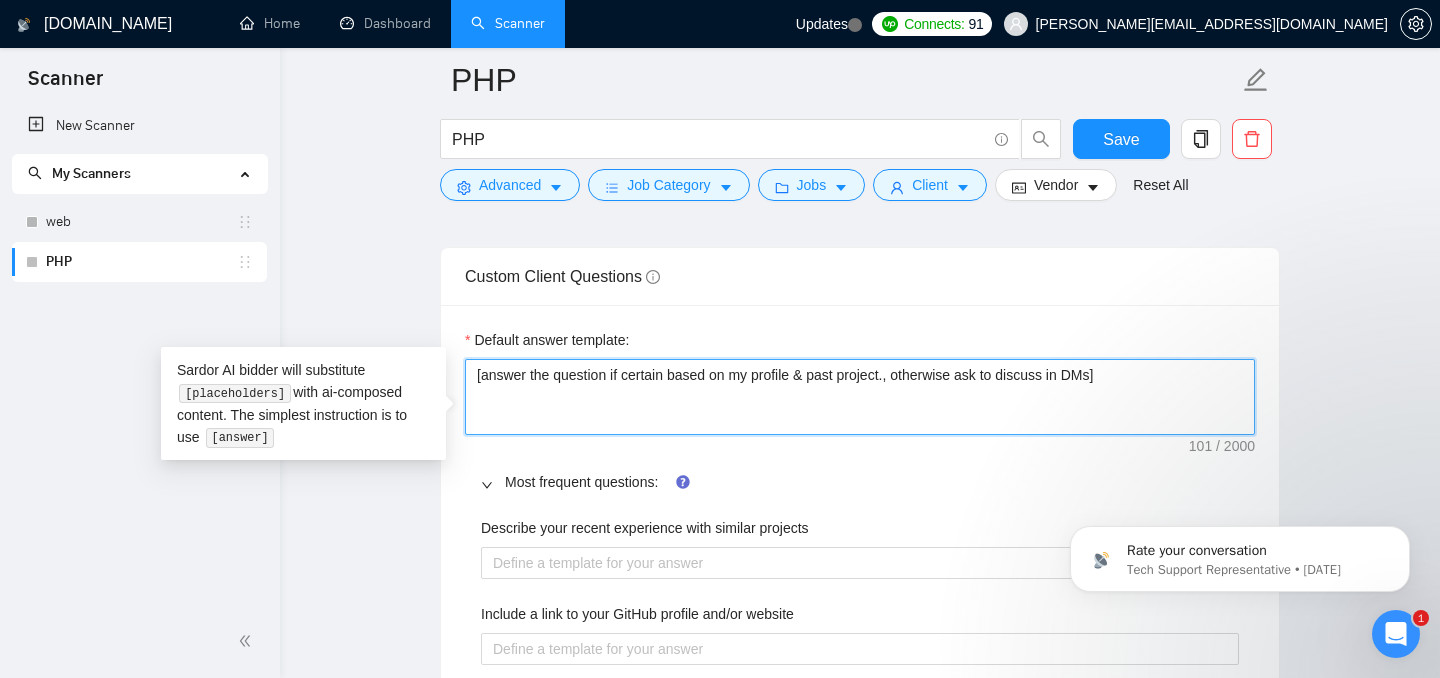 type on "[answer the question if certain based on my profile & past project, otherwise ask to discuss in DMs]" 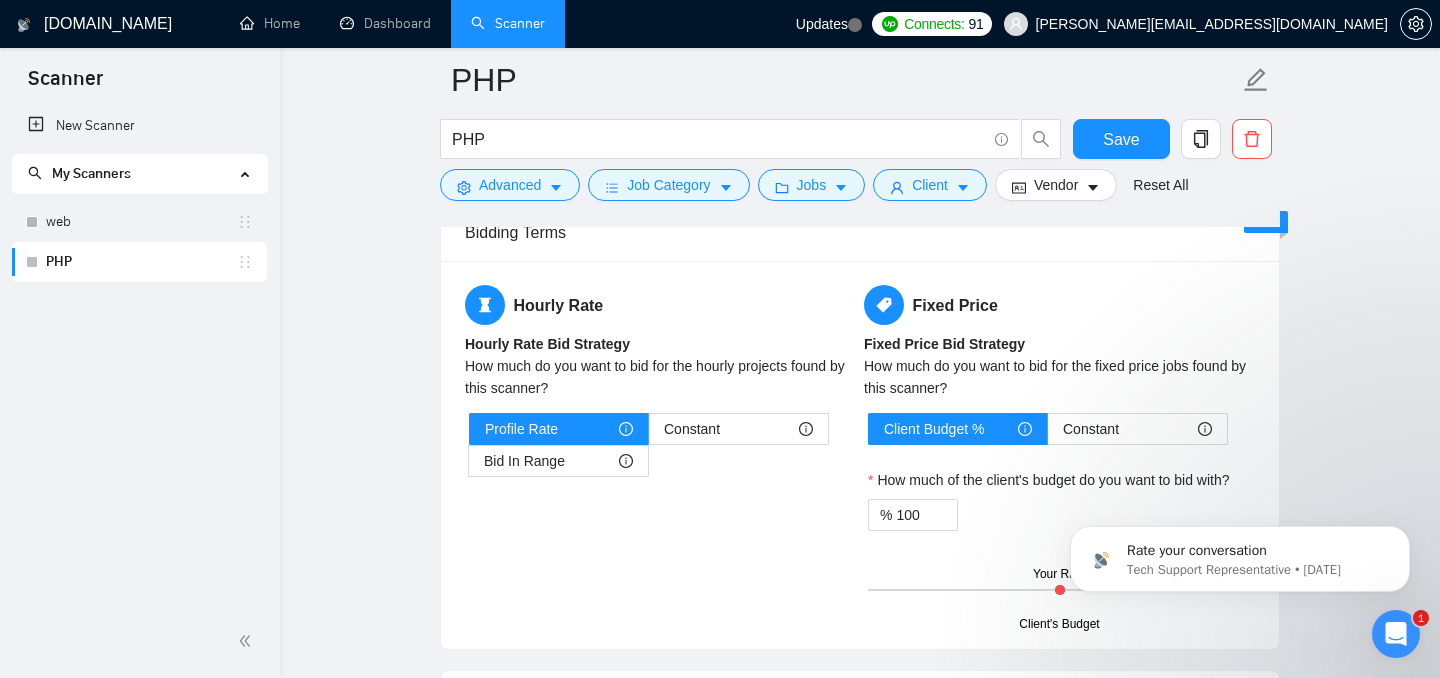 scroll, scrollTop: 2792, scrollLeft: 0, axis: vertical 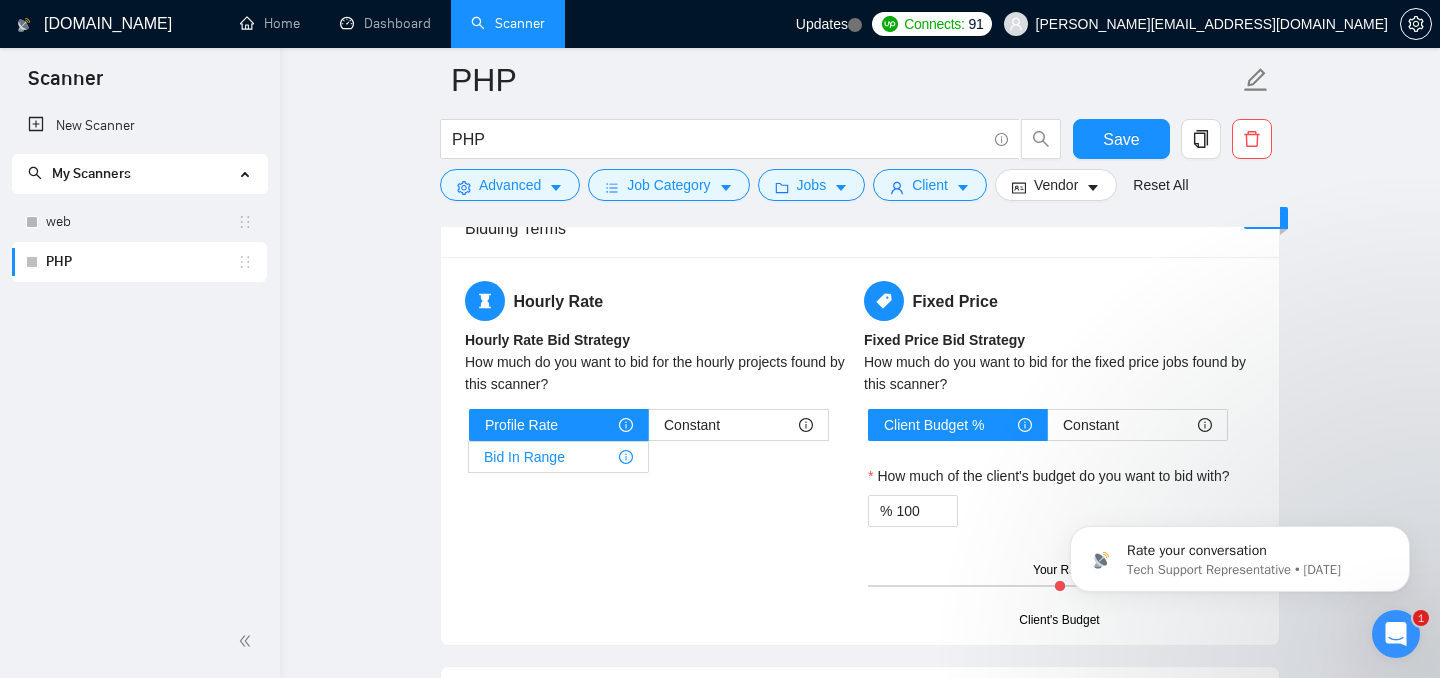 type on "[answer the question if certain based on my profile & past project, otherwise ask to discuss in DMs]" 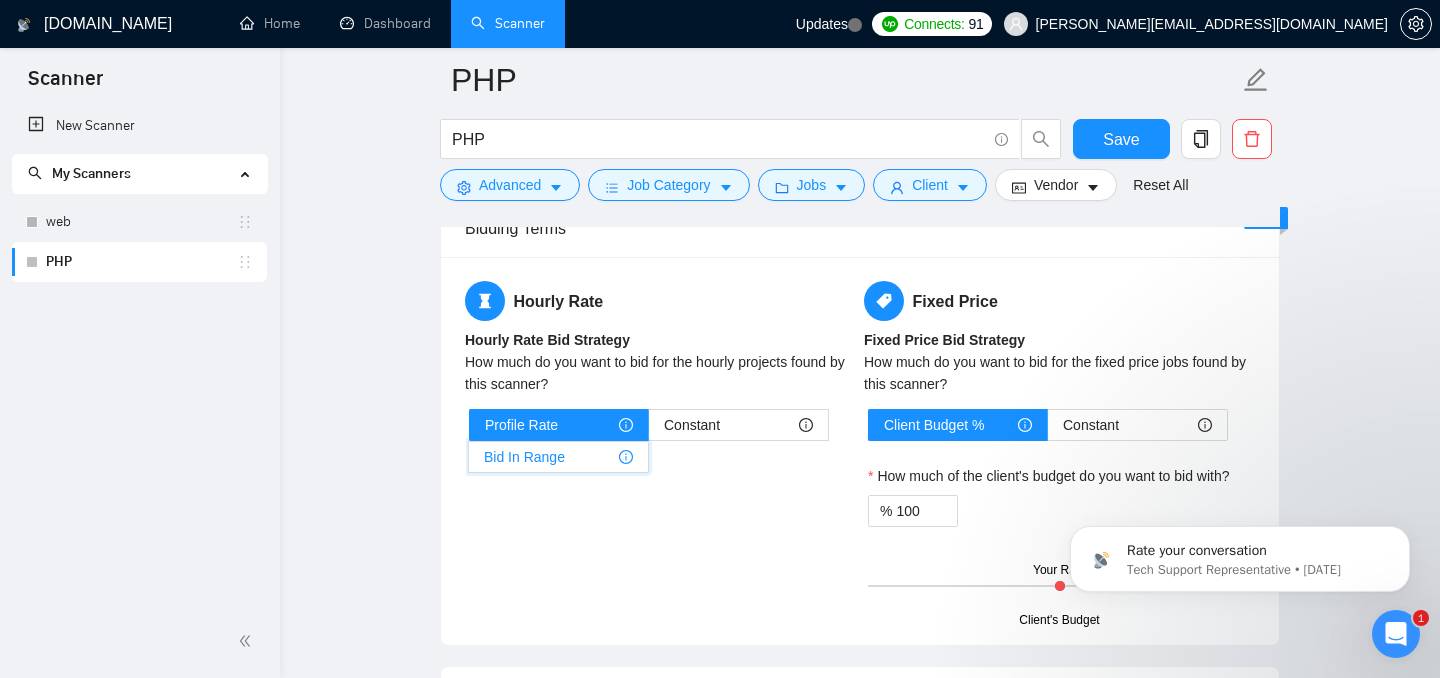 click on "Bid In Range" at bounding box center [469, 462] 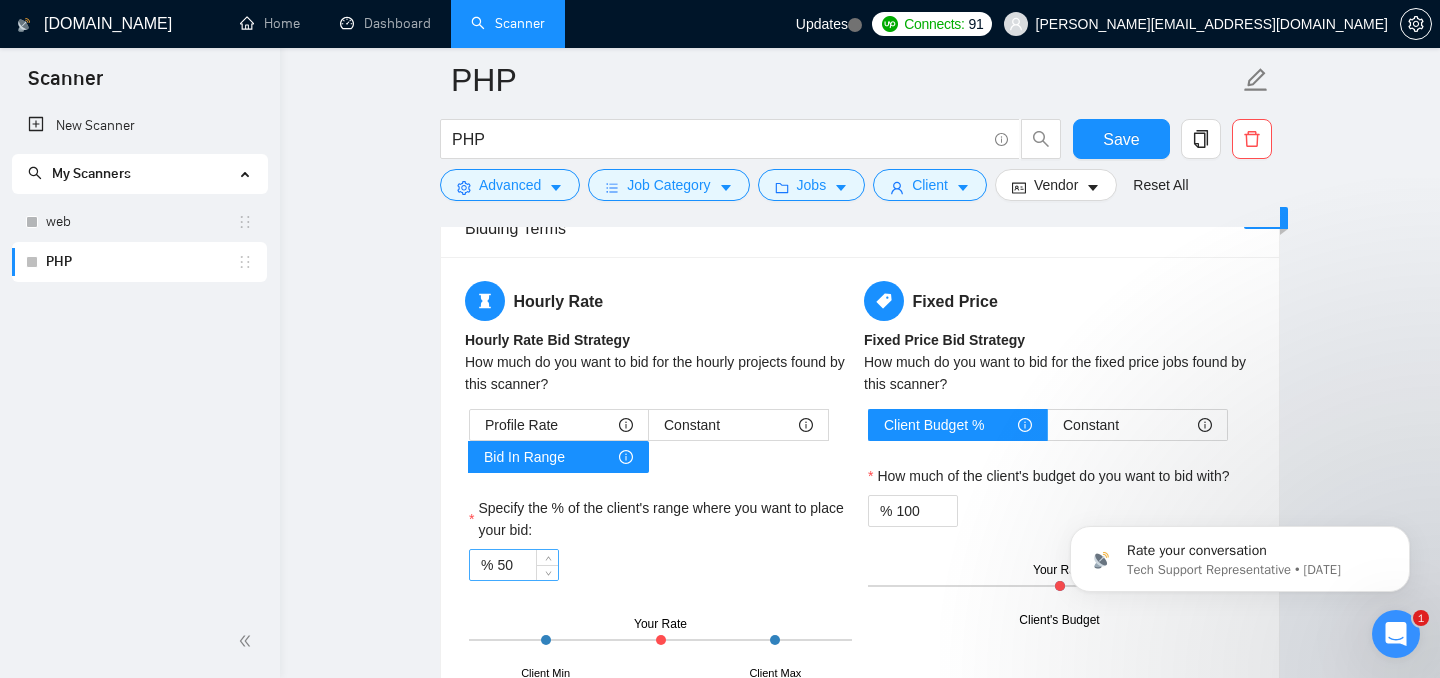 click on "50" at bounding box center (527, 565) 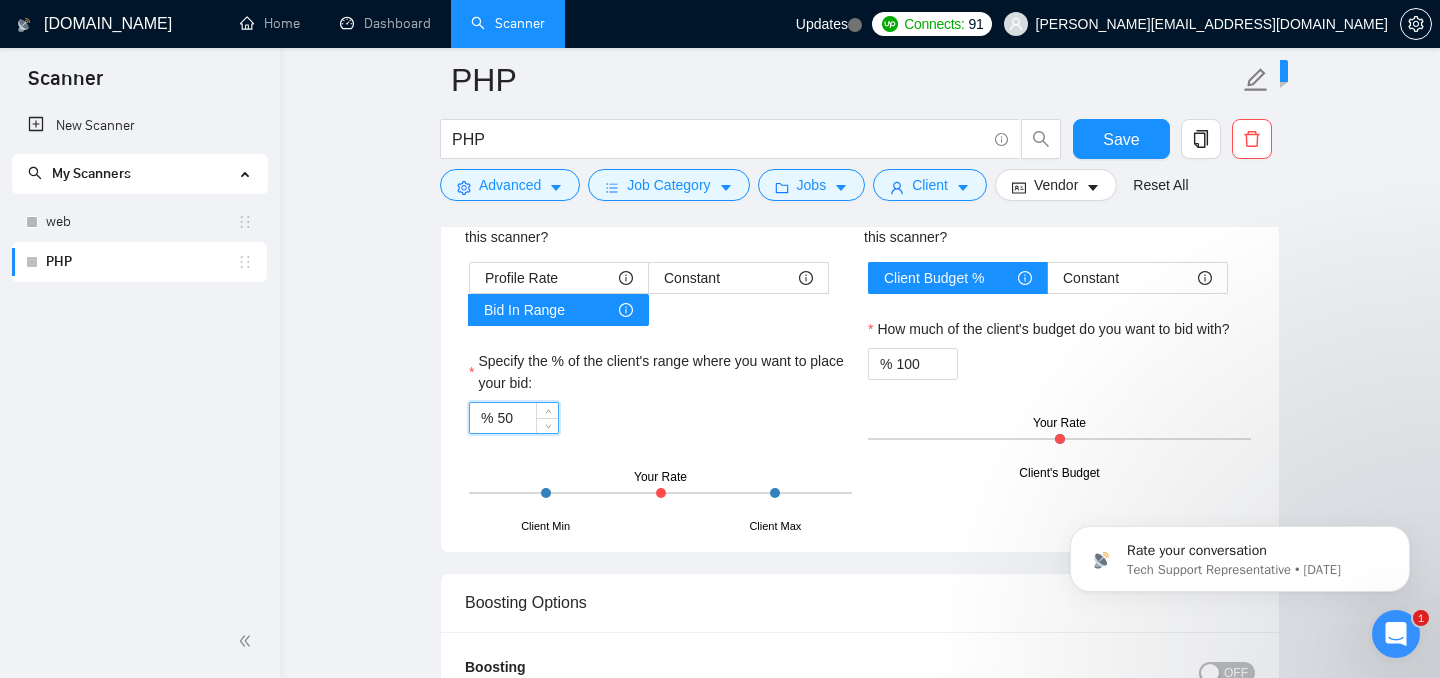 scroll, scrollTop: 2940, scrollLeft: 0, axis: vertical 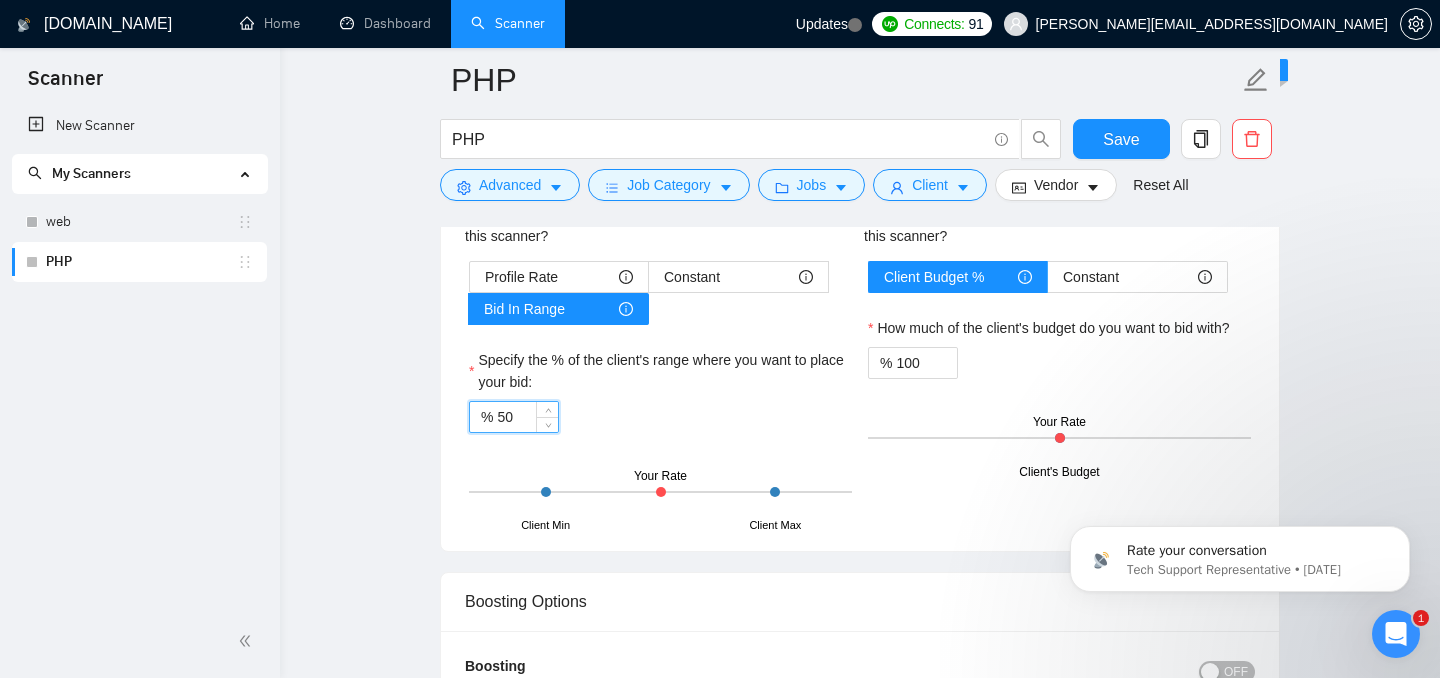 type on "5" 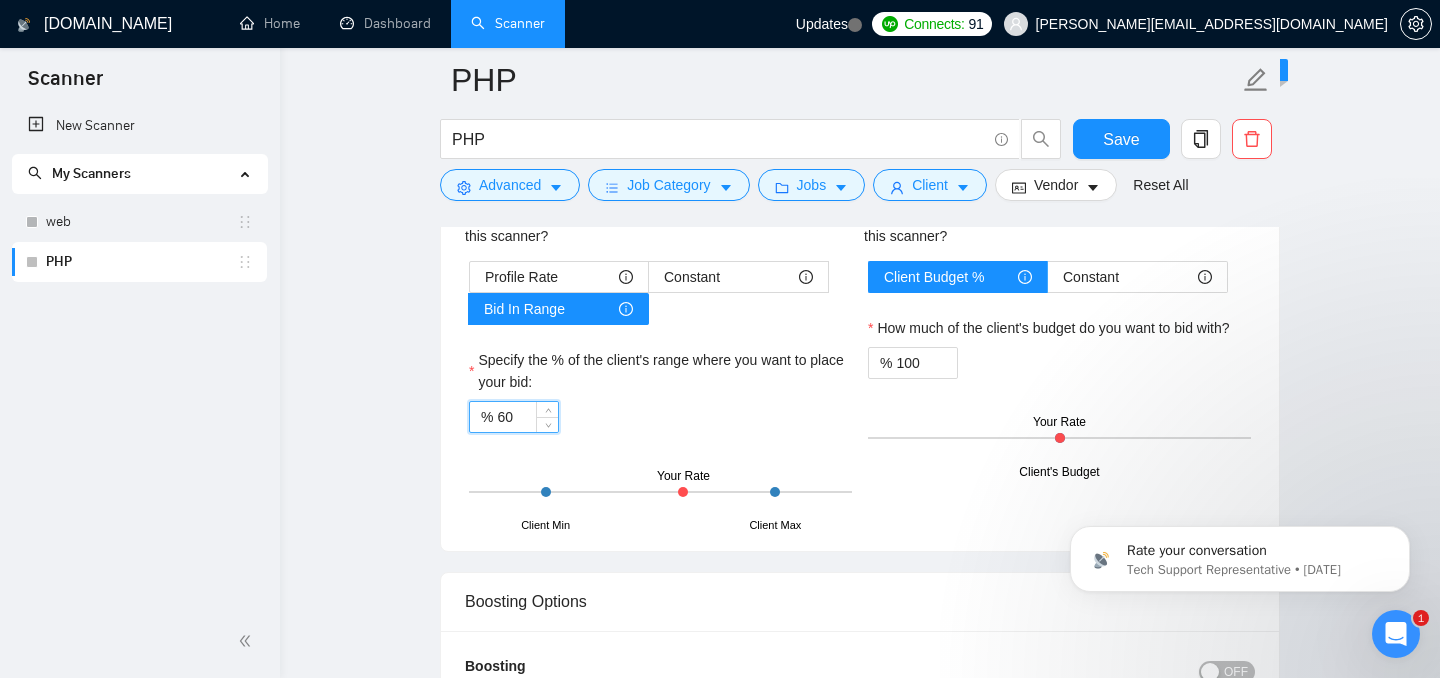 type on "60" 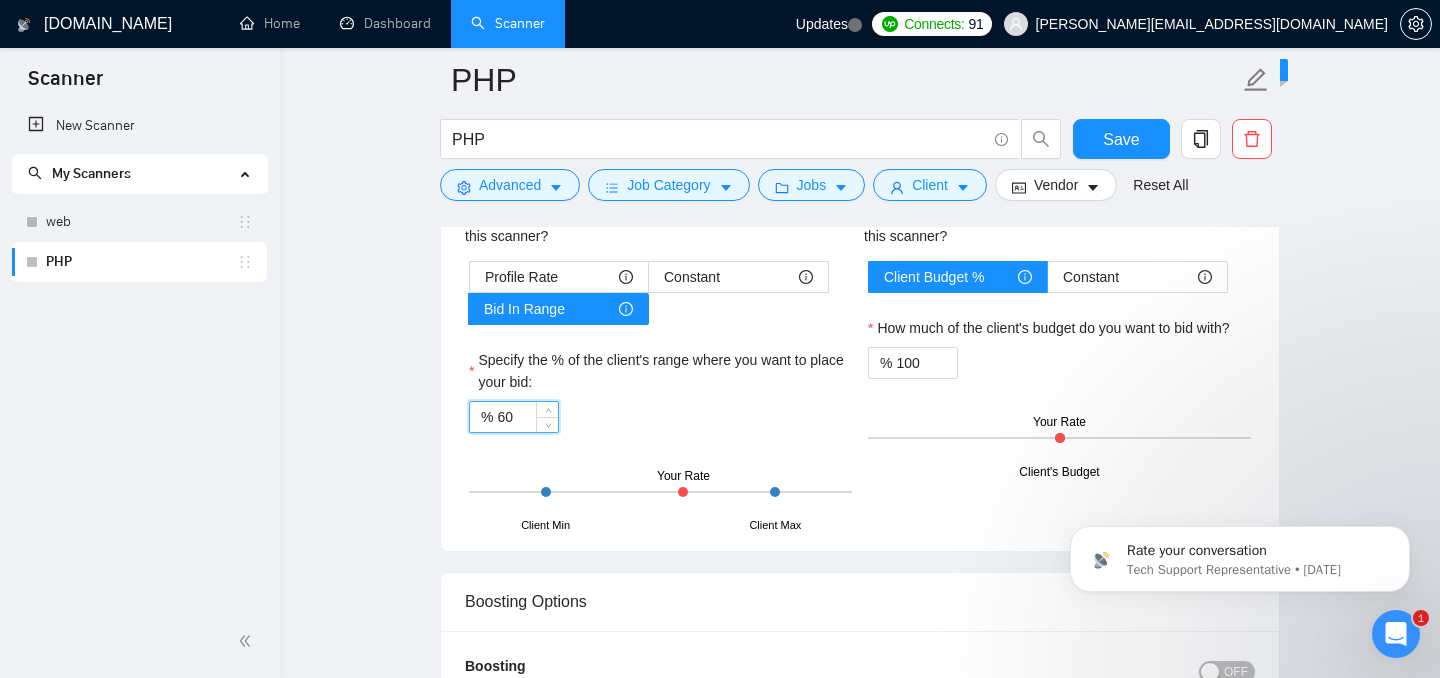 click on "% 60" at bounding box center [660, 417] 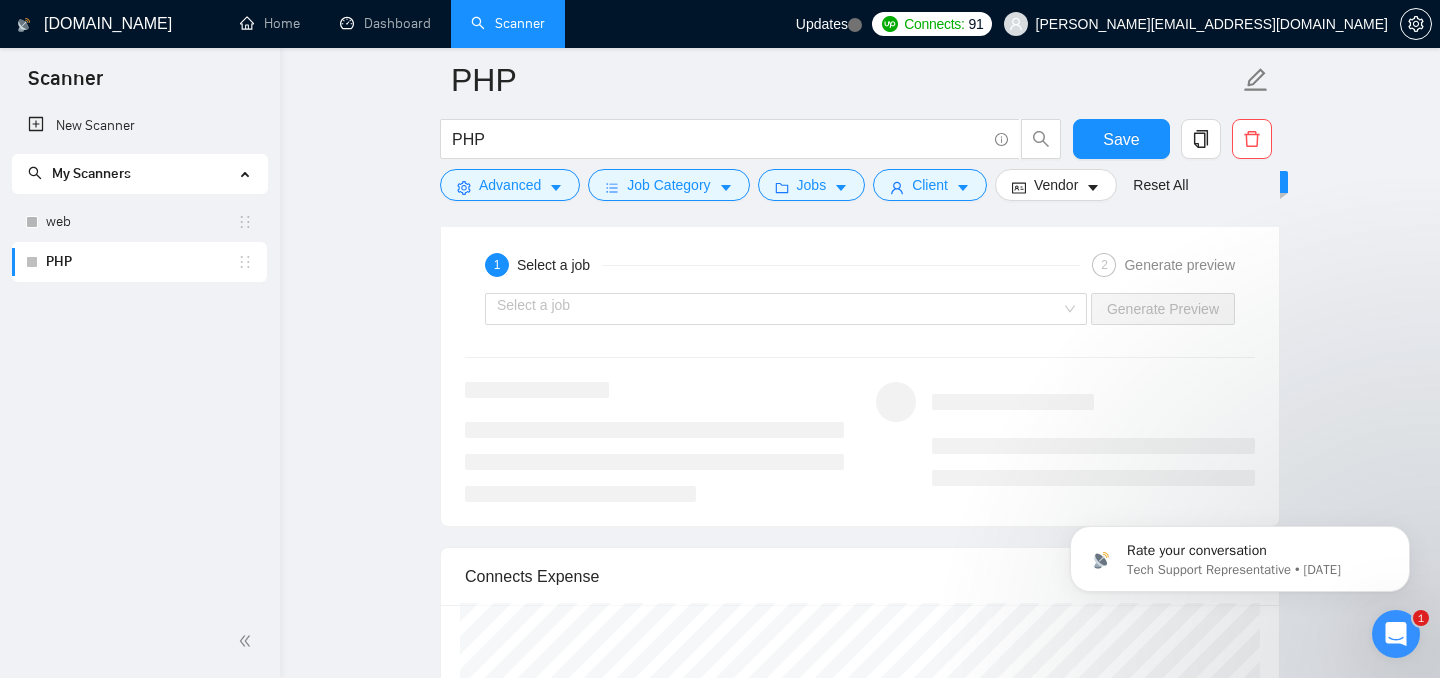 scroll, scrollTop: 3539, scrollLeft: 0, axis: vertical 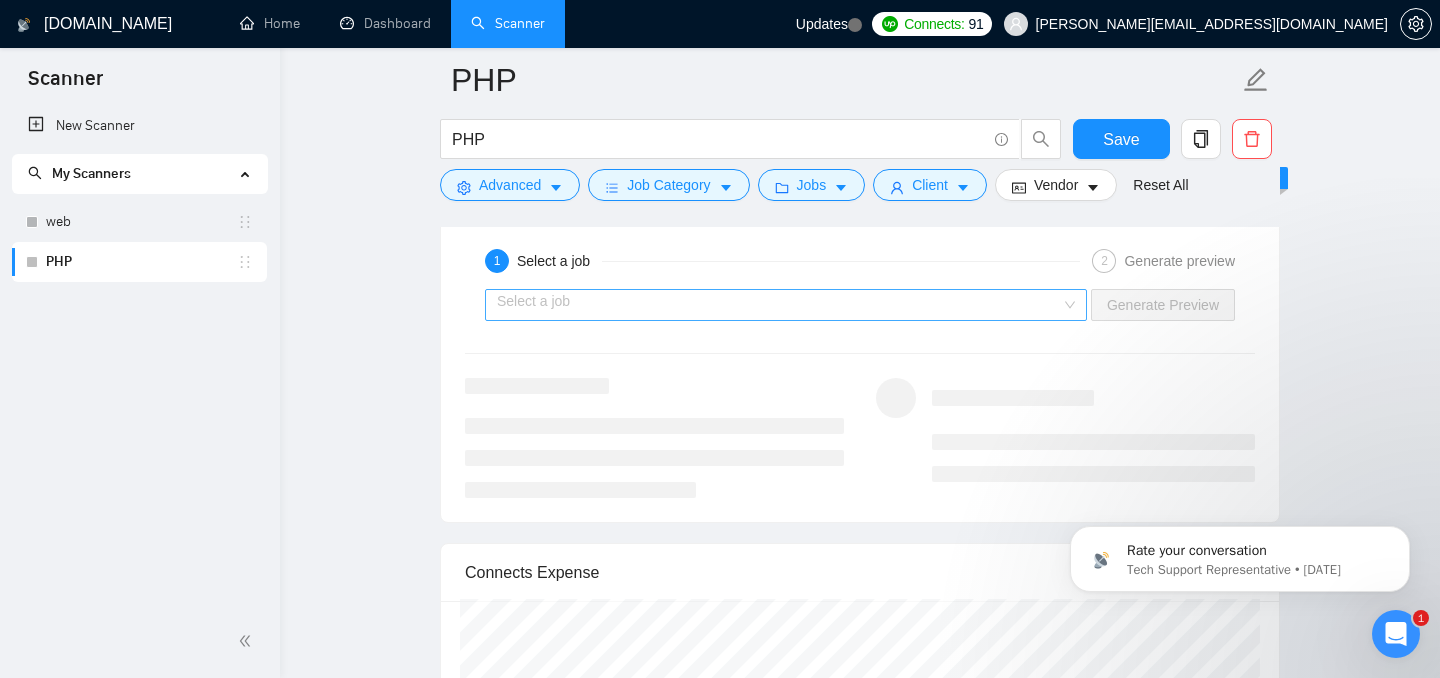 click at bounding box center [779, 305] 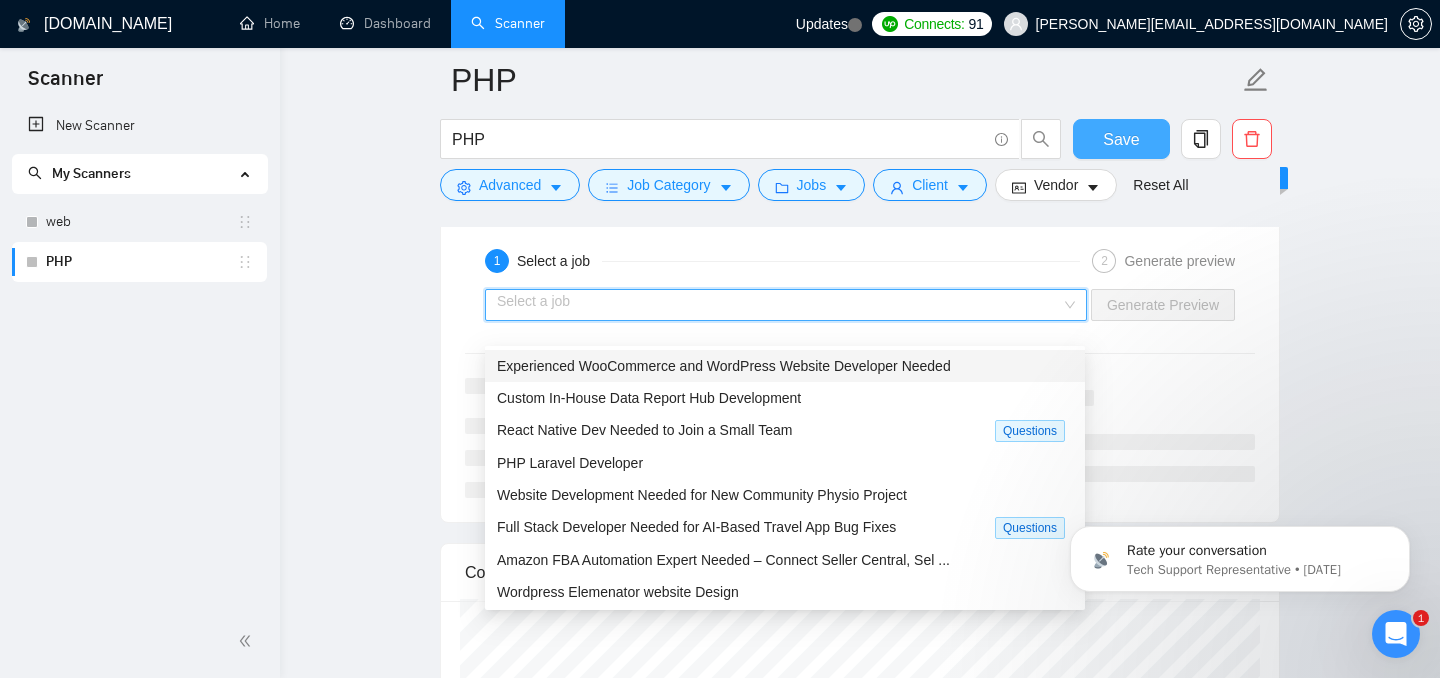 click on "Save" at bounding box center [1121, 139] 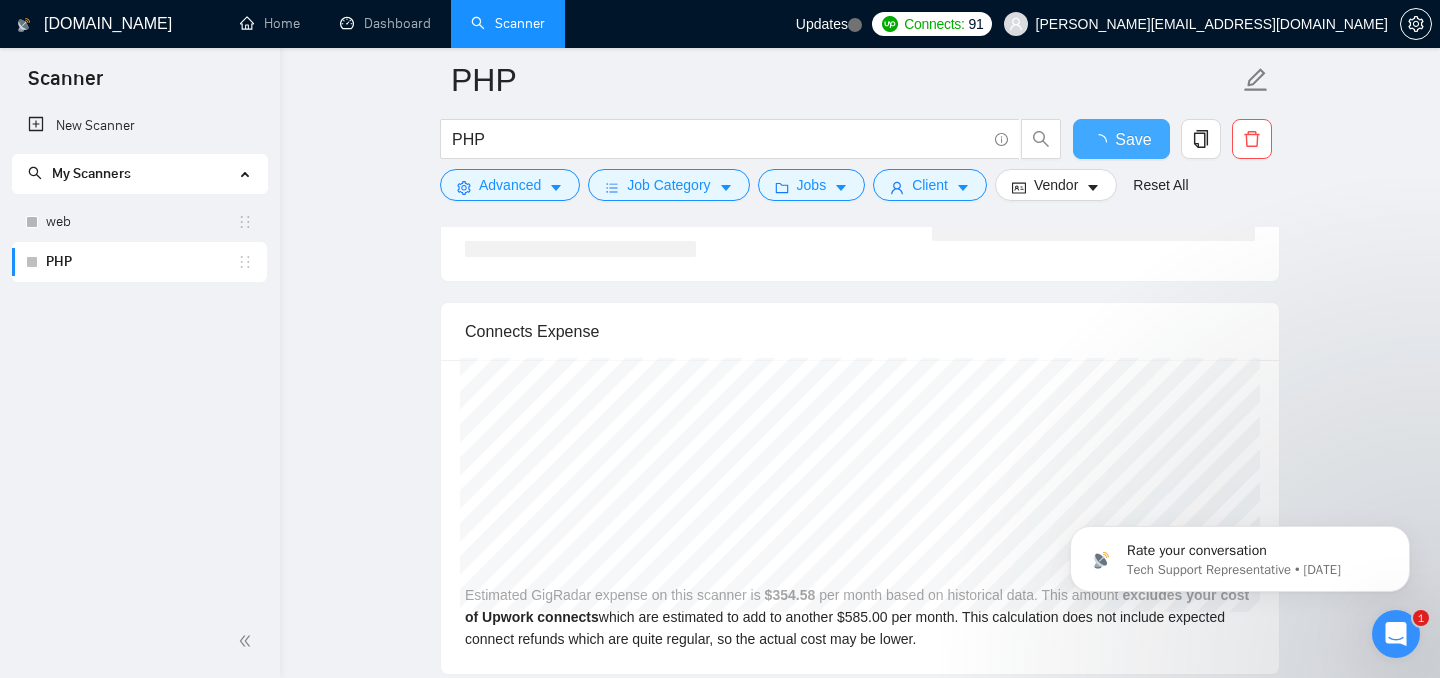 scroll, scrollTop: 3328, scrollLeft: 0, axis: vertical 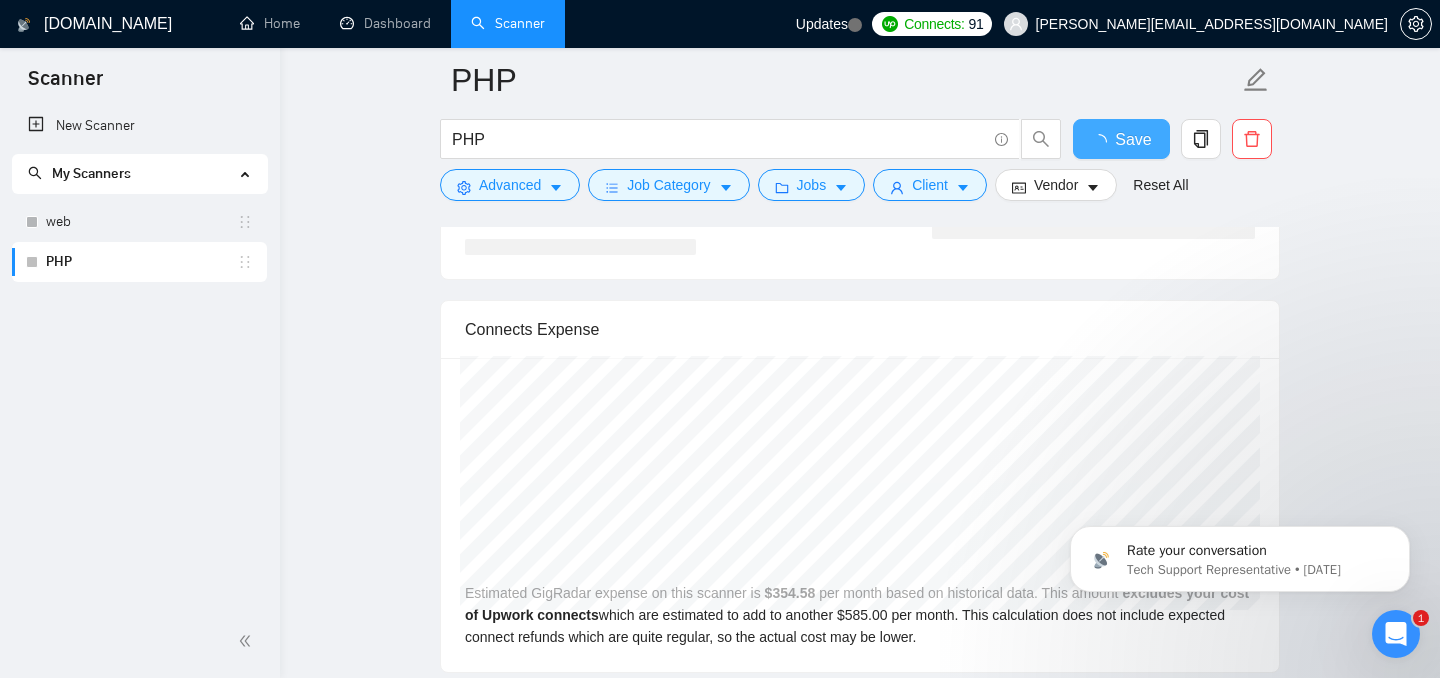 type 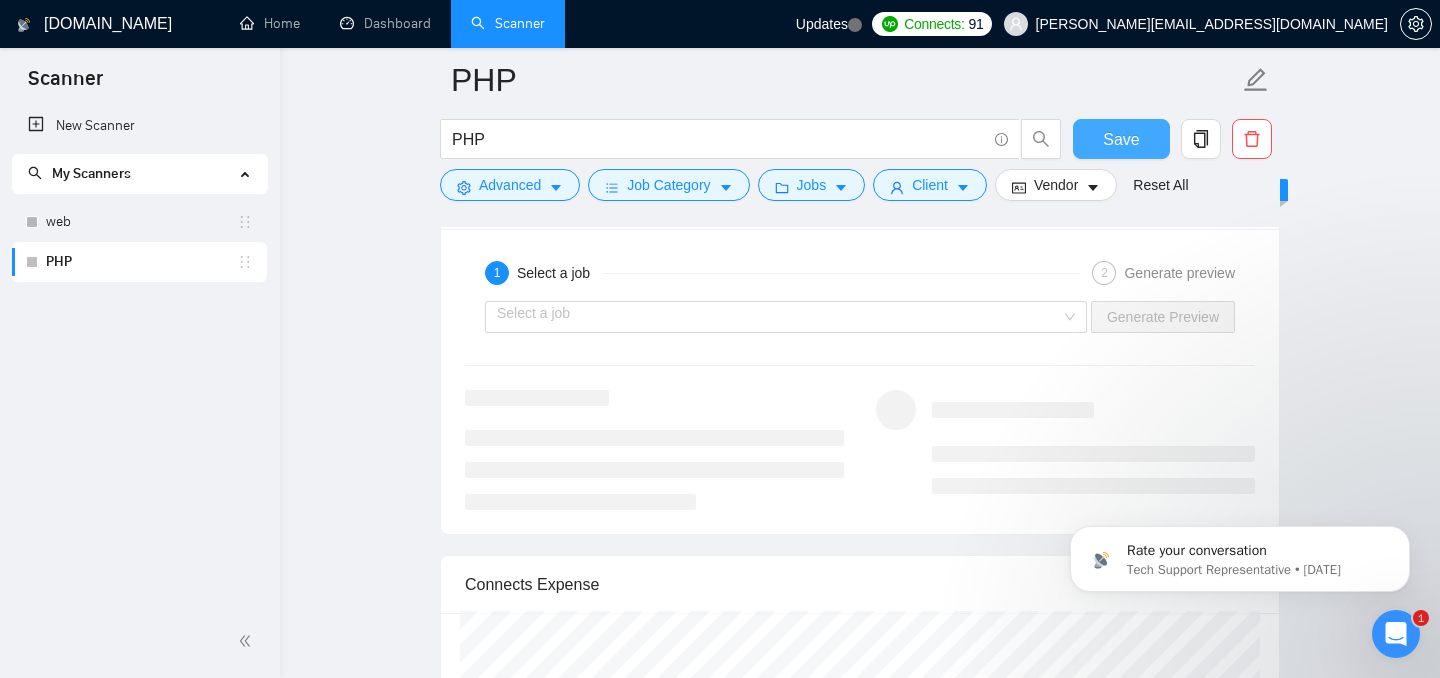 scroll, scrollTop: 3085, scrollLeft: 0, axis: vertical 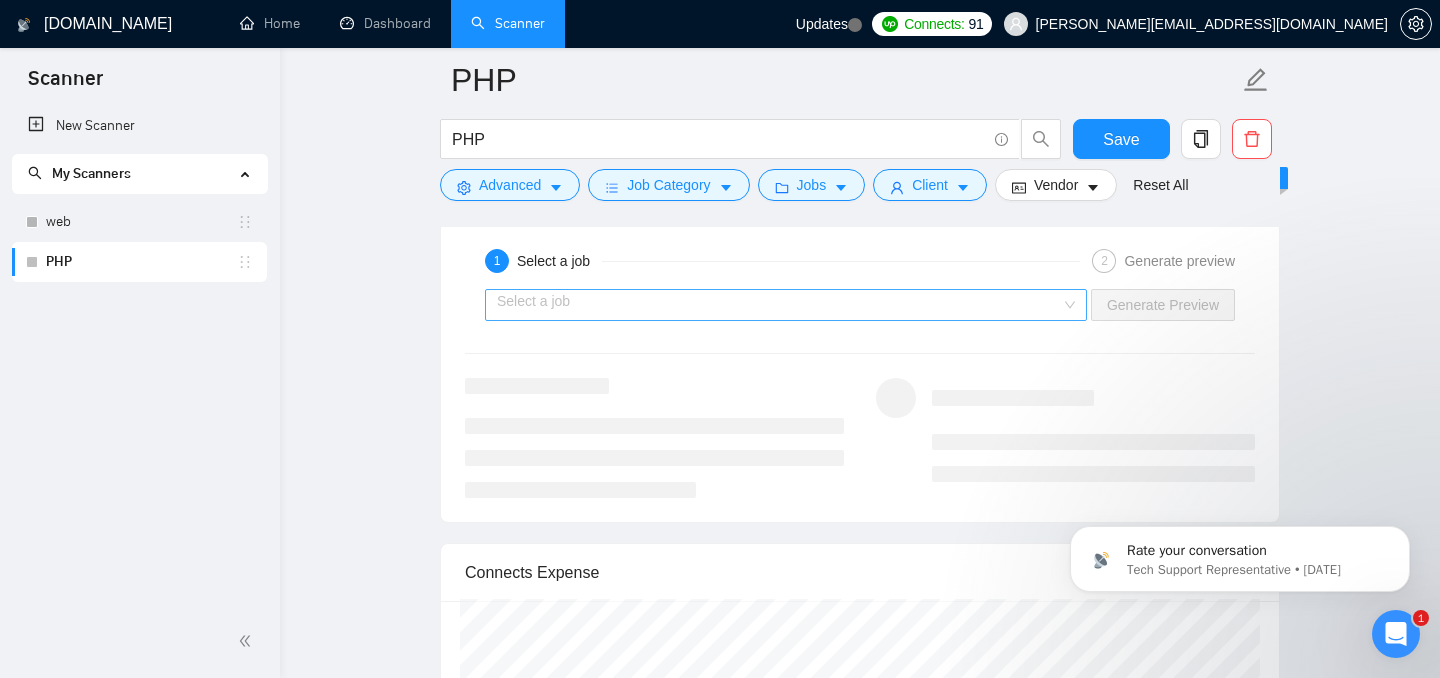 click at bounding box center [779, 305] 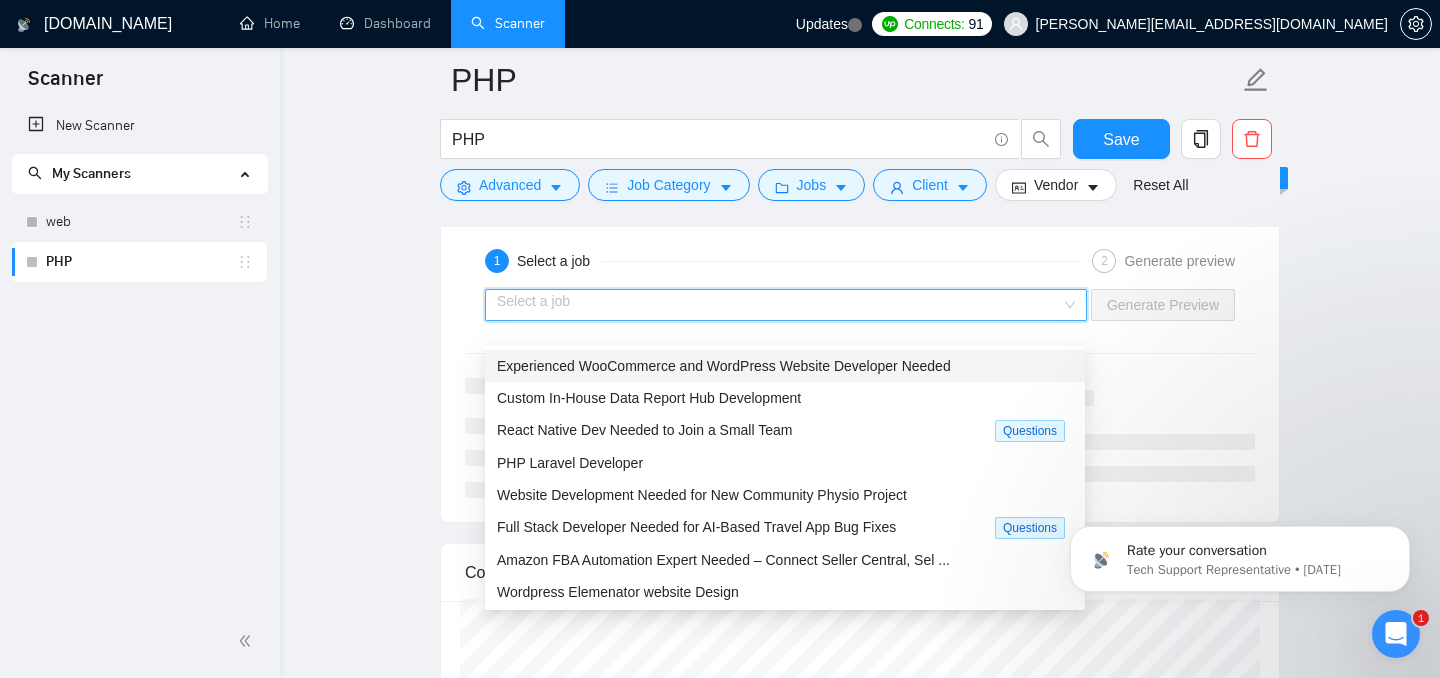click on "Experienced WooCommerce and WordPress Website Developer Needed" at bounding box center [724, 366] 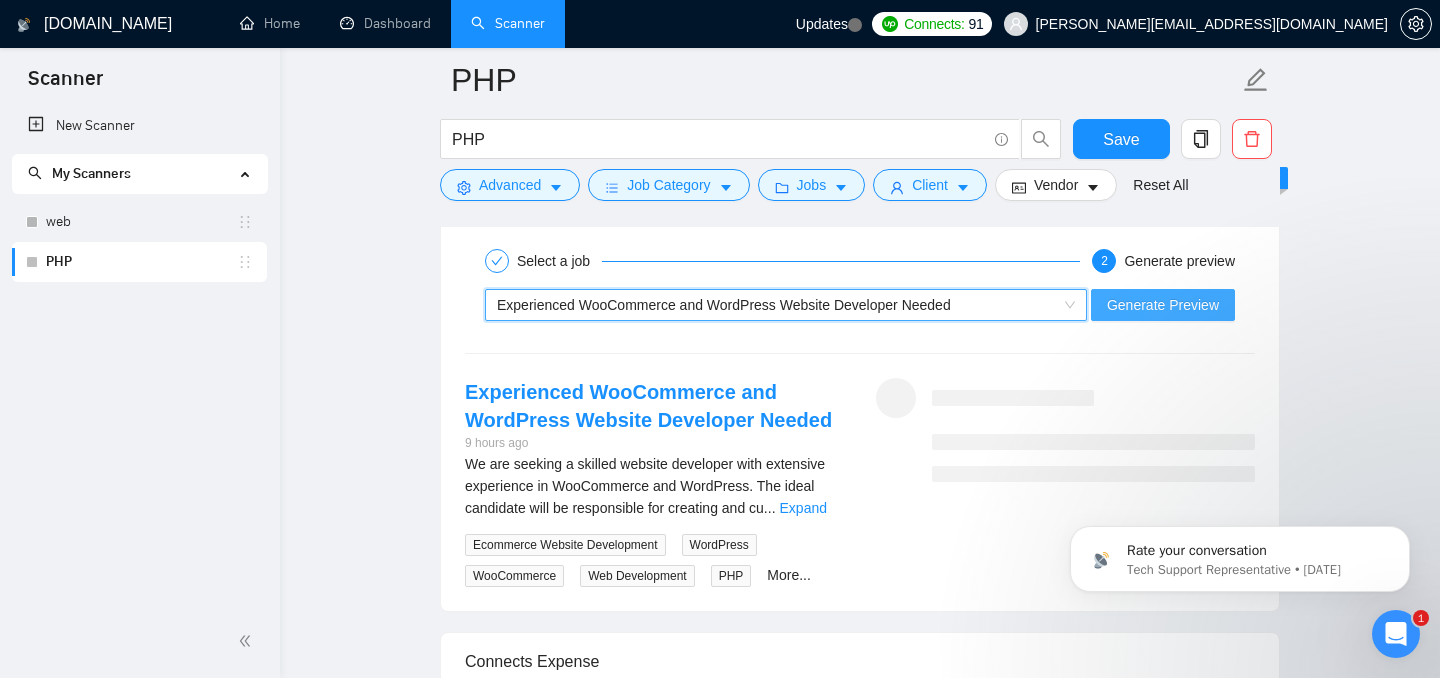 click on "Generate Preview" at bounding box center (1163, 305) 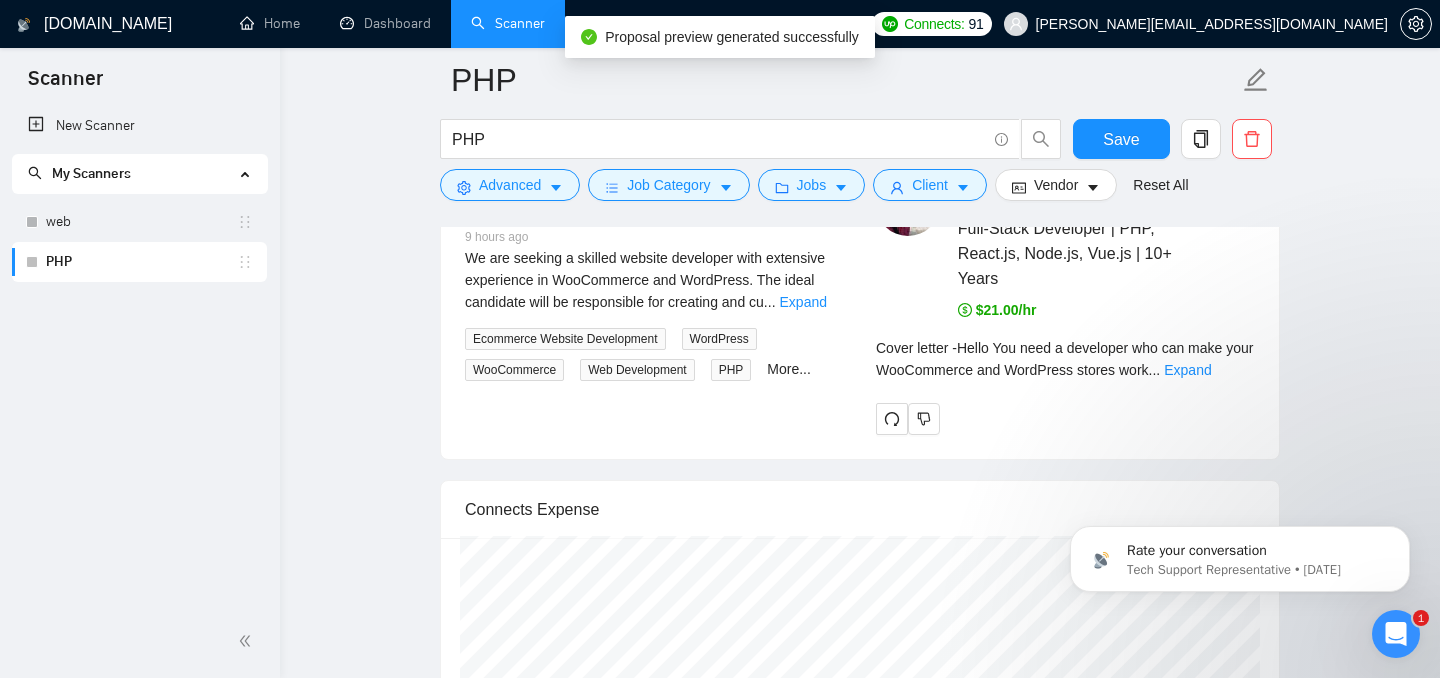 scroll, scrollTop: 3295, scrollLeft: 0, axis: vertical 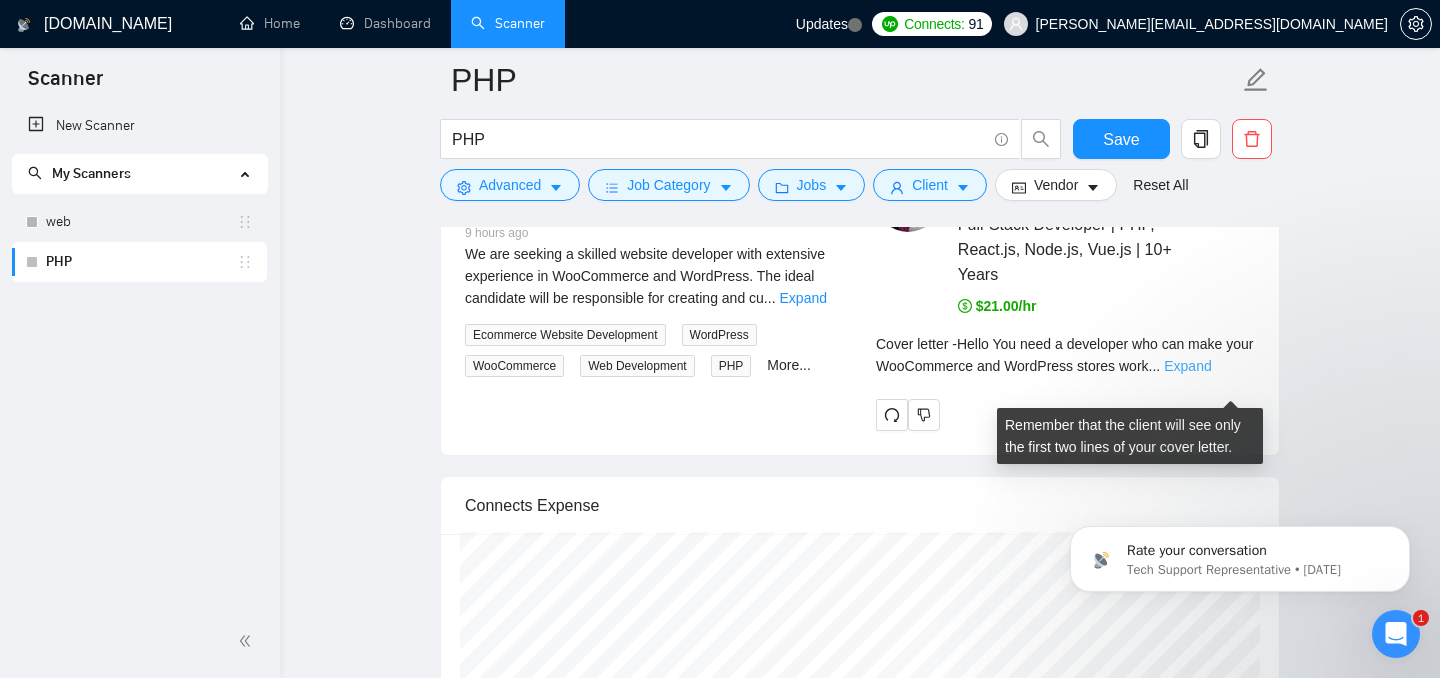 click on "Expand" at bounding box center (1187, 366) 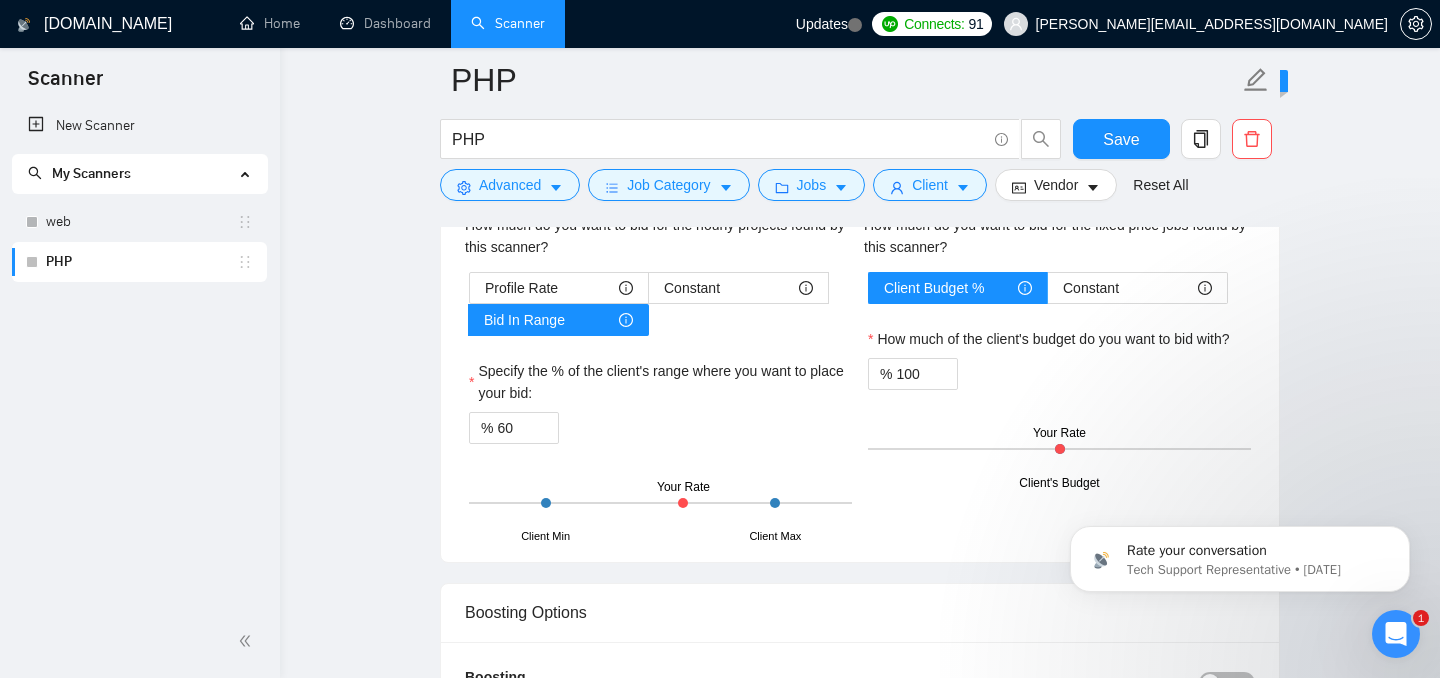 scroll, scrollTop: 2464, scrollLeft: 0, axis: vertical 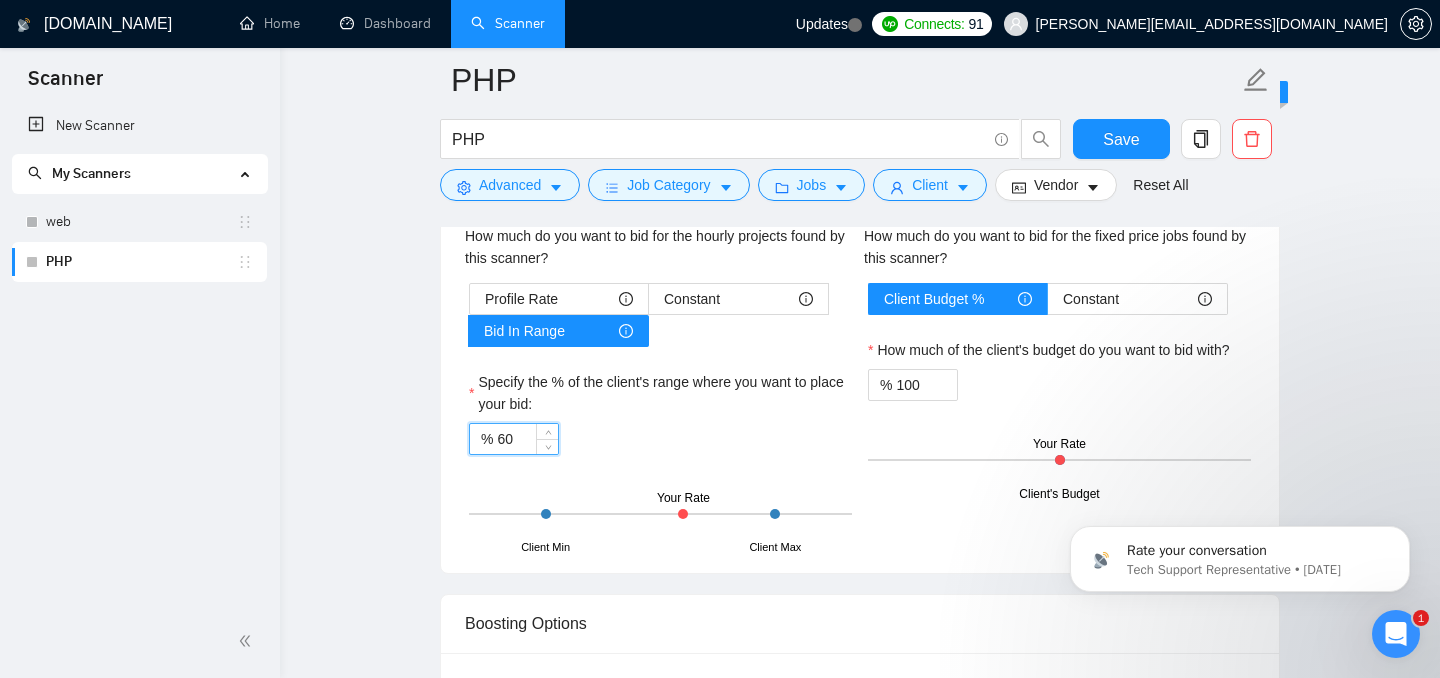 drag, startPoint x: 518, startPoint y: 464, endPoint x: 476, endPoint y: 464, distance: 42 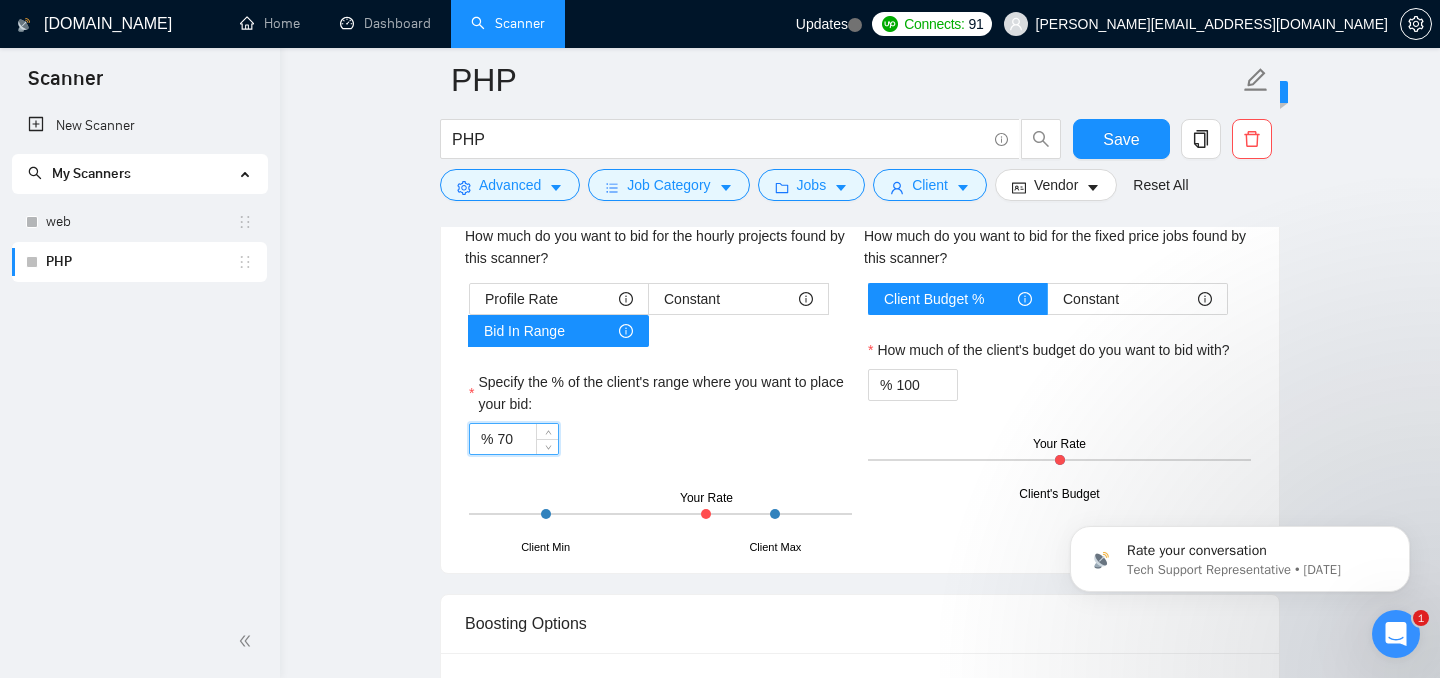 type on "70" 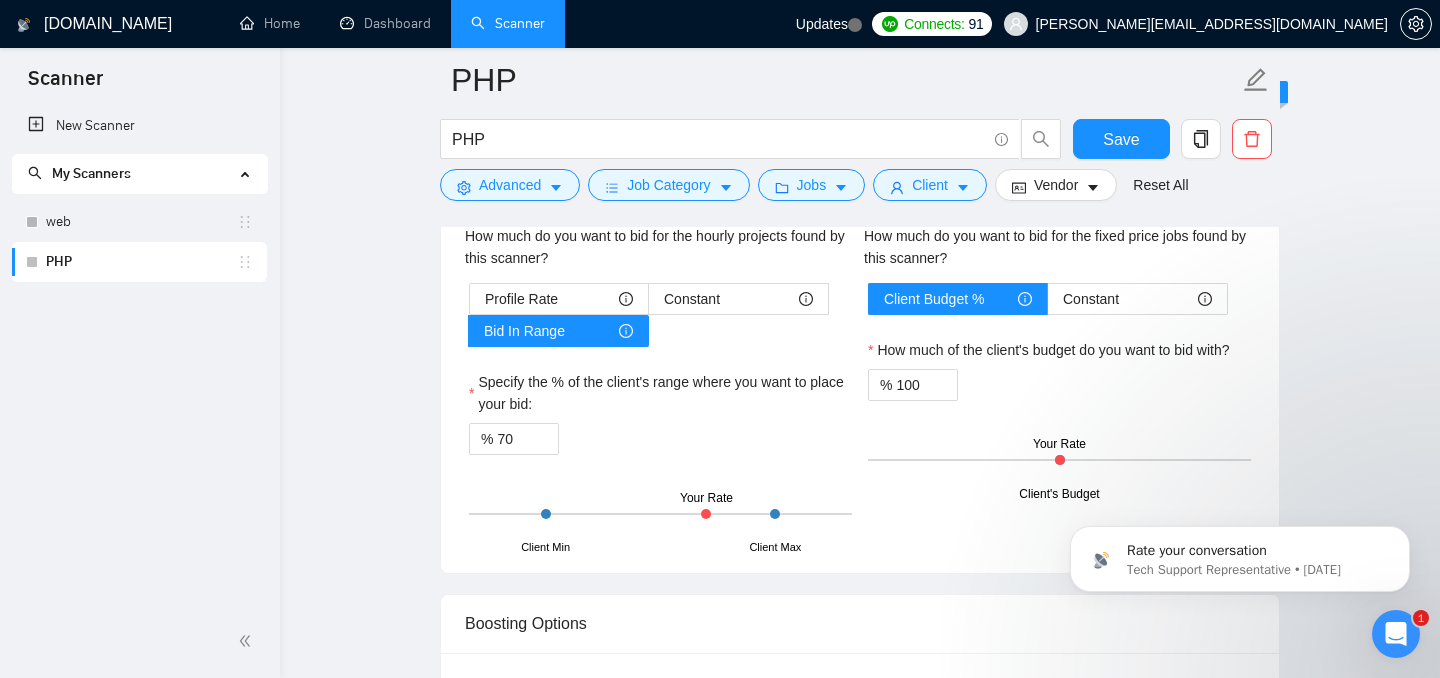 click on "% 70" at bounding box center [660, 439] 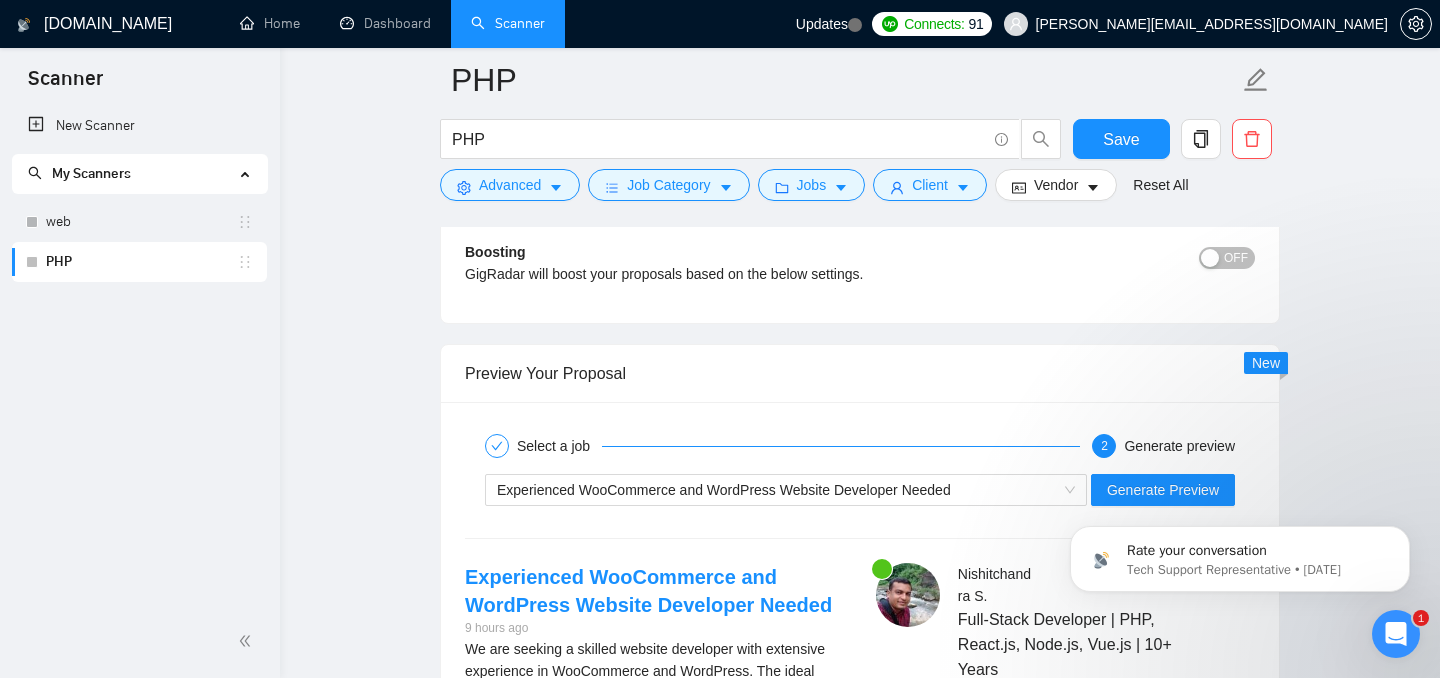 scroll, scrollTop: 2901, scrollLeft: 0, axis: vertical 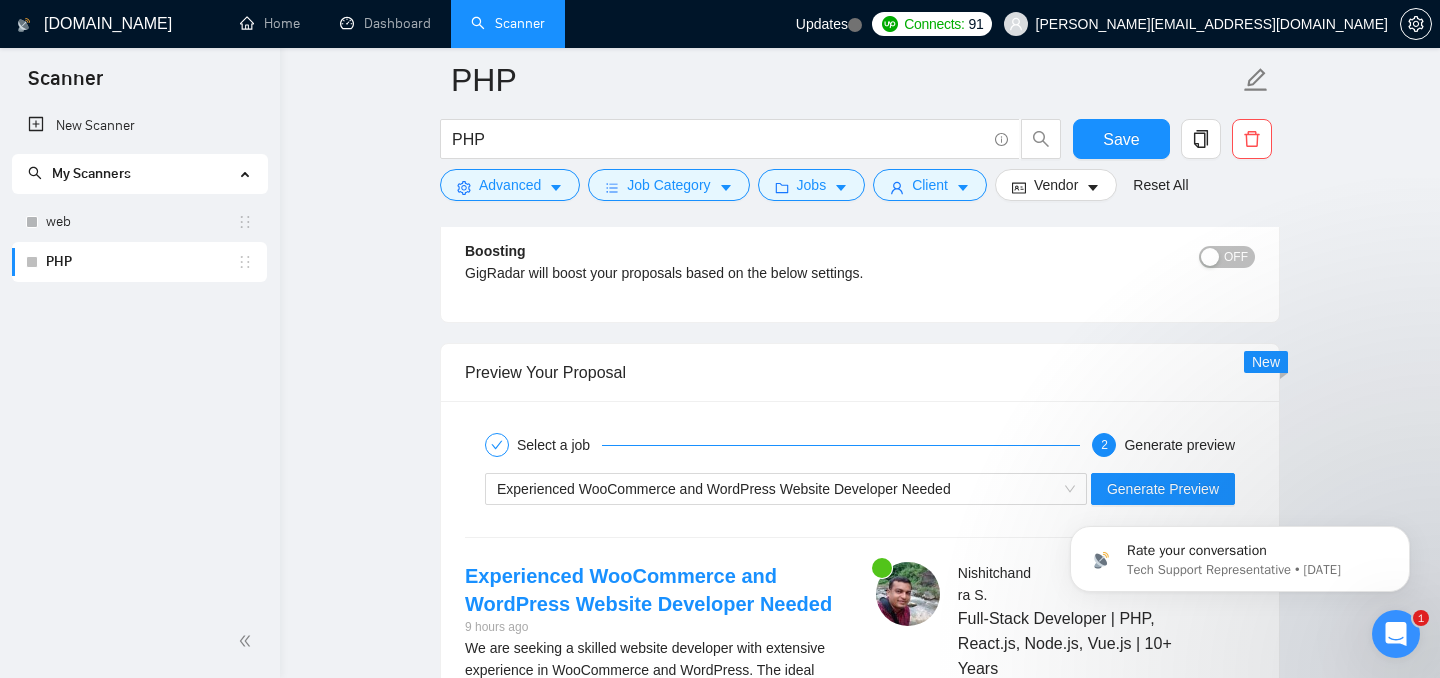 click on "Rate your conversation Tech Support Representative • [DATE]" at bounding box center [1240, 467] 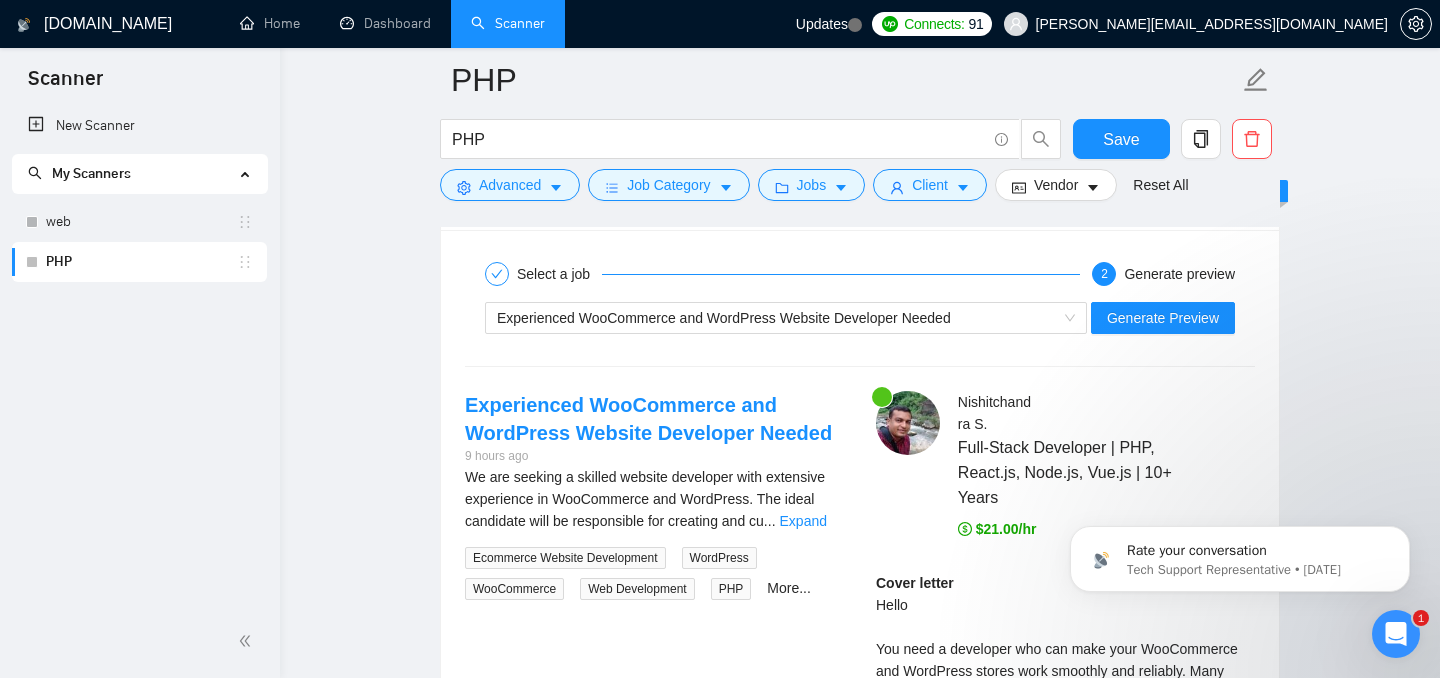 scroll, scrollTop: 3091, scrollLeft: 0, axis: vertical 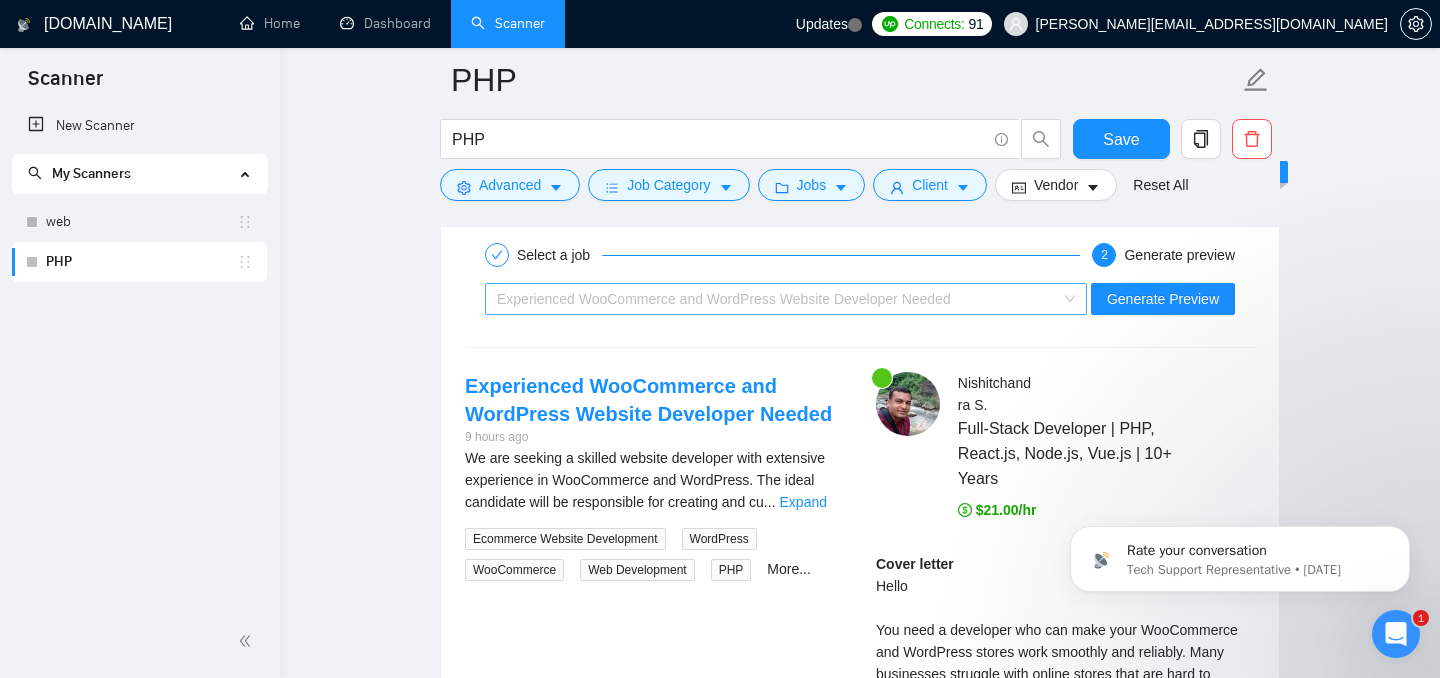 click on "Experienced WooCommerce and WordPress Website Developer Needed" at bounding box center (777, 299) 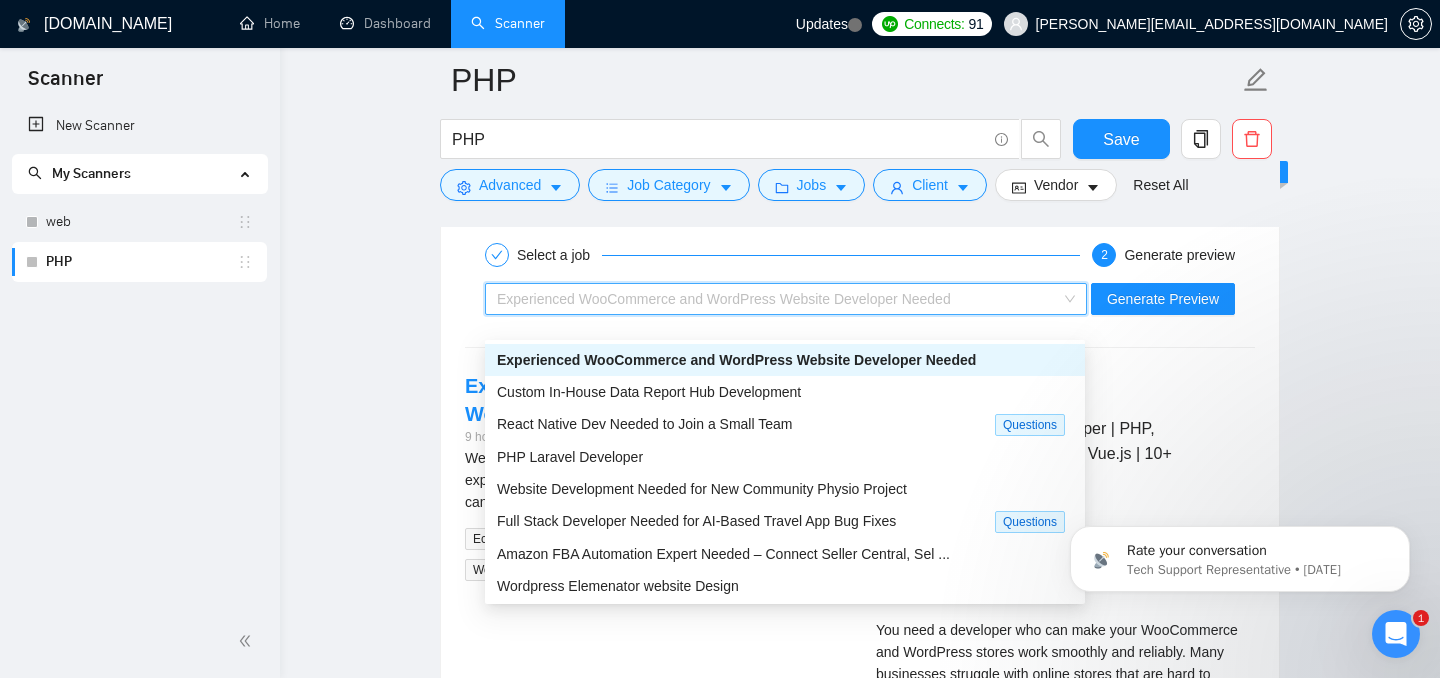 click on "Experienced WooCommerce and WordPress Website Developer Needed" at bounding box center [736, 360] 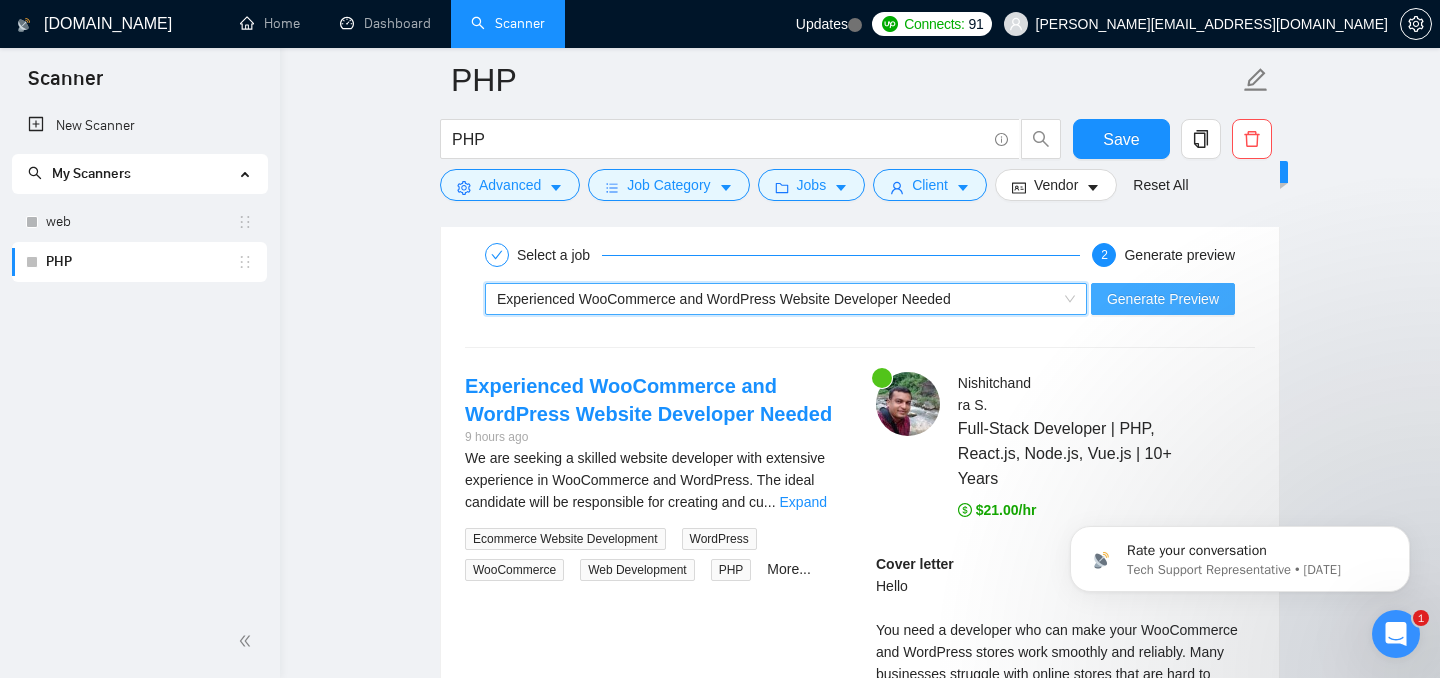 click on "Generate Preview" at bounding box center [1163, 299] 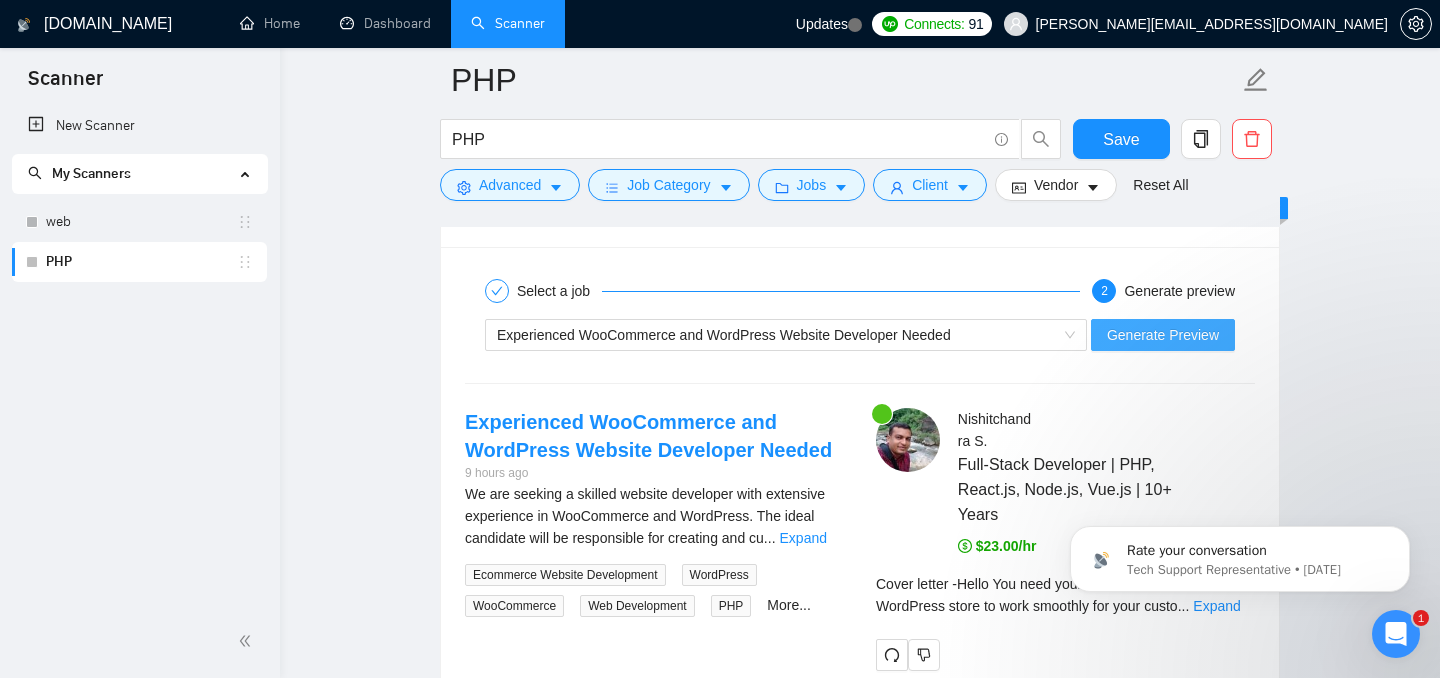 scroll, scrollTop: 3051, scrollLeft: 0, axis: vertical 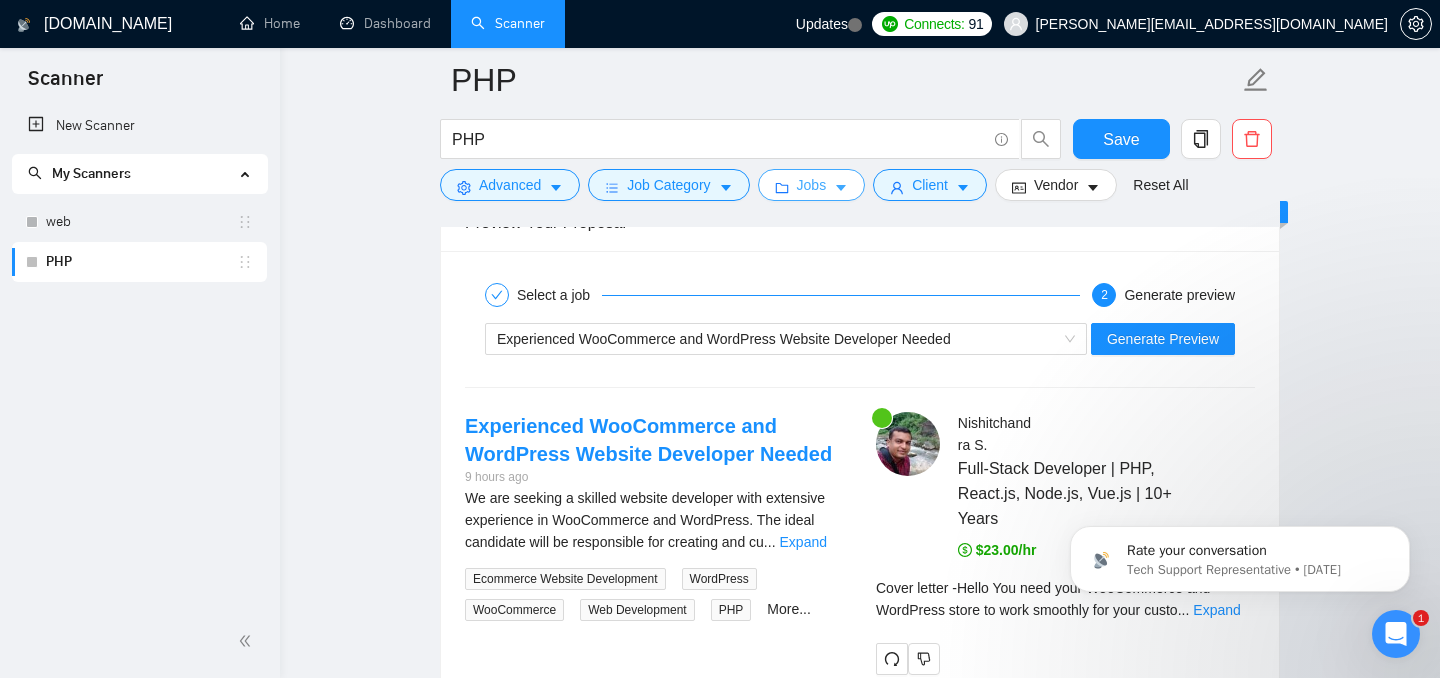 click on "Jobs" at bounding box center [812, 185] 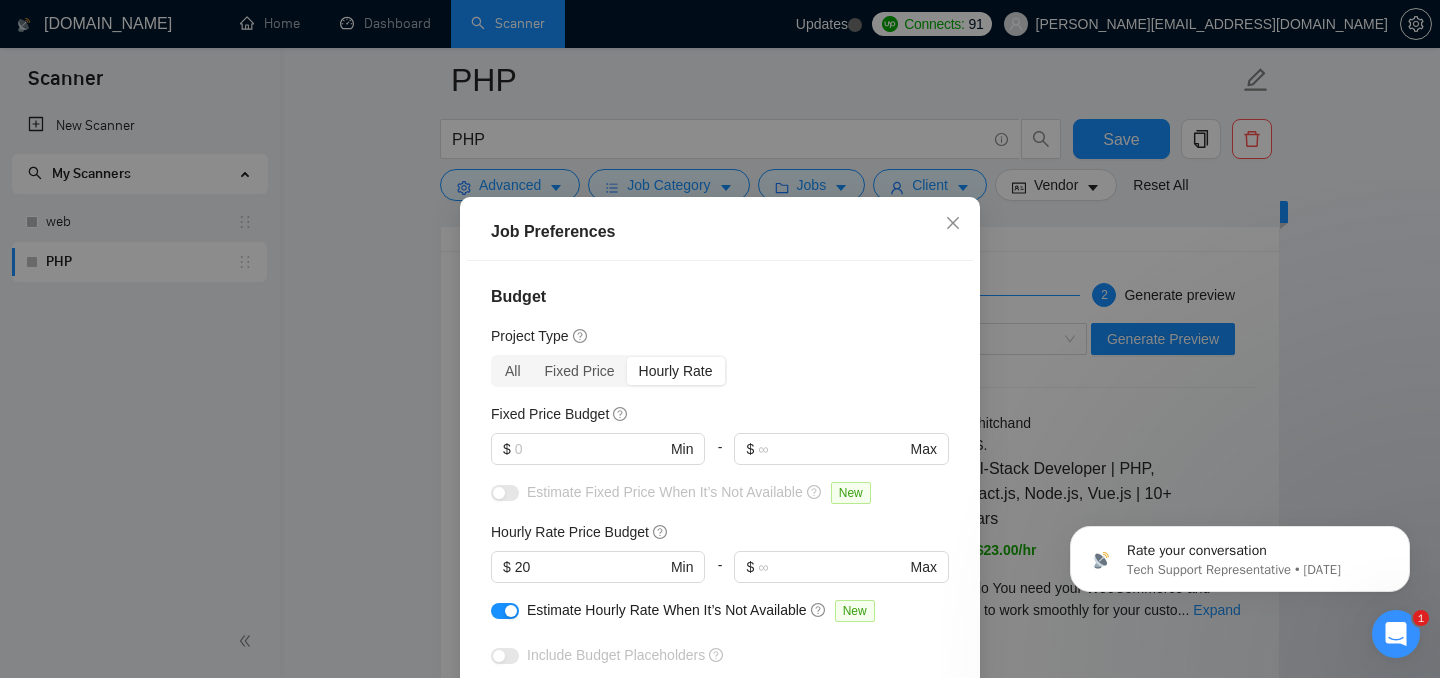 scroll, scrollTop: 652, scrollLeft: 0, axis: vertical 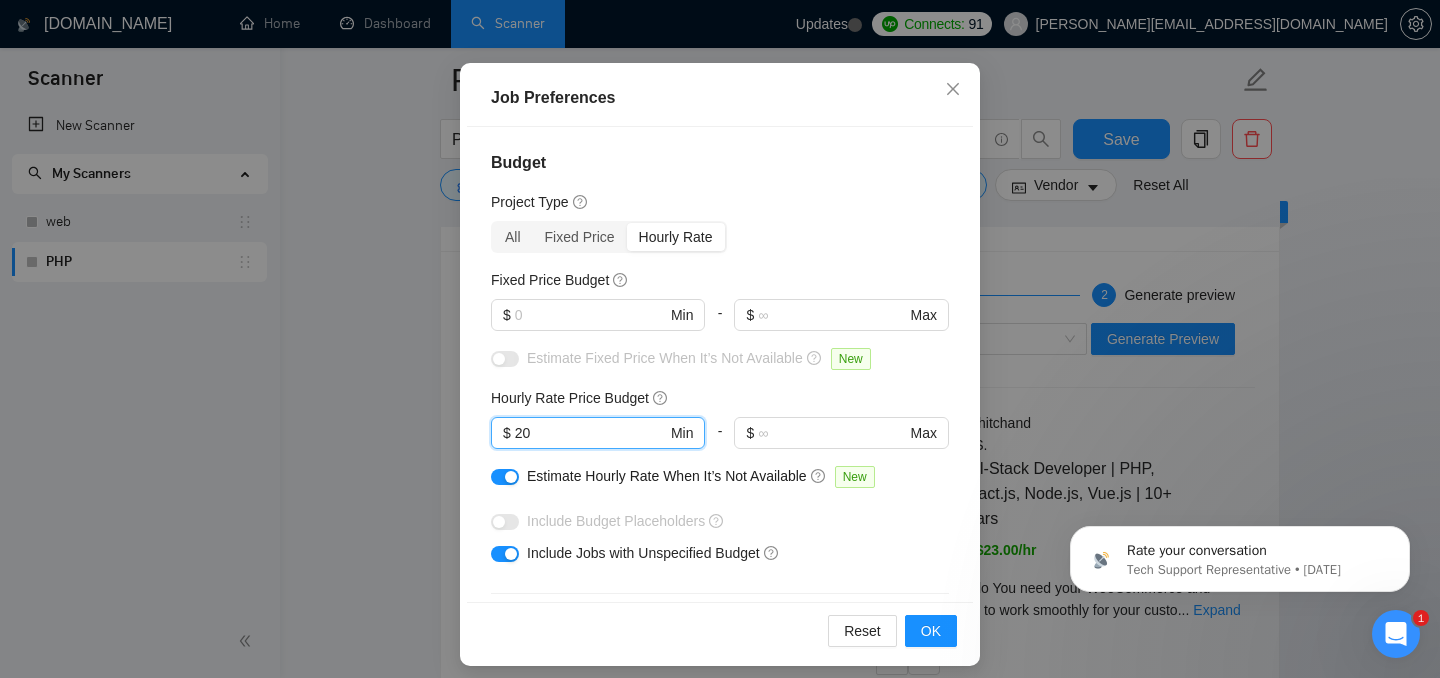 drag, startPoint x: 569, startPoint y: 430, endPoint x: 486, endPoint y: 430, distance: 83 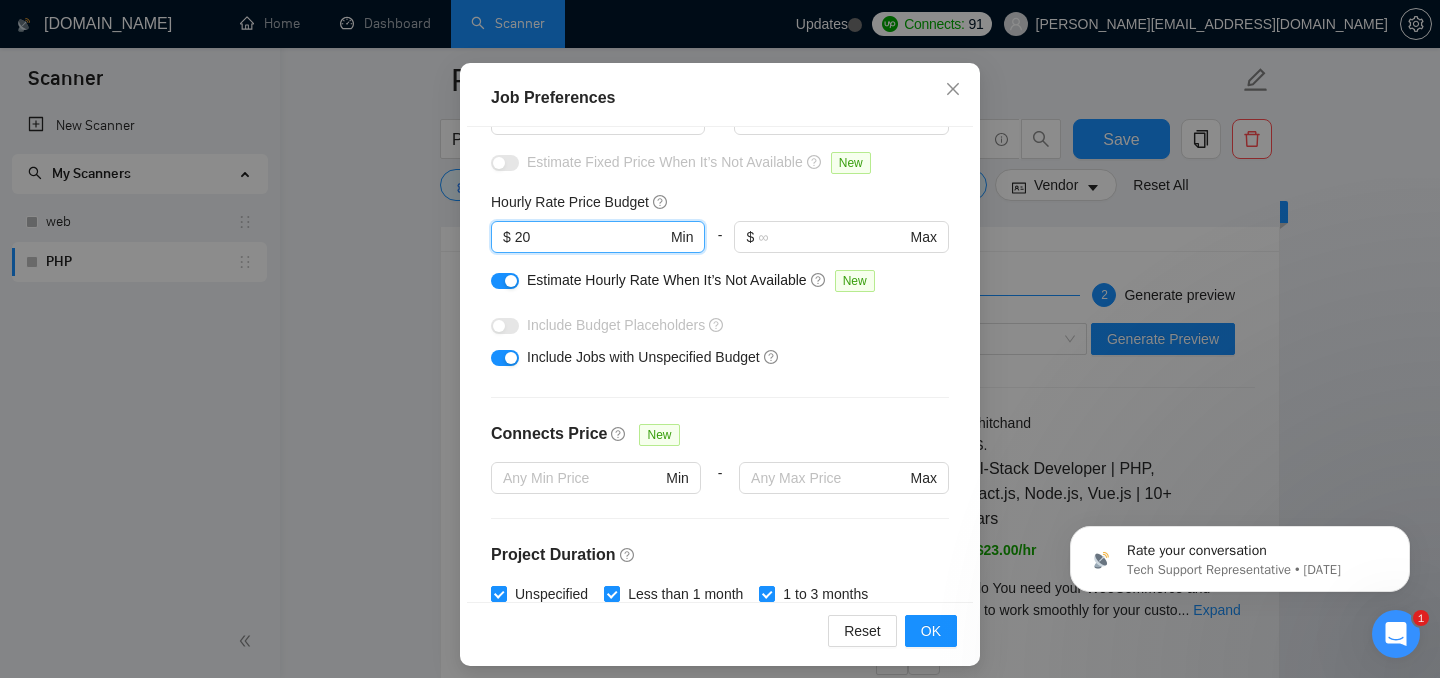 scroll, scrollTop: 188, scrollLeft: 0, axis: vertical 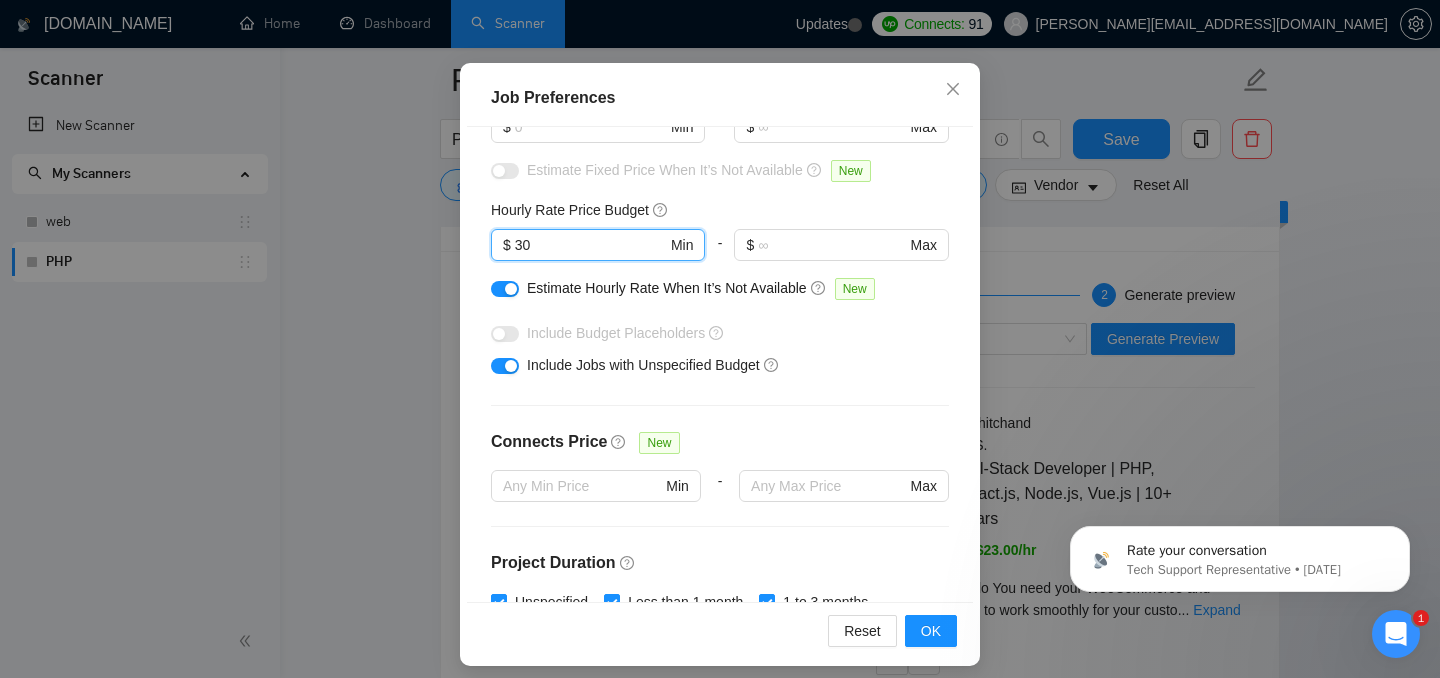 type on "30" 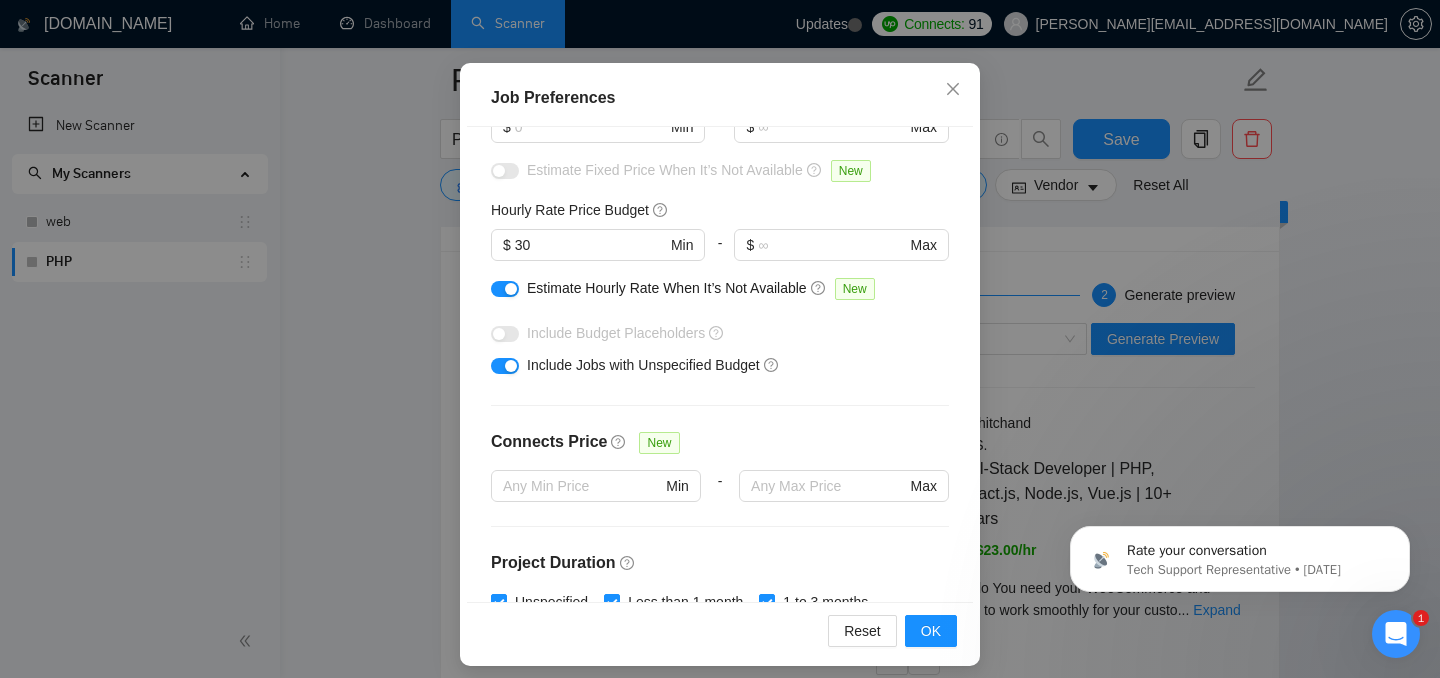 click on "Include Jobs with Unspecified Budget" at bounding box center (727, 365) 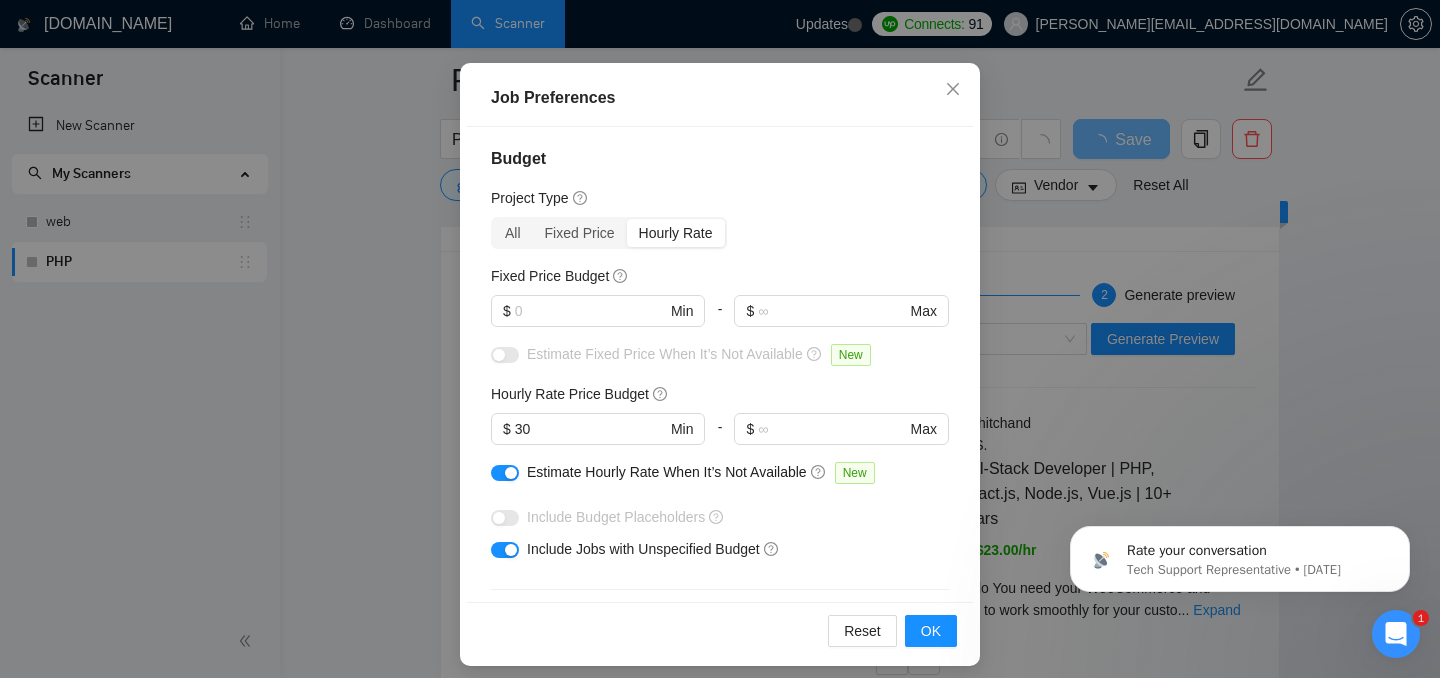 scroll, scrollTop: 0, scrollLeft: 0, axis: both 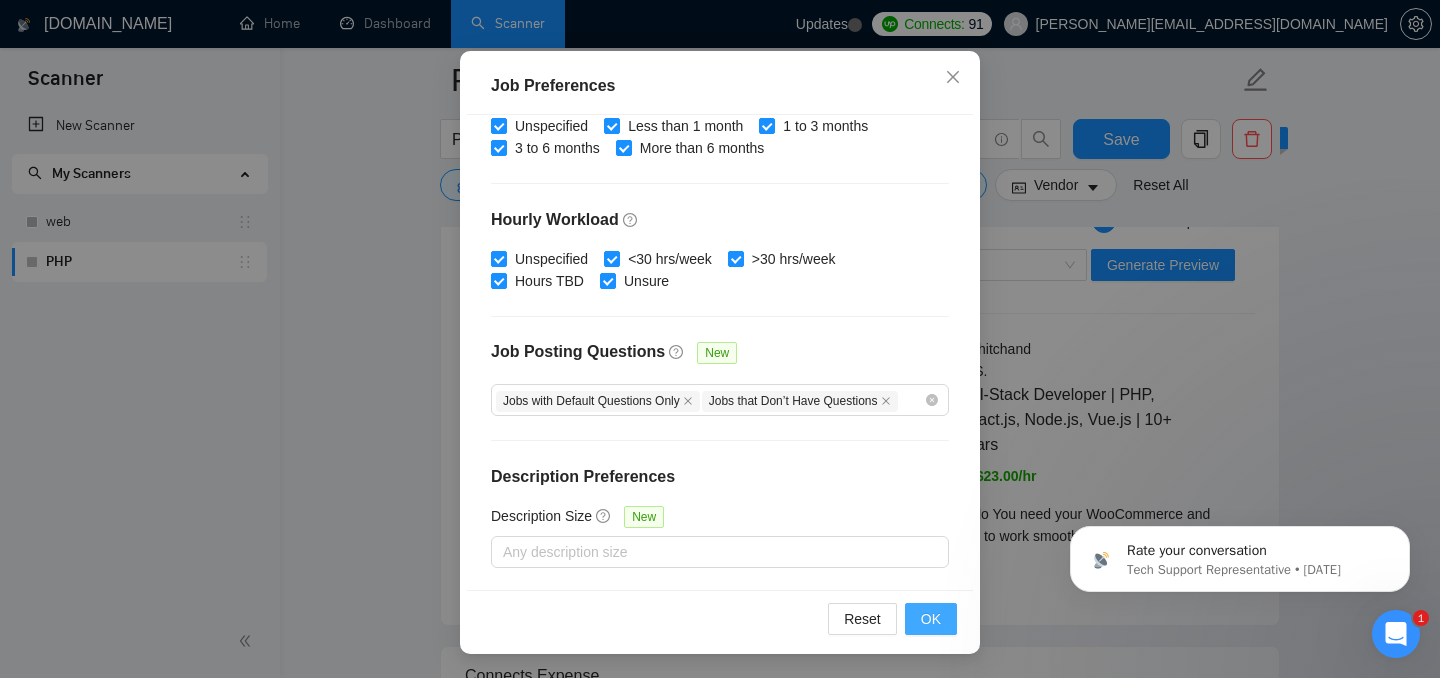click on "OK" at bounding box center (931, 619) 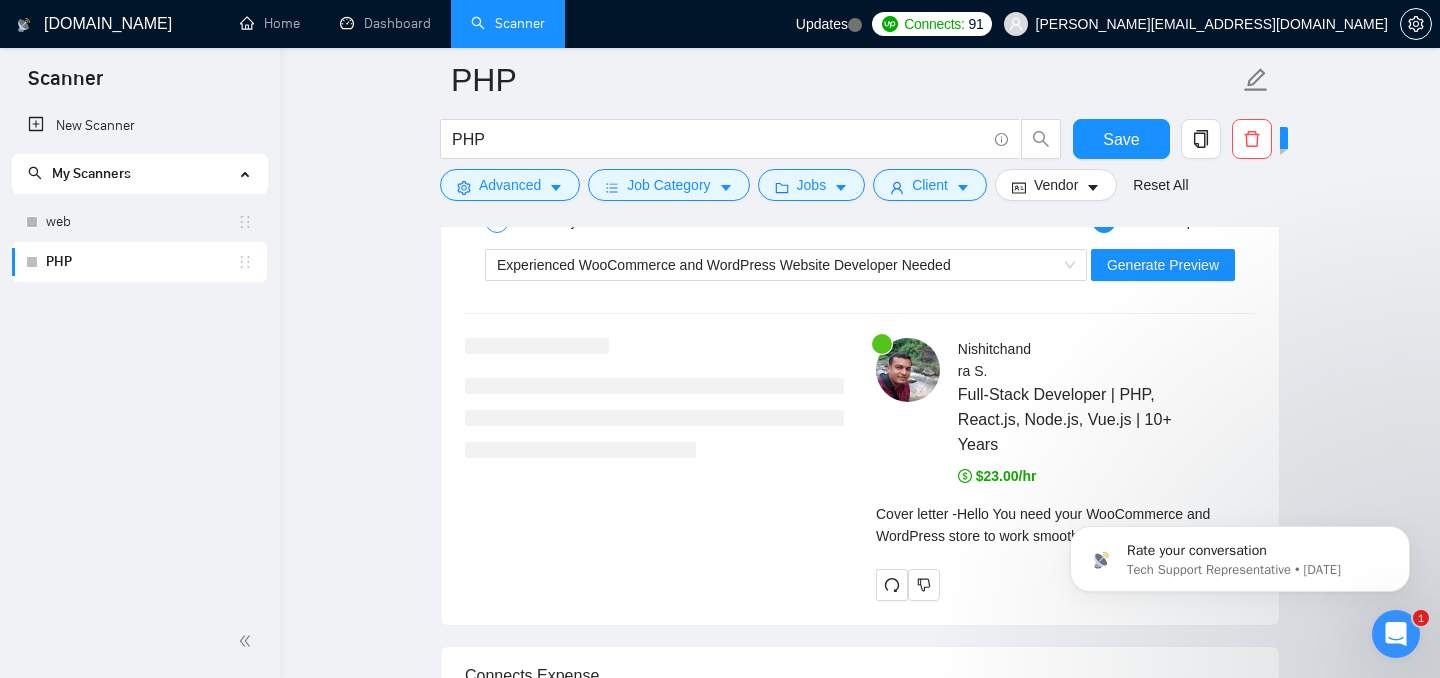 scroll, scrollTop: 68, scrollLeft: 0, axis: vertical 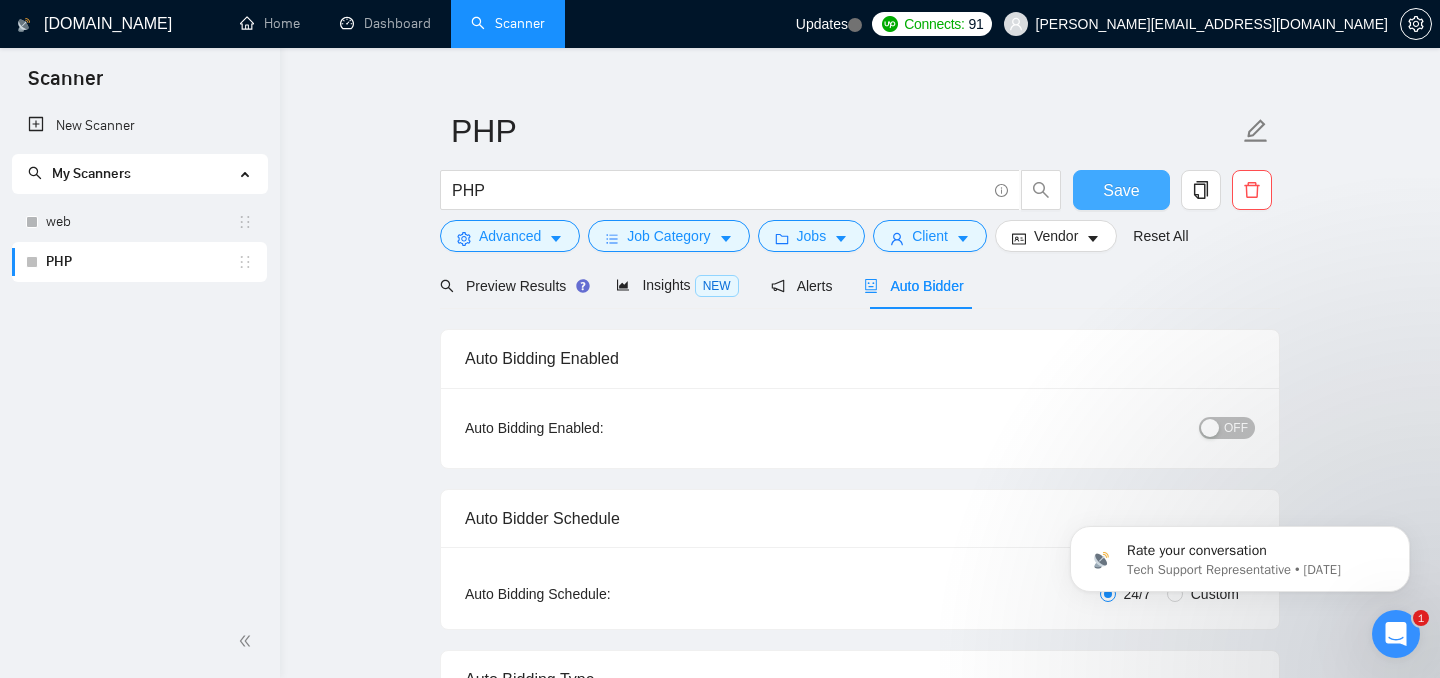 click on "Save" at bounding box center (1121, 190) 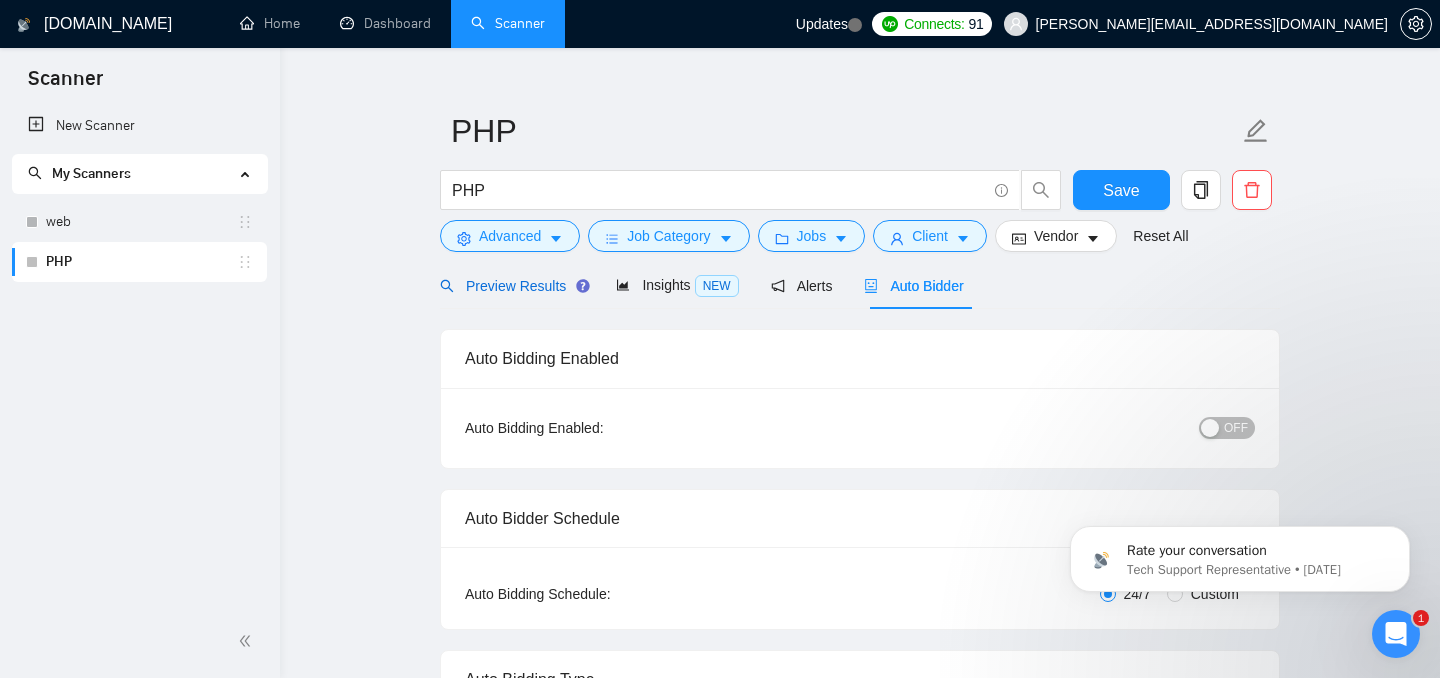 click on "Preview Results" at bounding box center (512, 286) 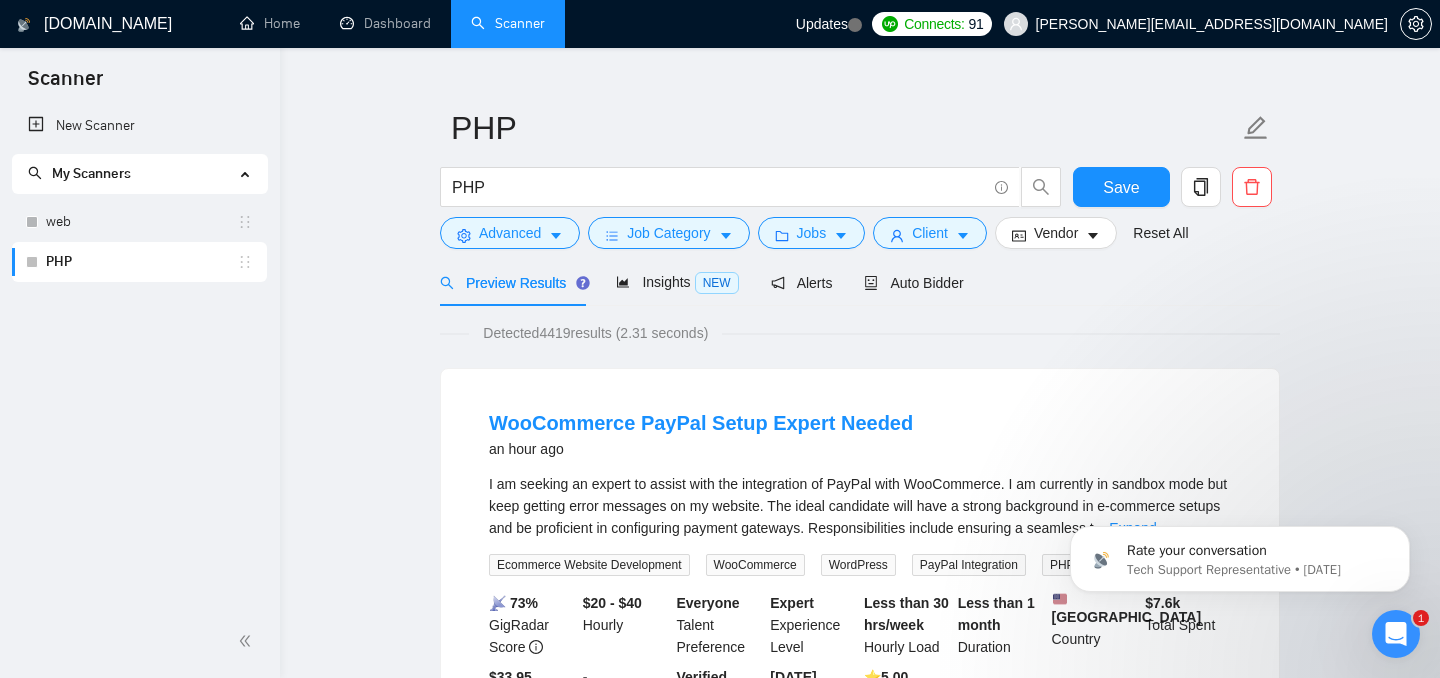 scroll, scrollTop: 0, scrollLeft: 0, axis: both 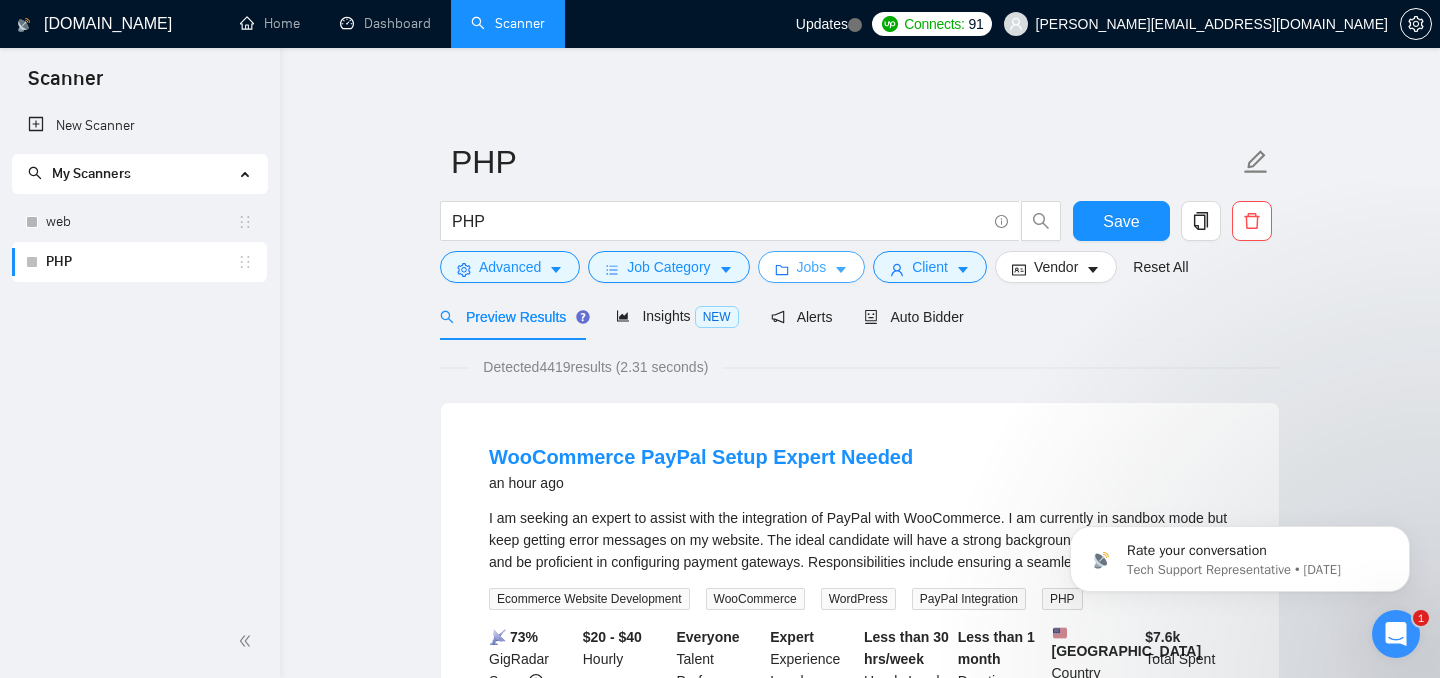 click on "Jobs" at bounding box center [812, 267] 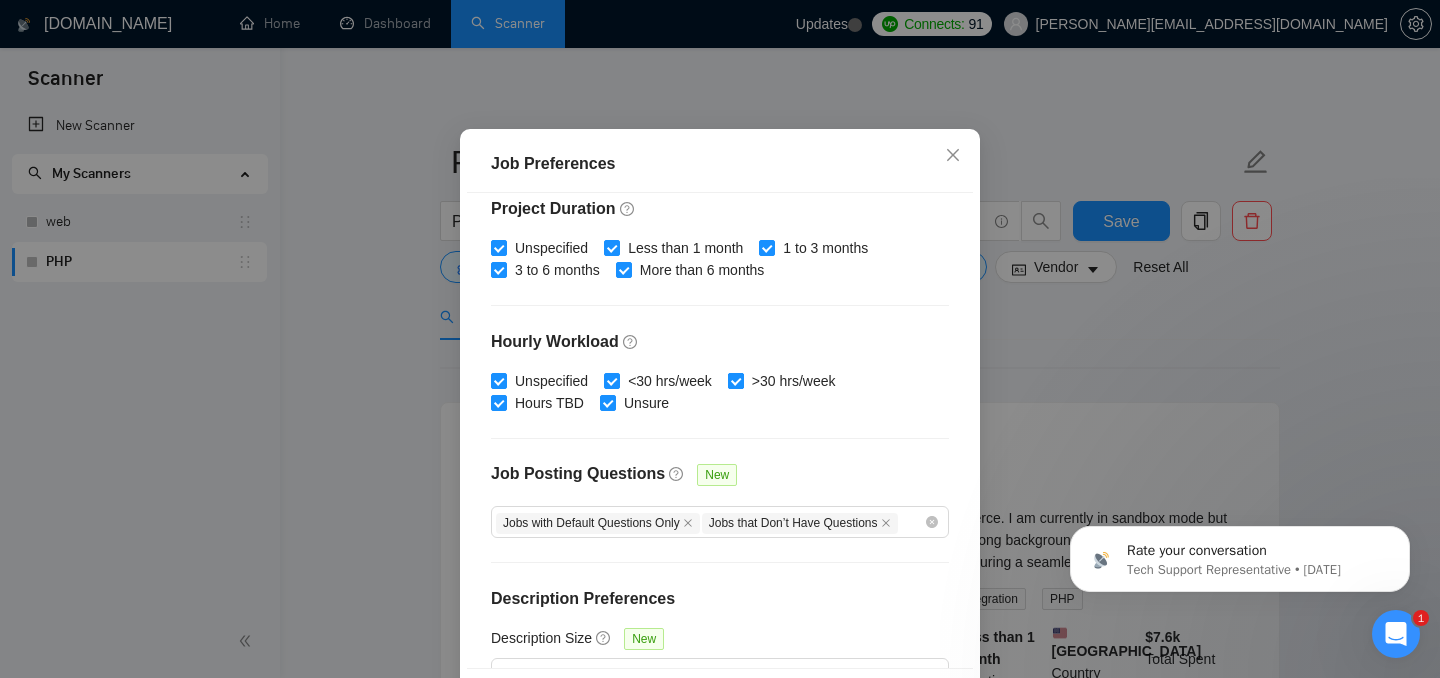 scroll, scrollTop: 652, scrollLeft: 0, axis: vertical 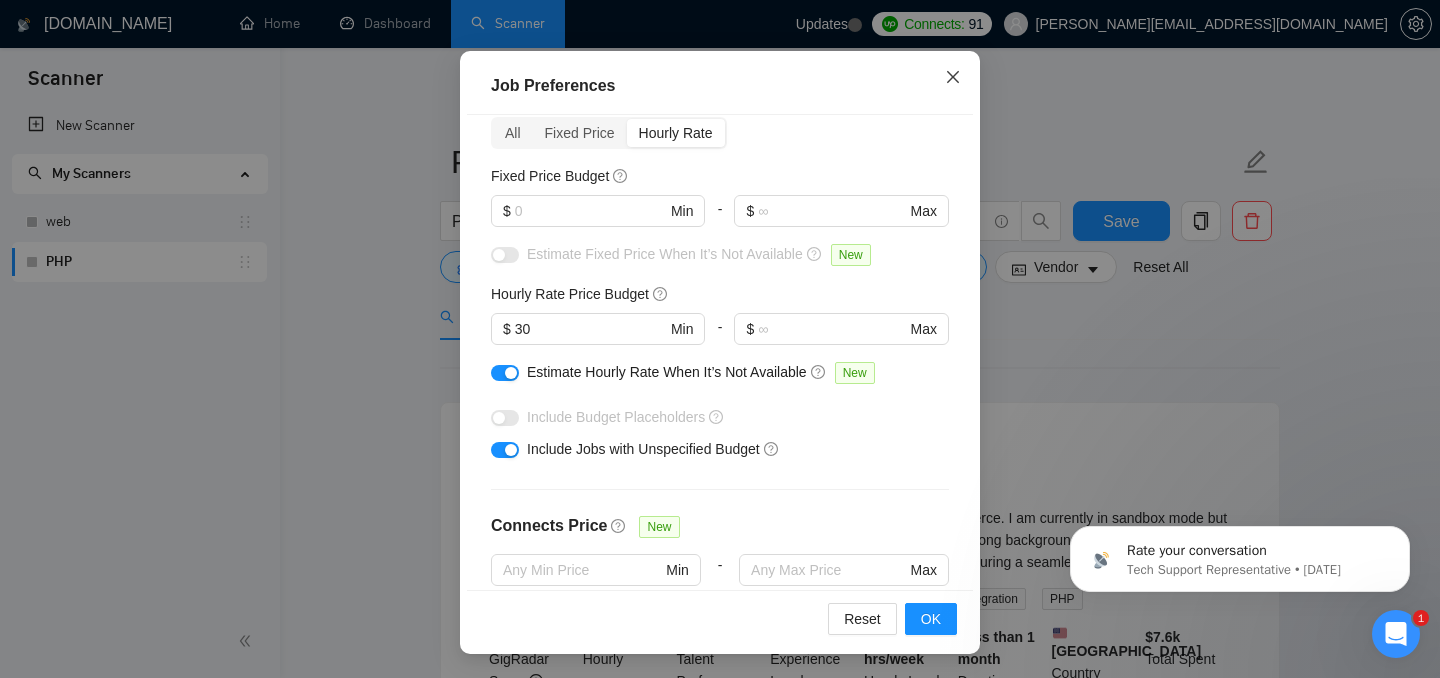click 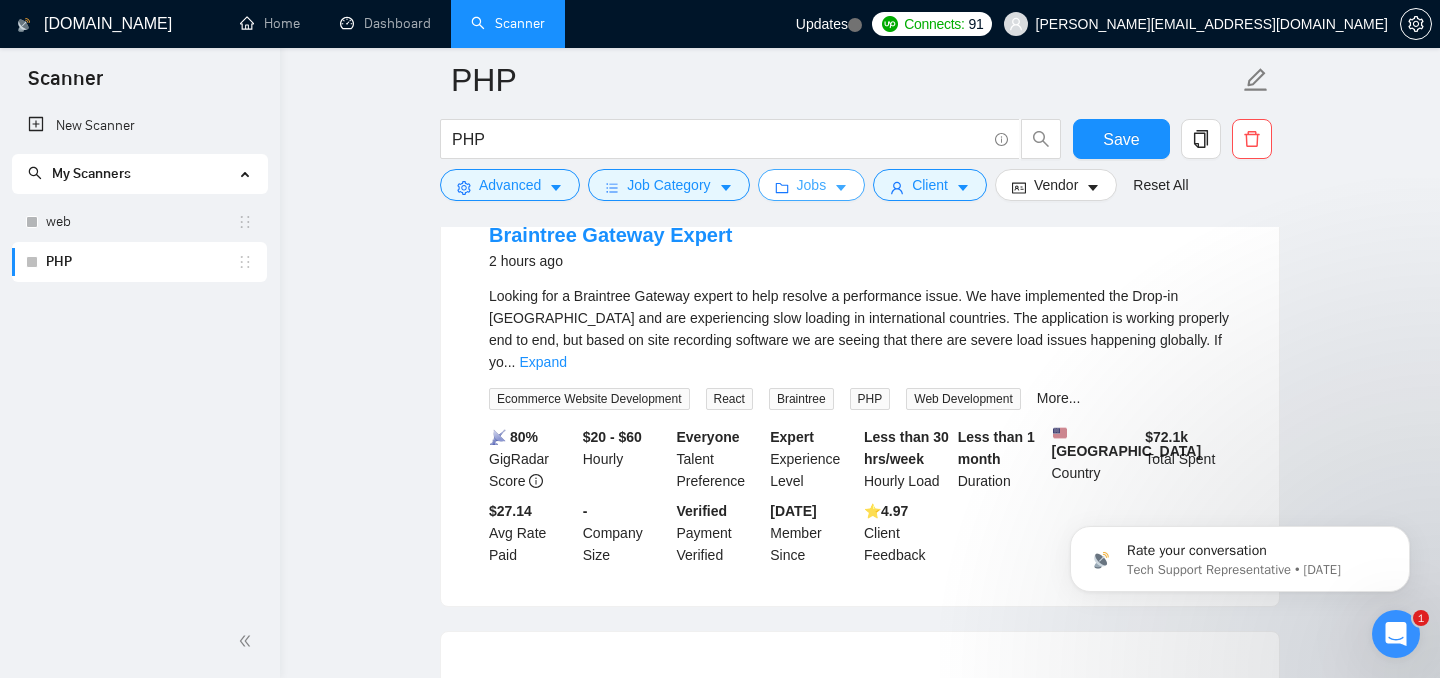 scroll, scrollTop: 665, scrollLeft: 0, axis: vertical 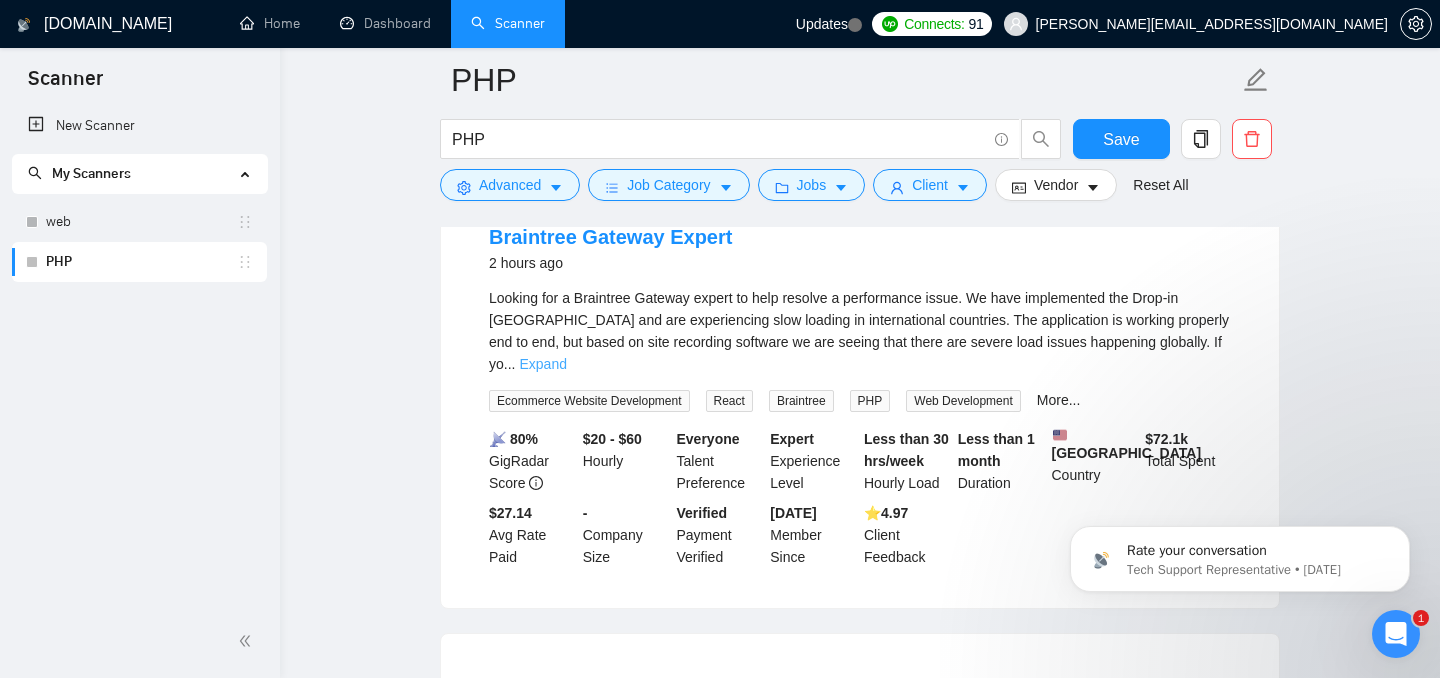 click on "Expand" at bounding box center (542, 364) 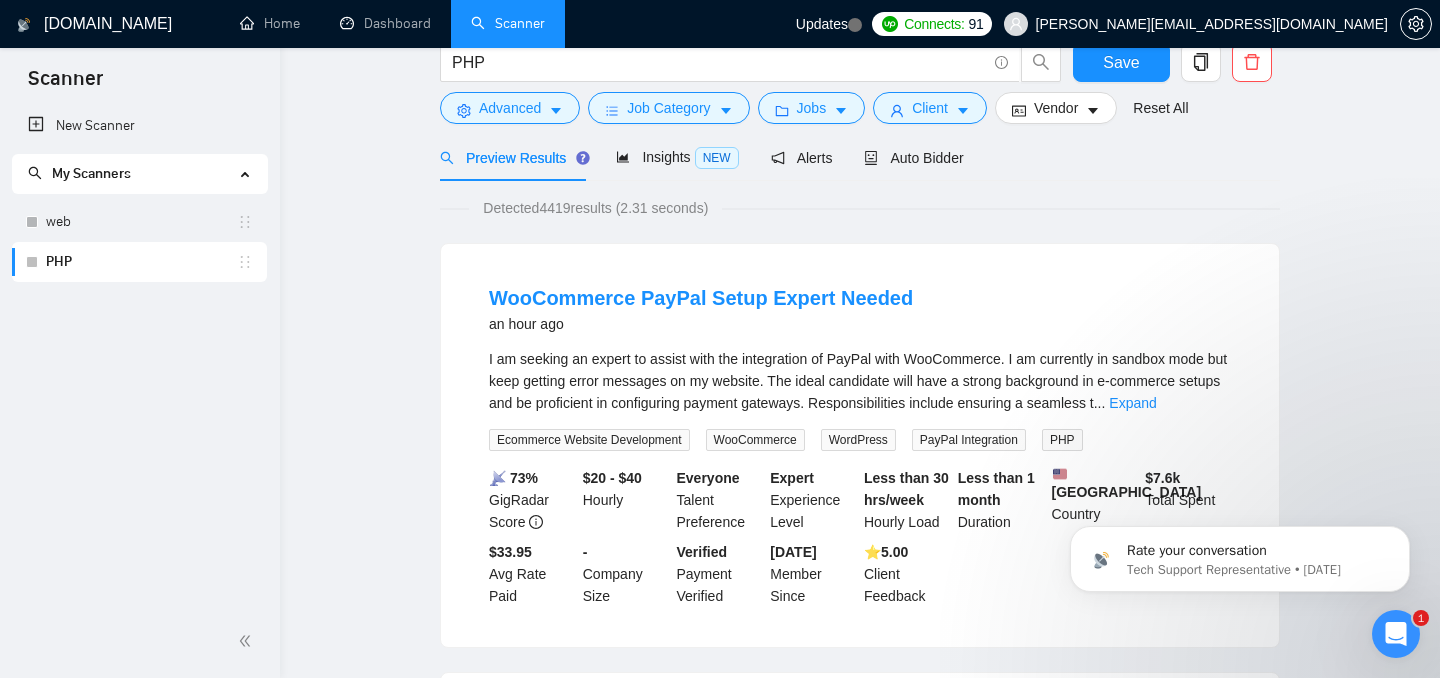 scroll, scrollTop: 0, scrollLeft: 0, axis: both 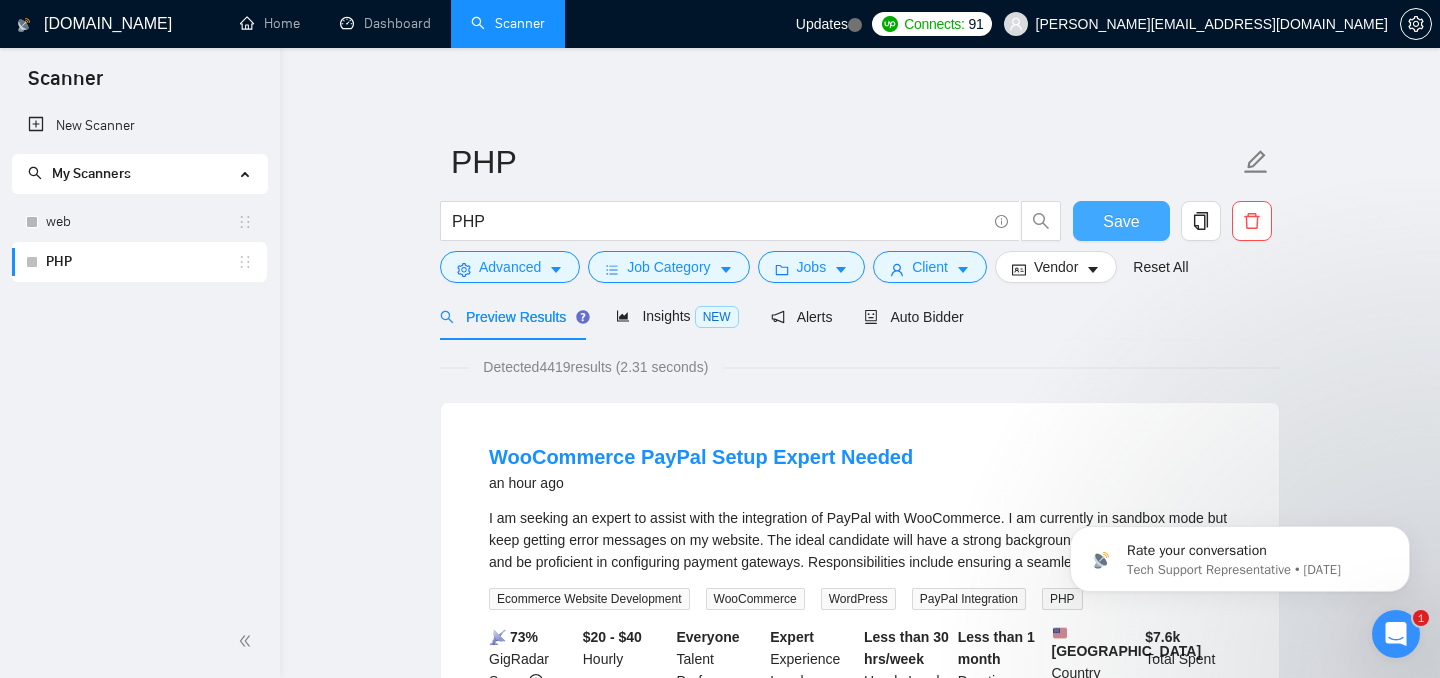 click on "Save" at bounding box center [1121, 221] 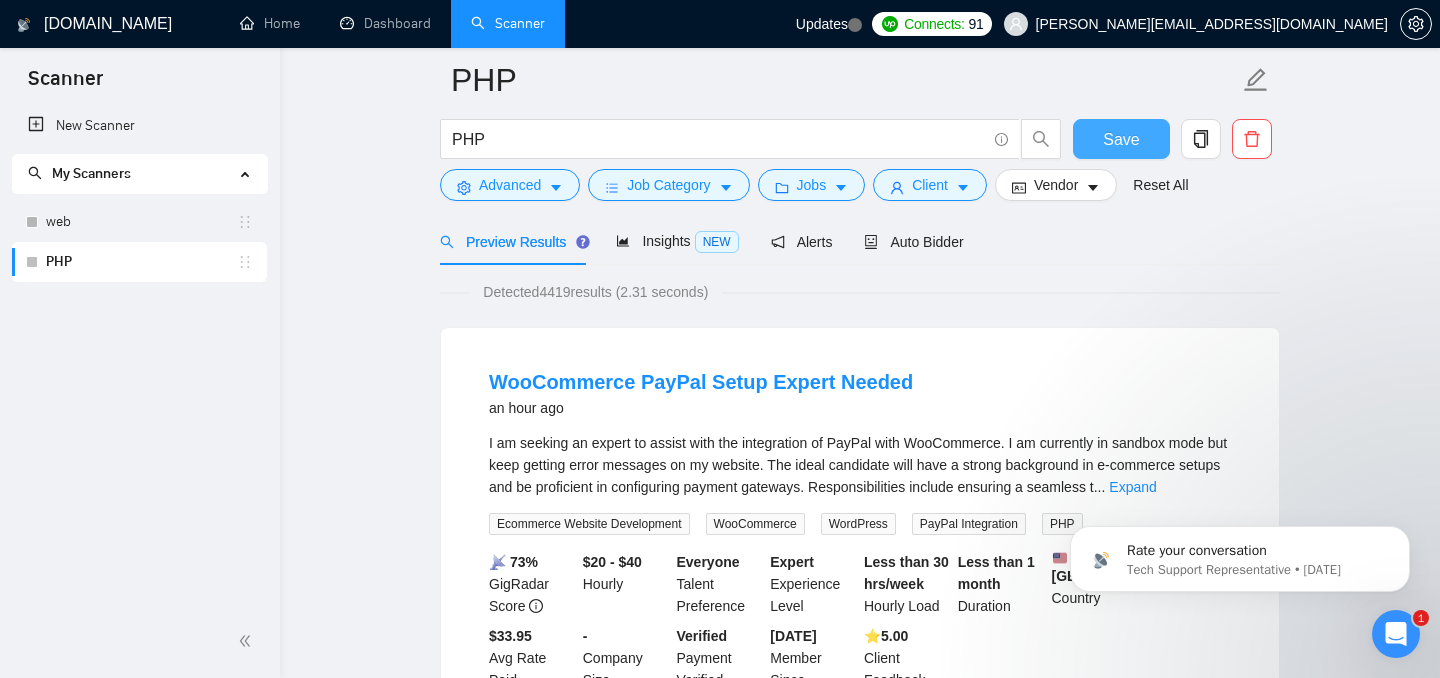 scroll, scrollTop: 0, scrollLeft: 0, axis: both 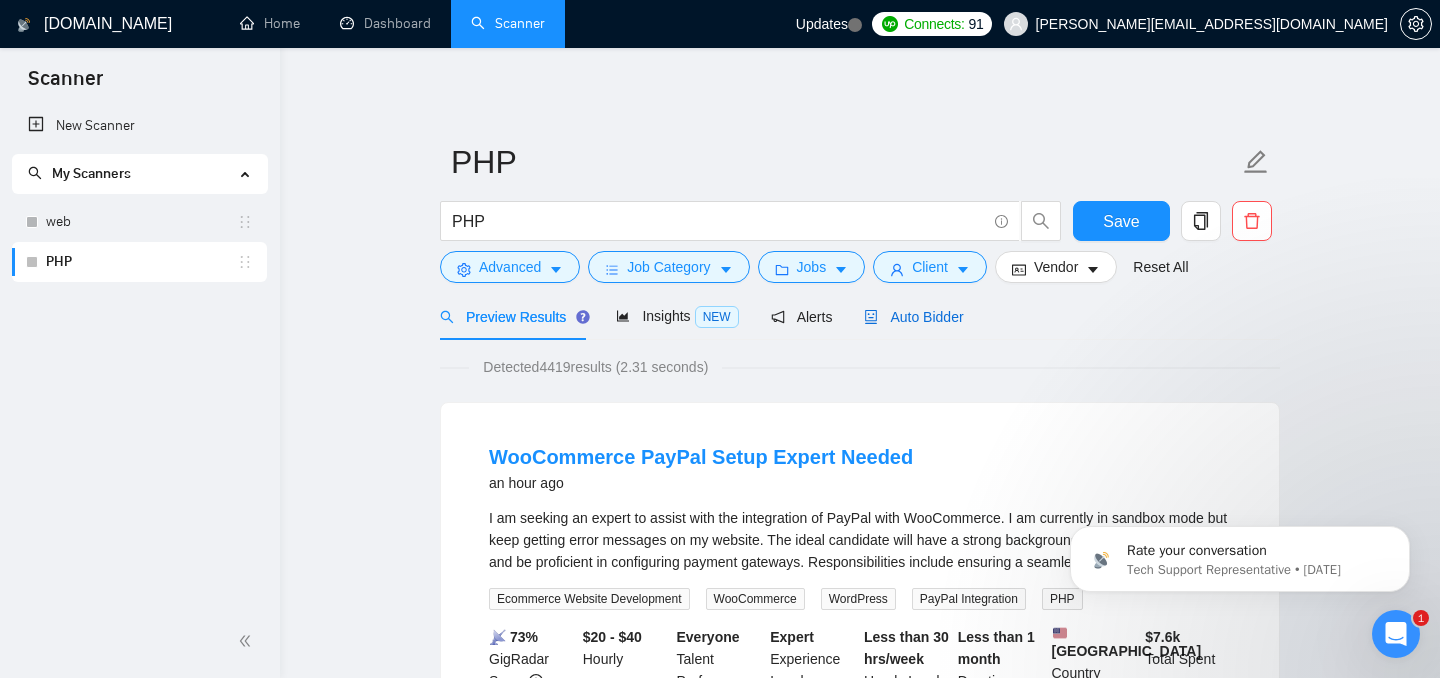 click on "Auto Bidder" at bounding box center [913, 317] 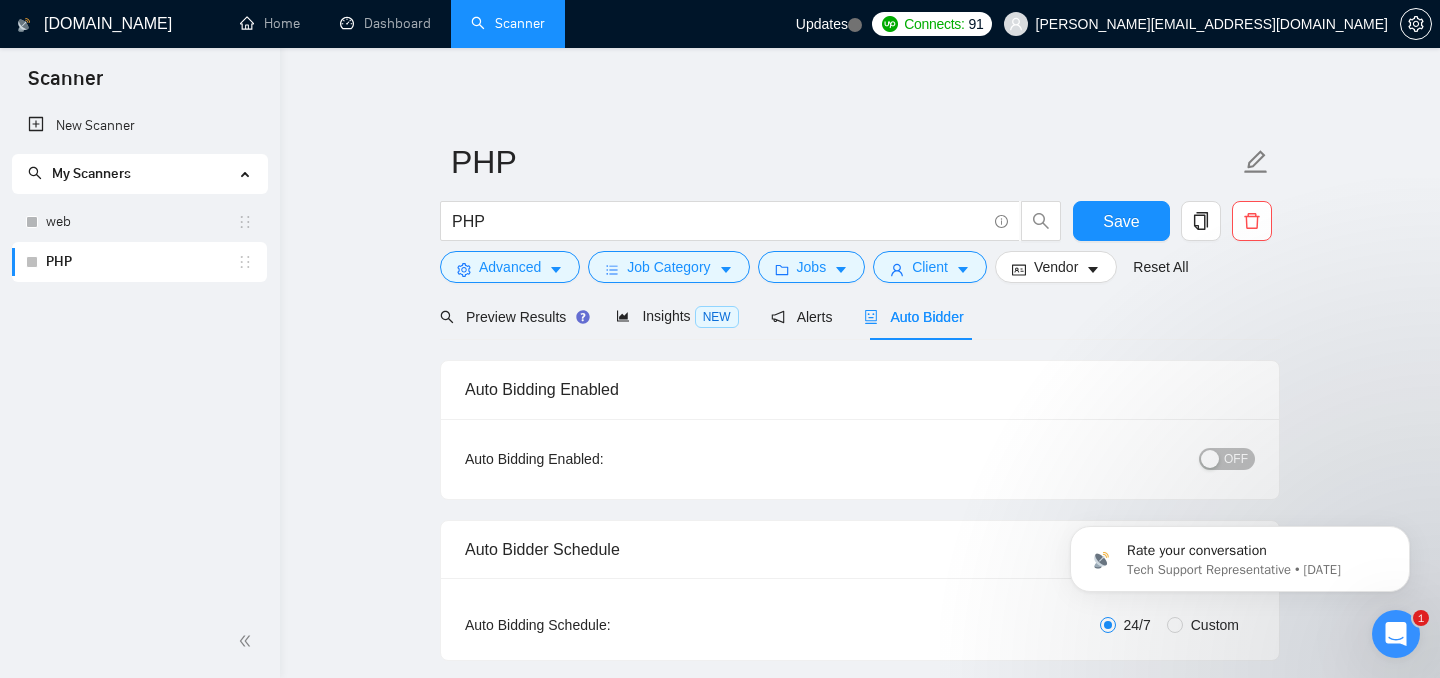 type 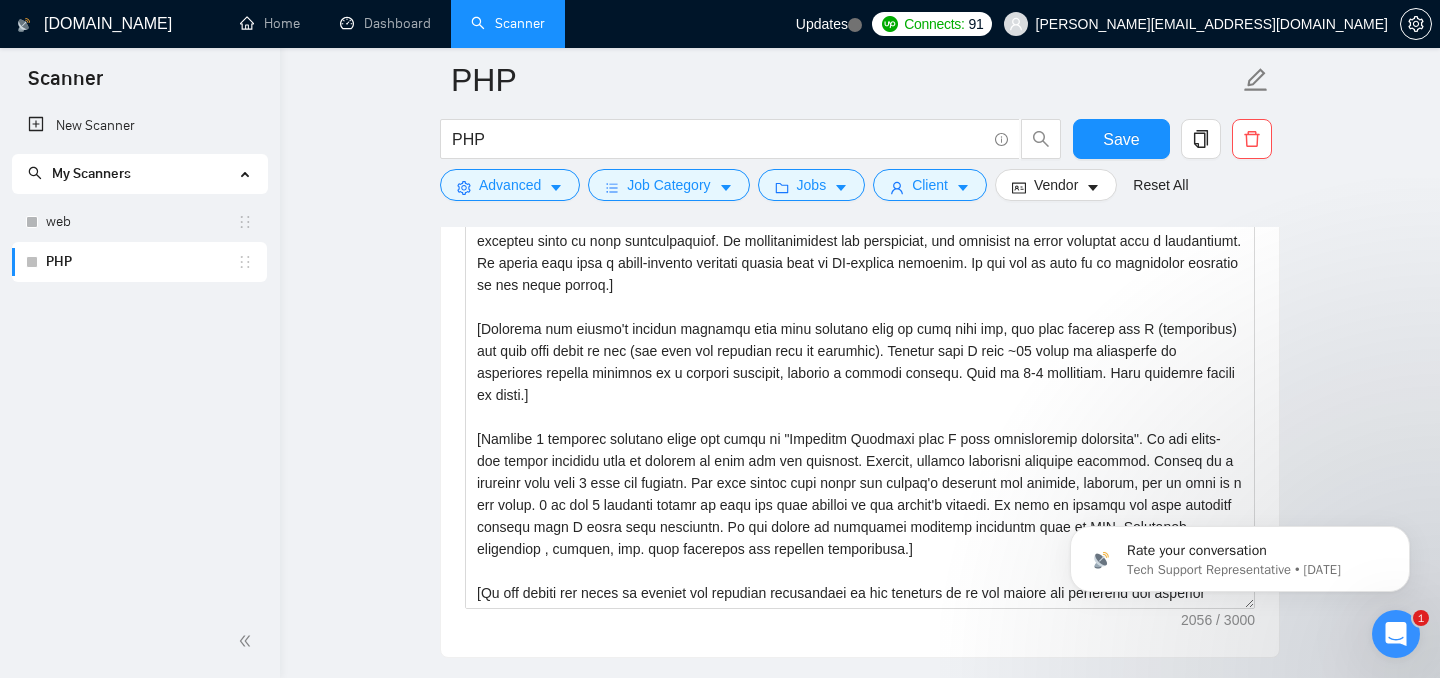 scroll, scrollTop: 1534, scrollLeft: 0, axis: vertical 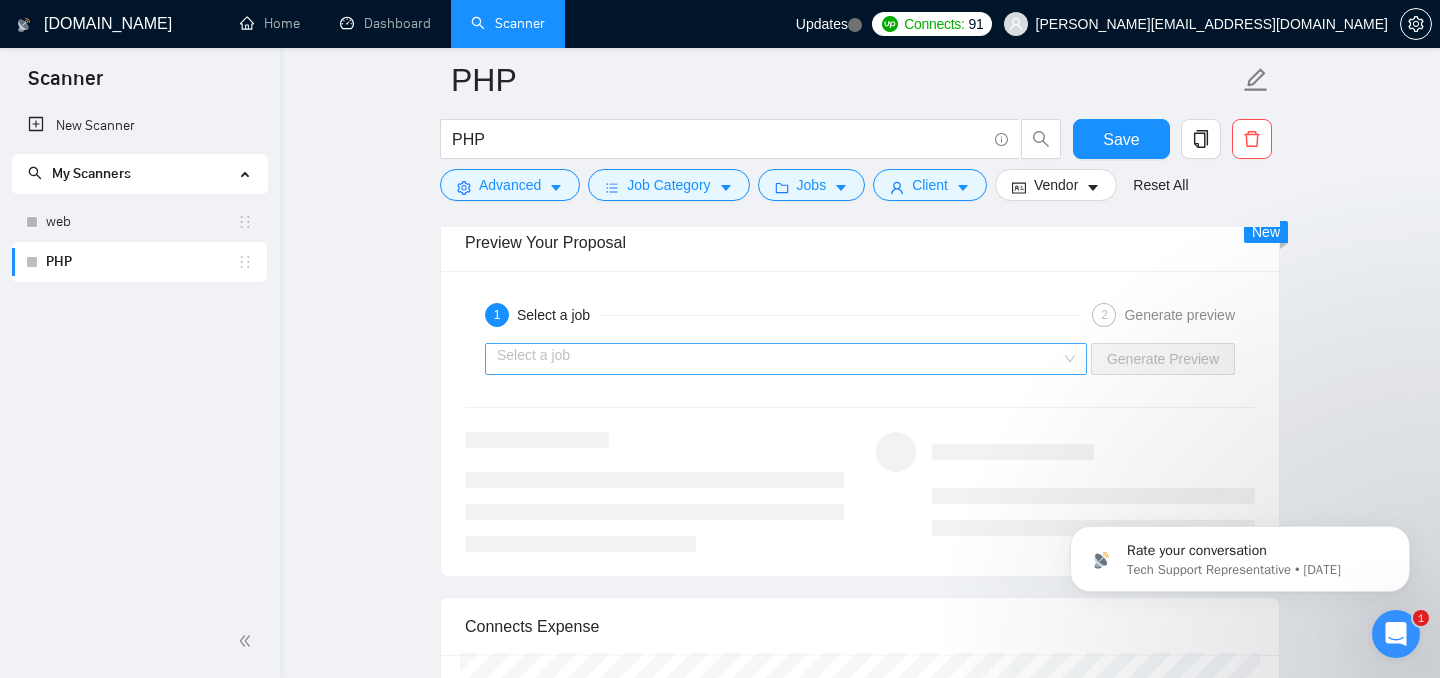 click at bounding box center [779, 359] 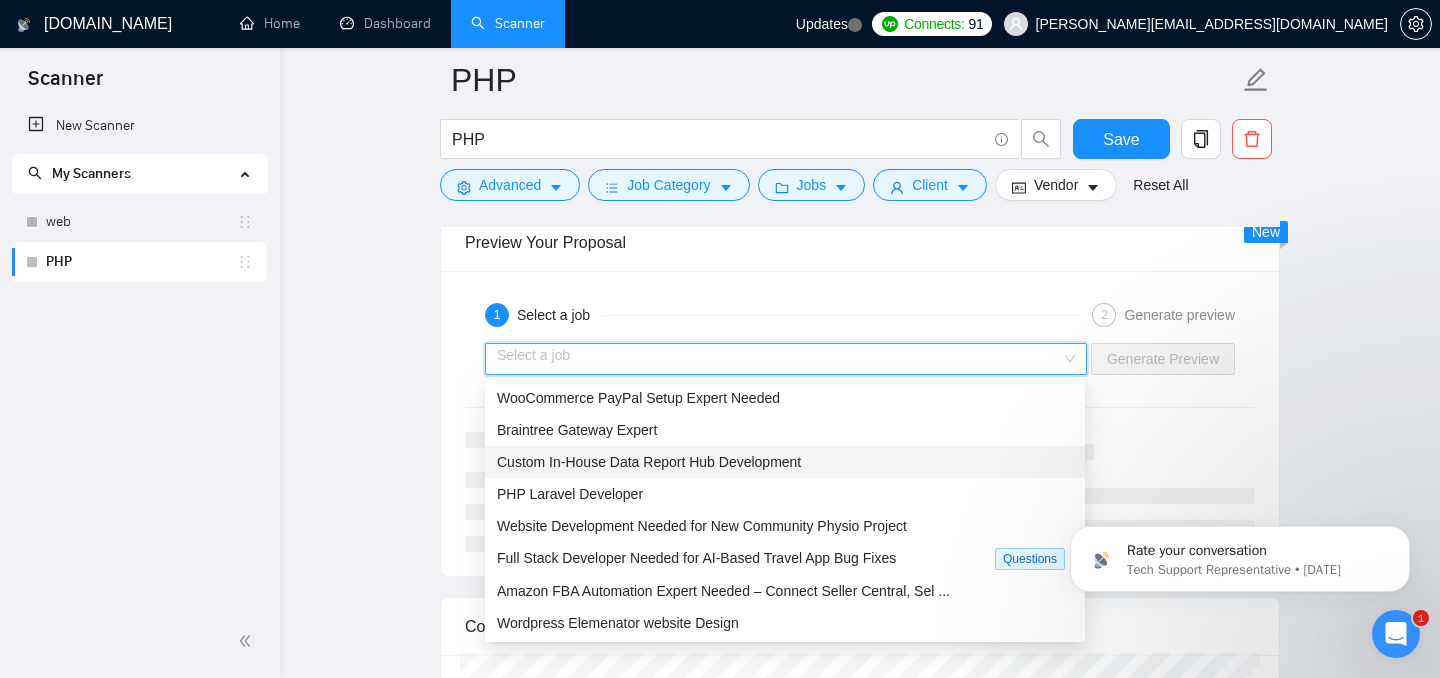 click on "Custom In-House Data Report Hub Development" at bounding box center (785, 462) 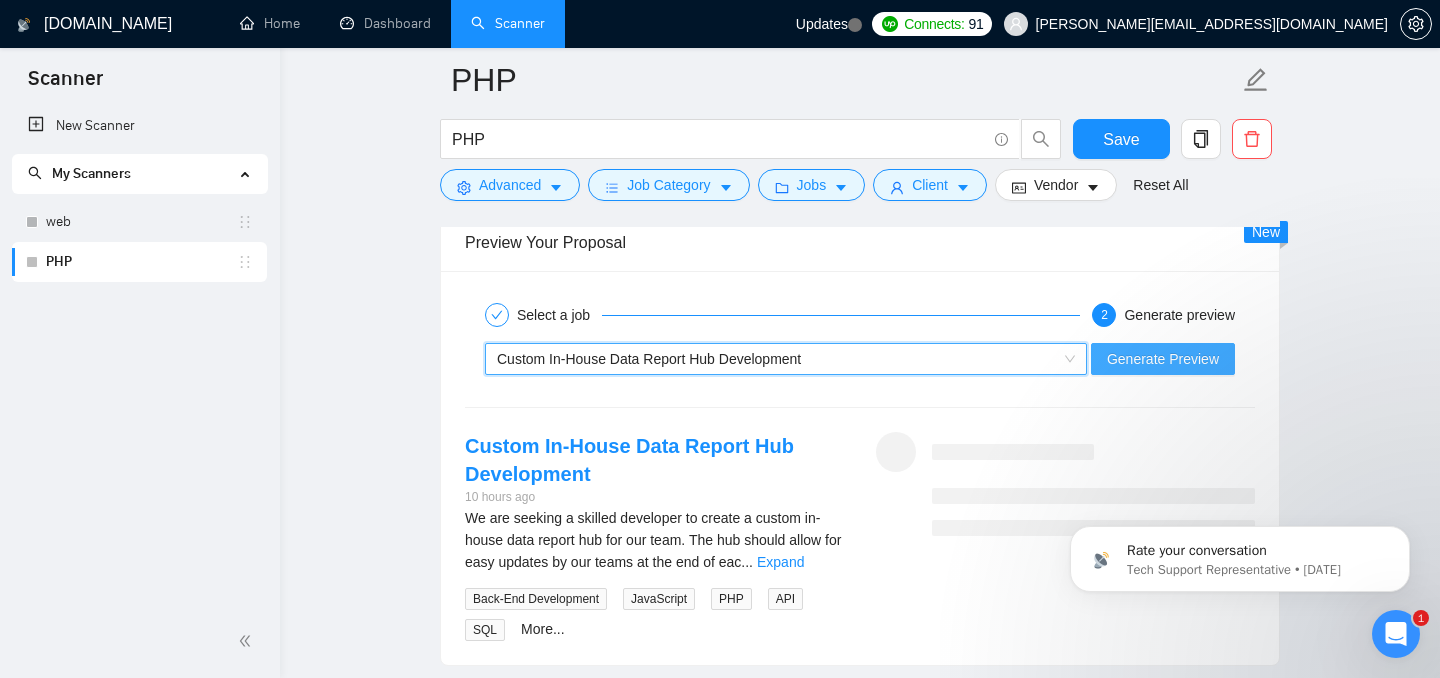 click on "Generate Preview" at bounding box center [1163, 359] 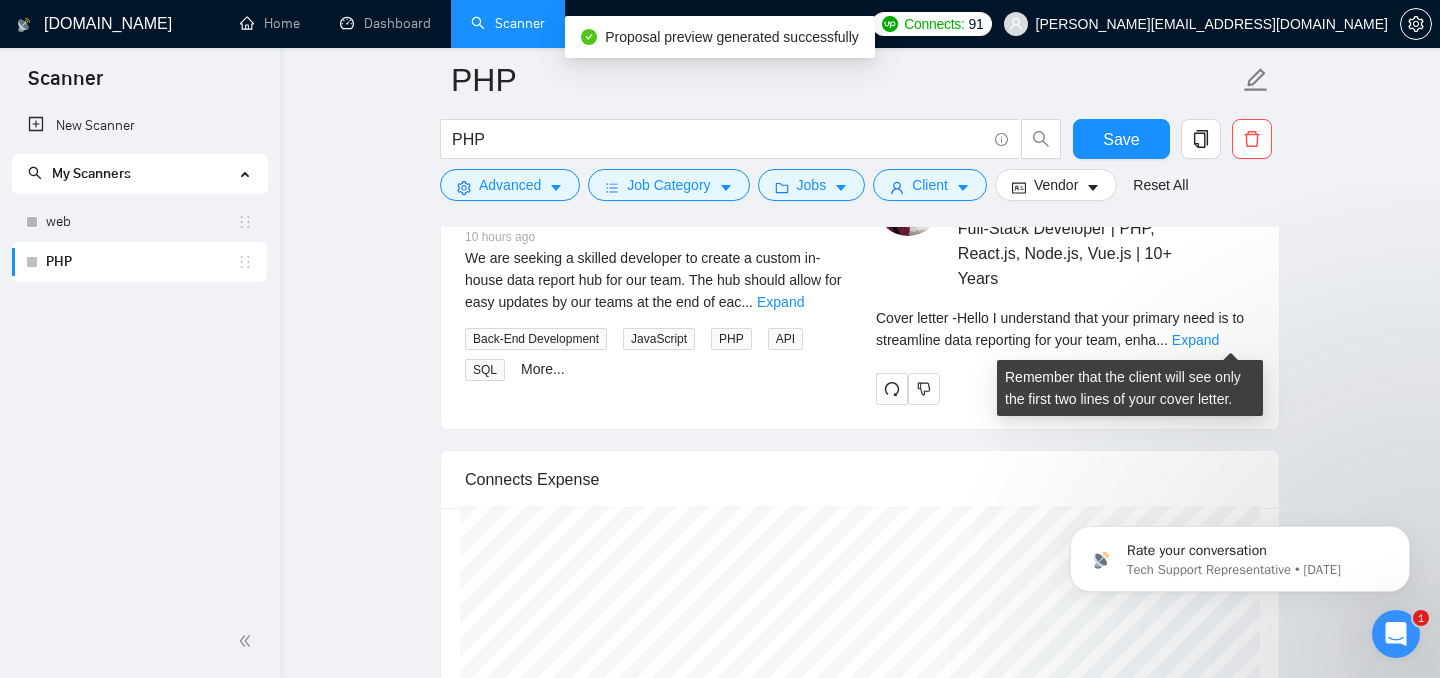 scroll, scrollTop: 3207, scrollLeft: 0, axis: vertical 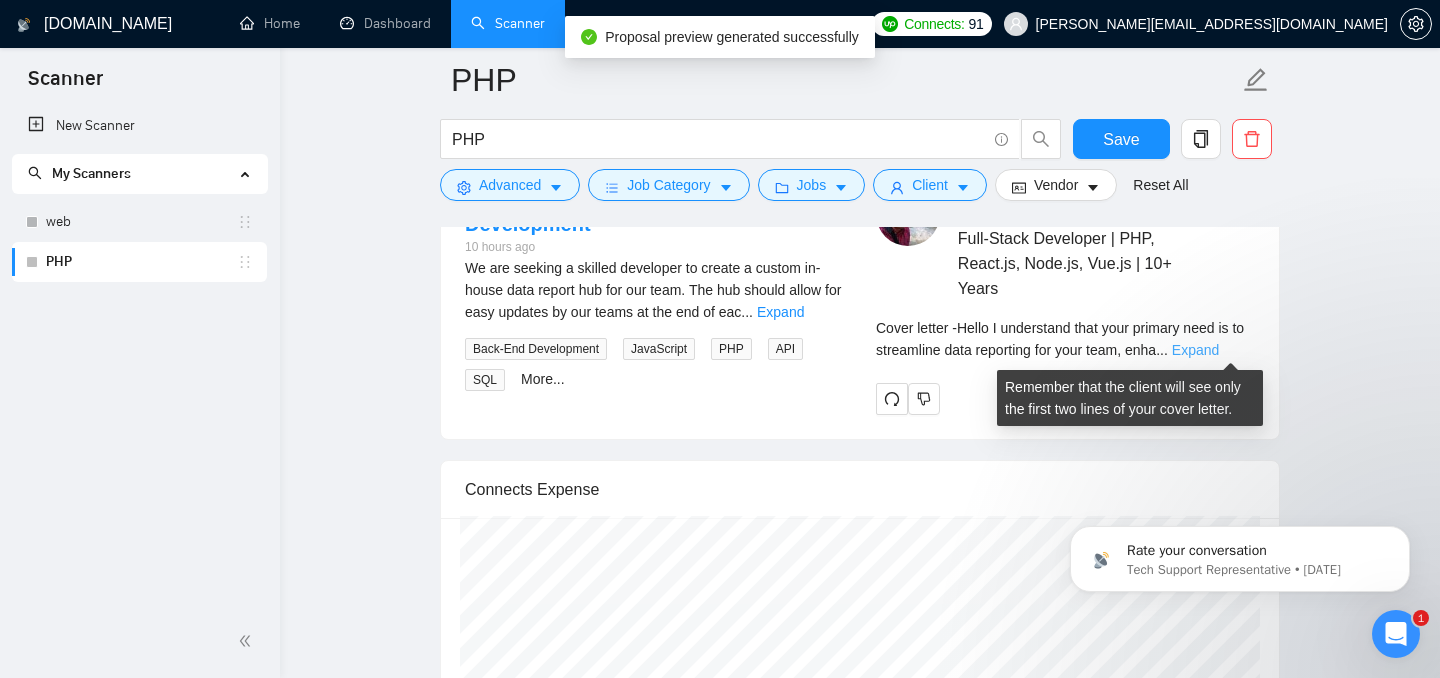 click on "Expand" at bounding box center (1195, 350) 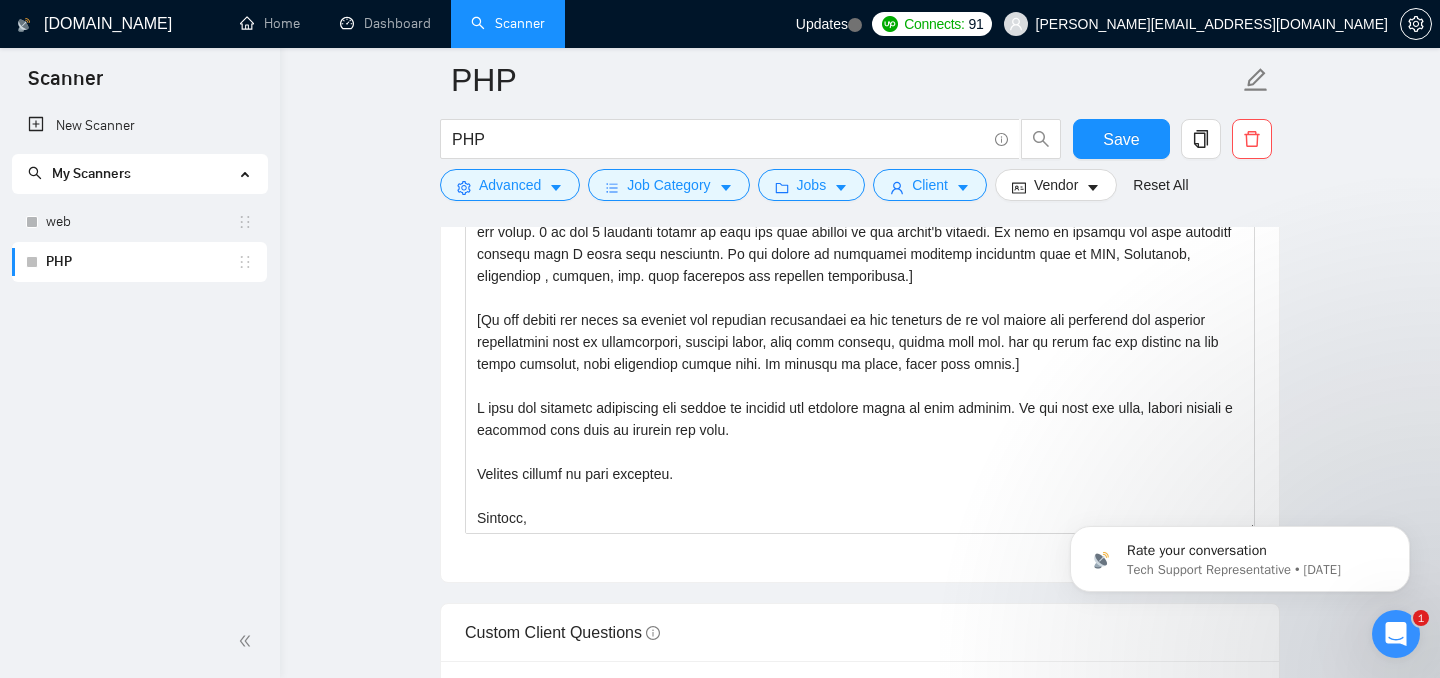 scroll, scrollTop: 1520, scrollLeft: 0, axis: vertical 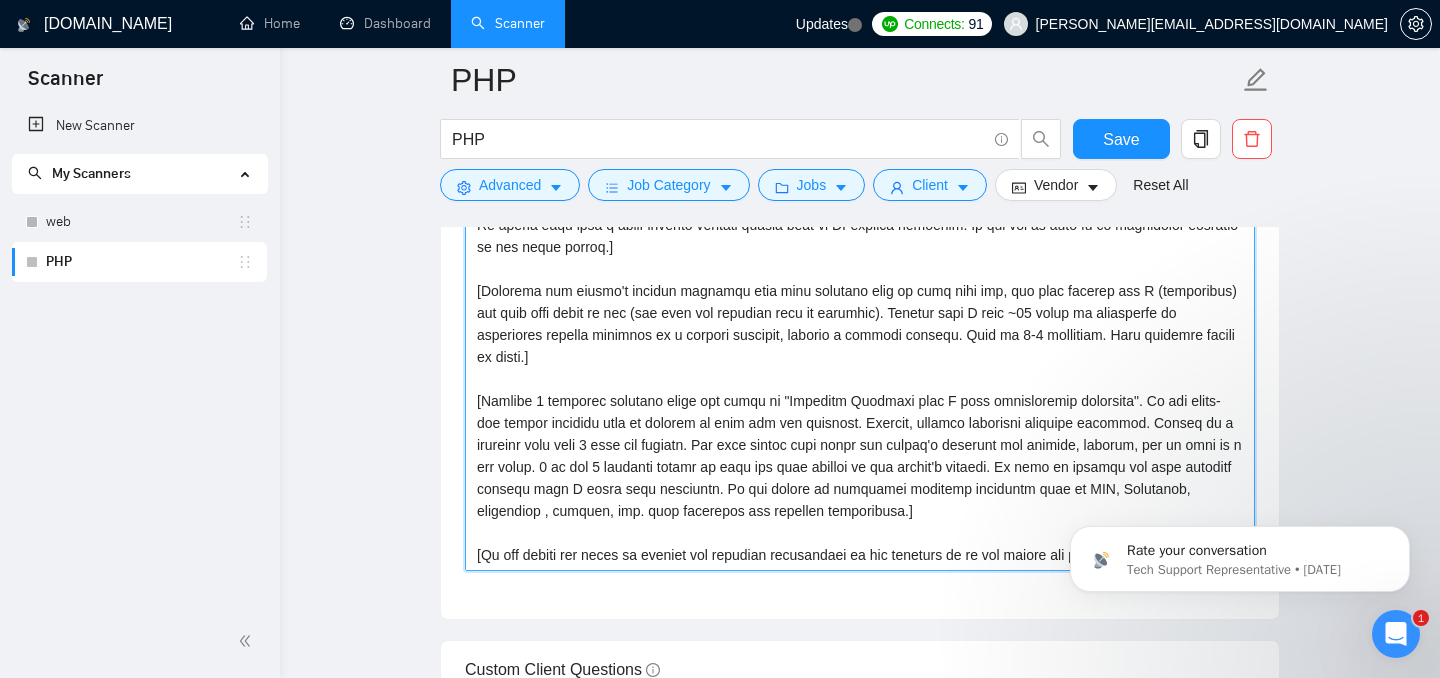 click on "Cover letter template:" at bounding box center (860, 346) 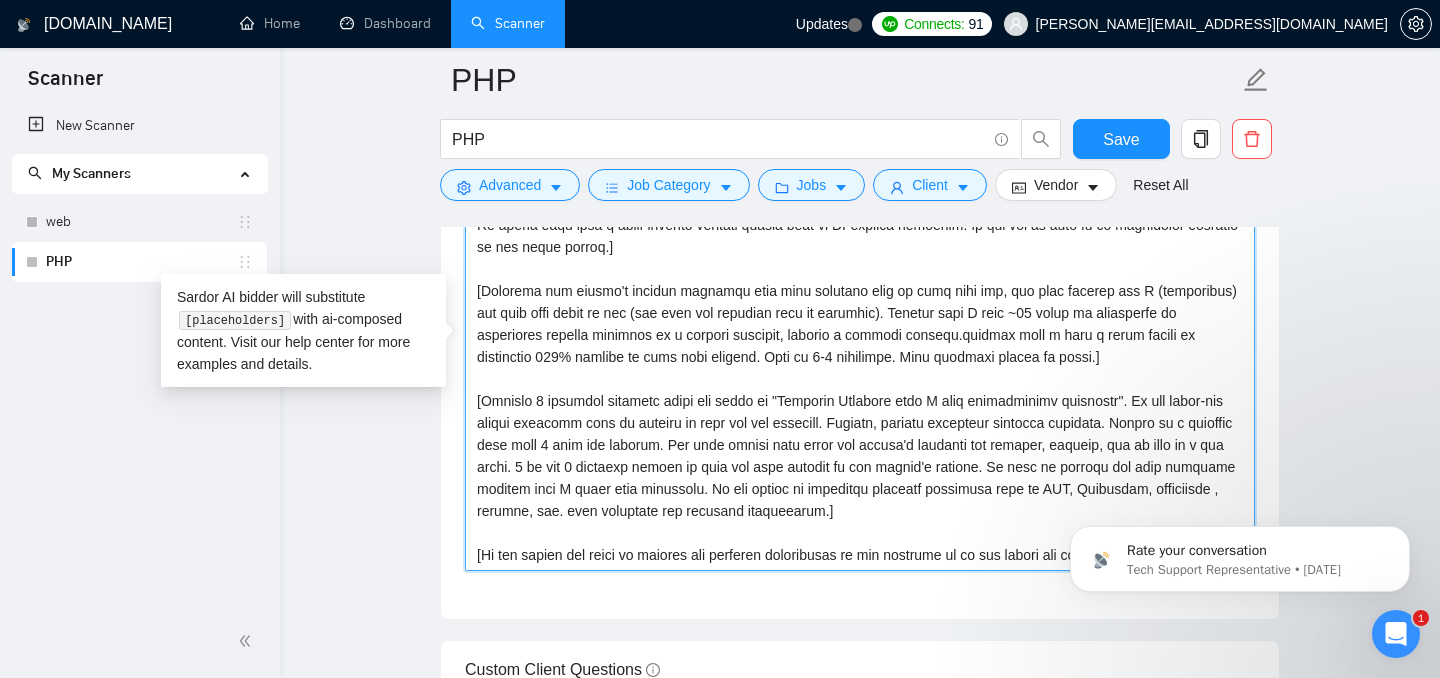 click on "problem." at bounding box center (0, 0) 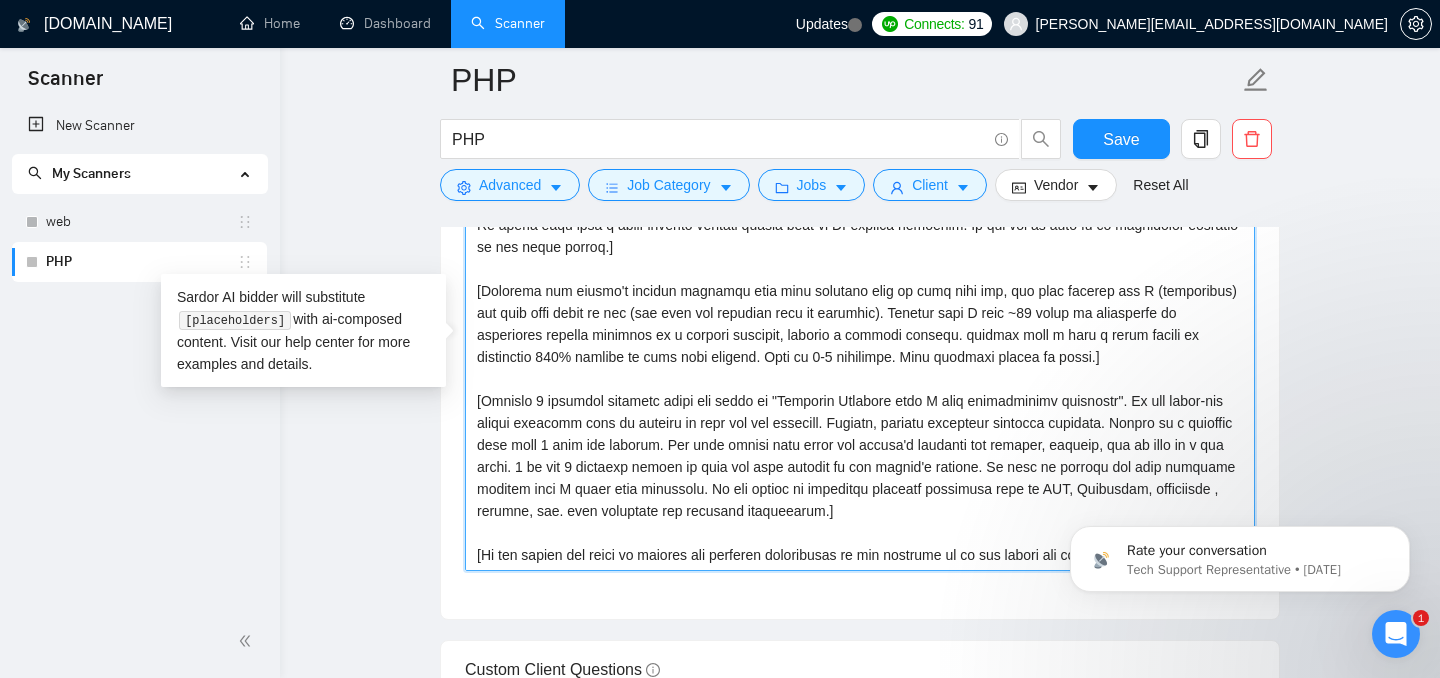 click on "Cover letter template:" at bounding box center (860, 346) 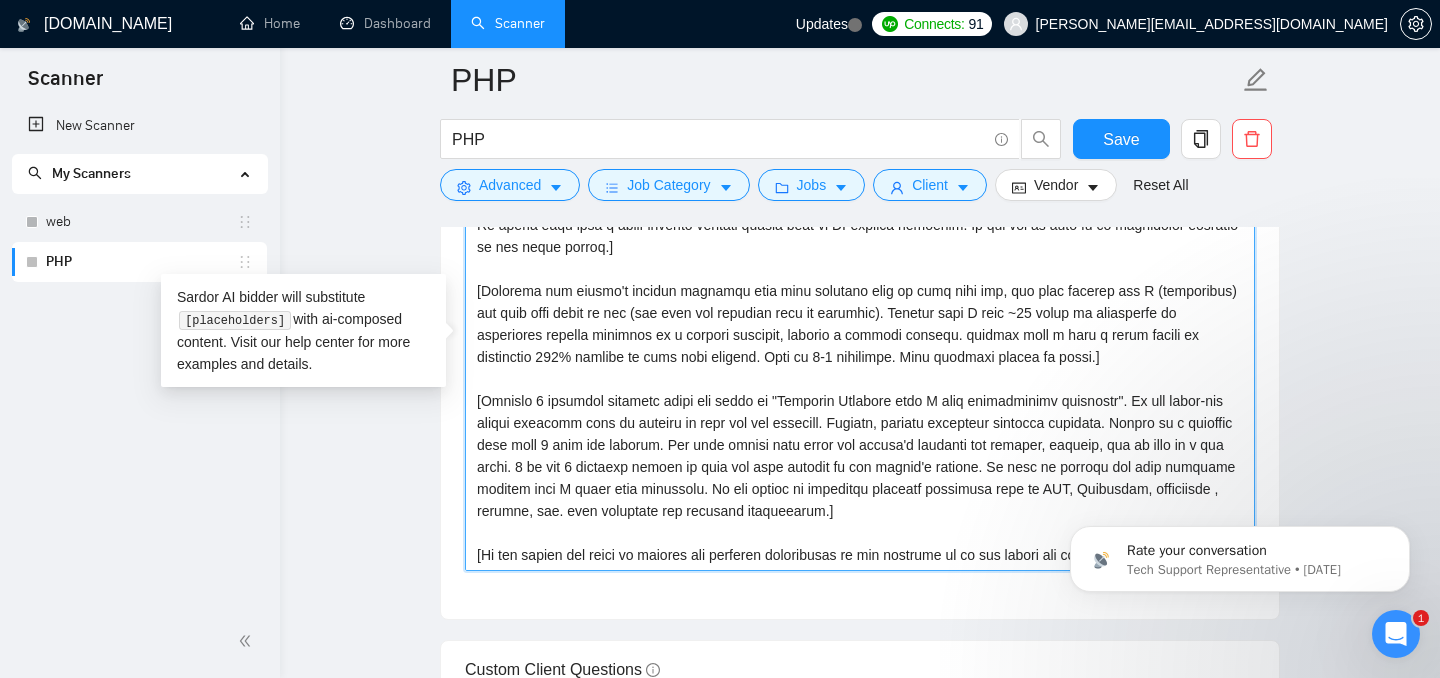 click on "Correct the capitalization I have" at bounding box center (0, 0) 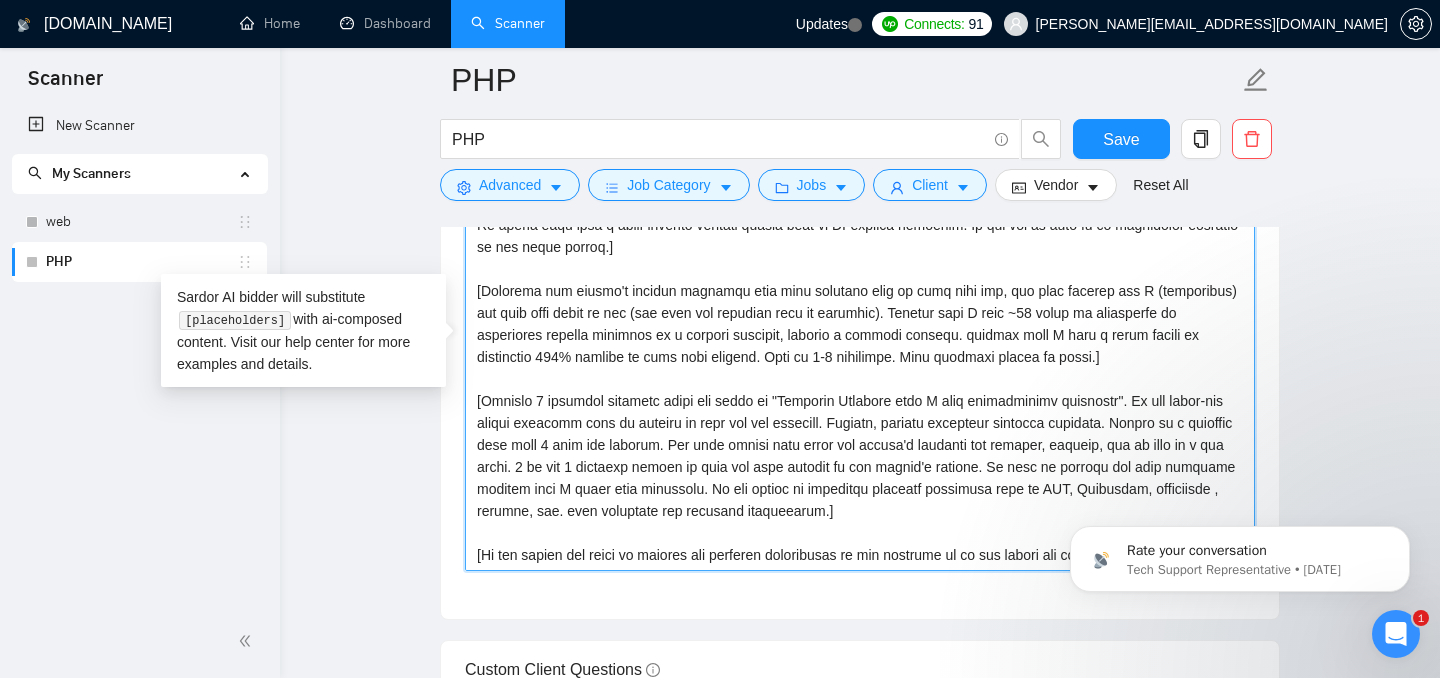 click on "short." at bounding box center (0, 0) 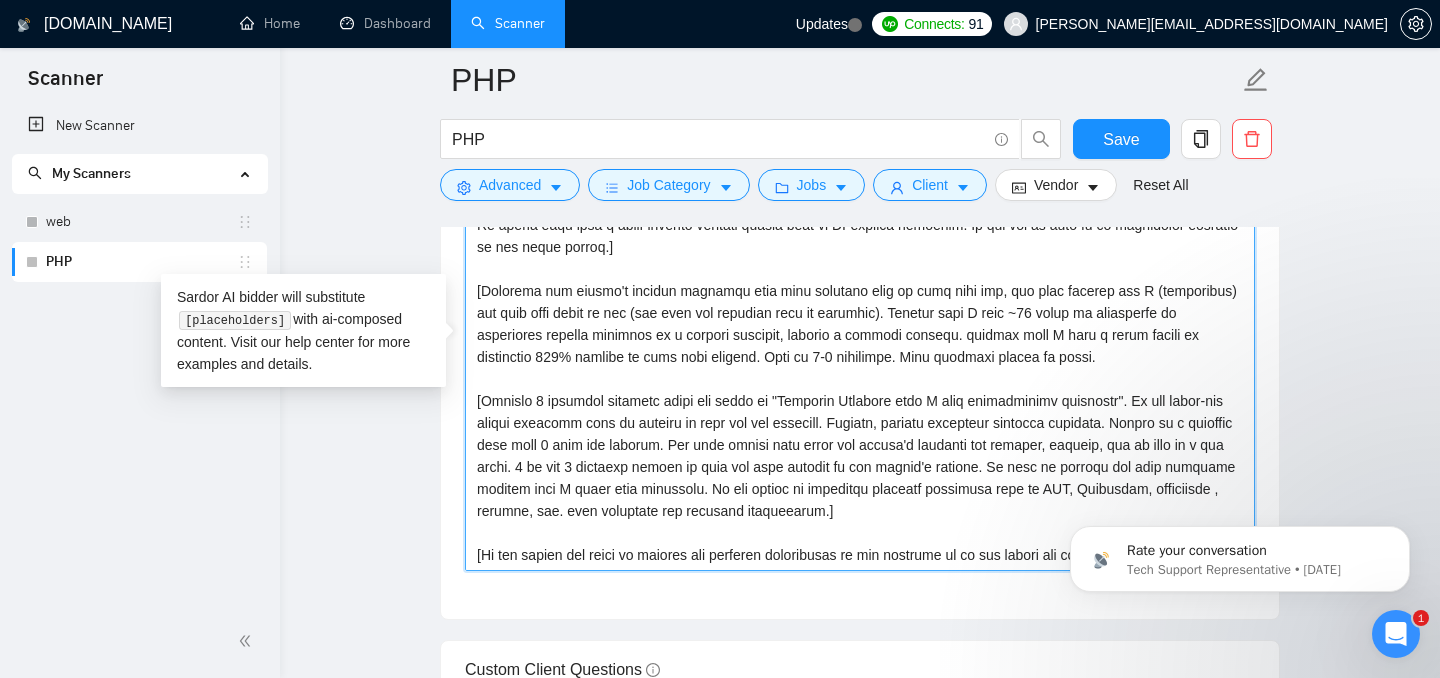 click on "Correct the capitalization Mention" at bounding box center [0, 0] 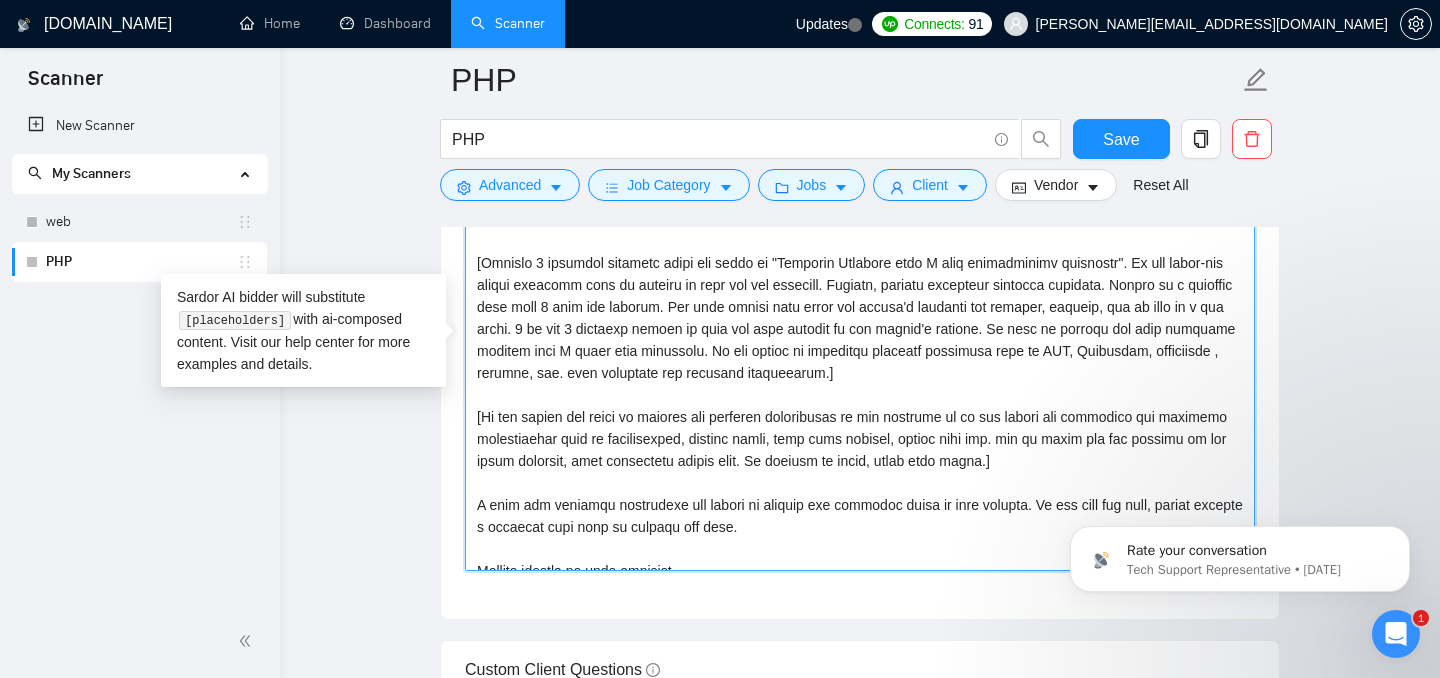 scroll, scrollTop: 144, scrollLeft: 0, axis: vertical 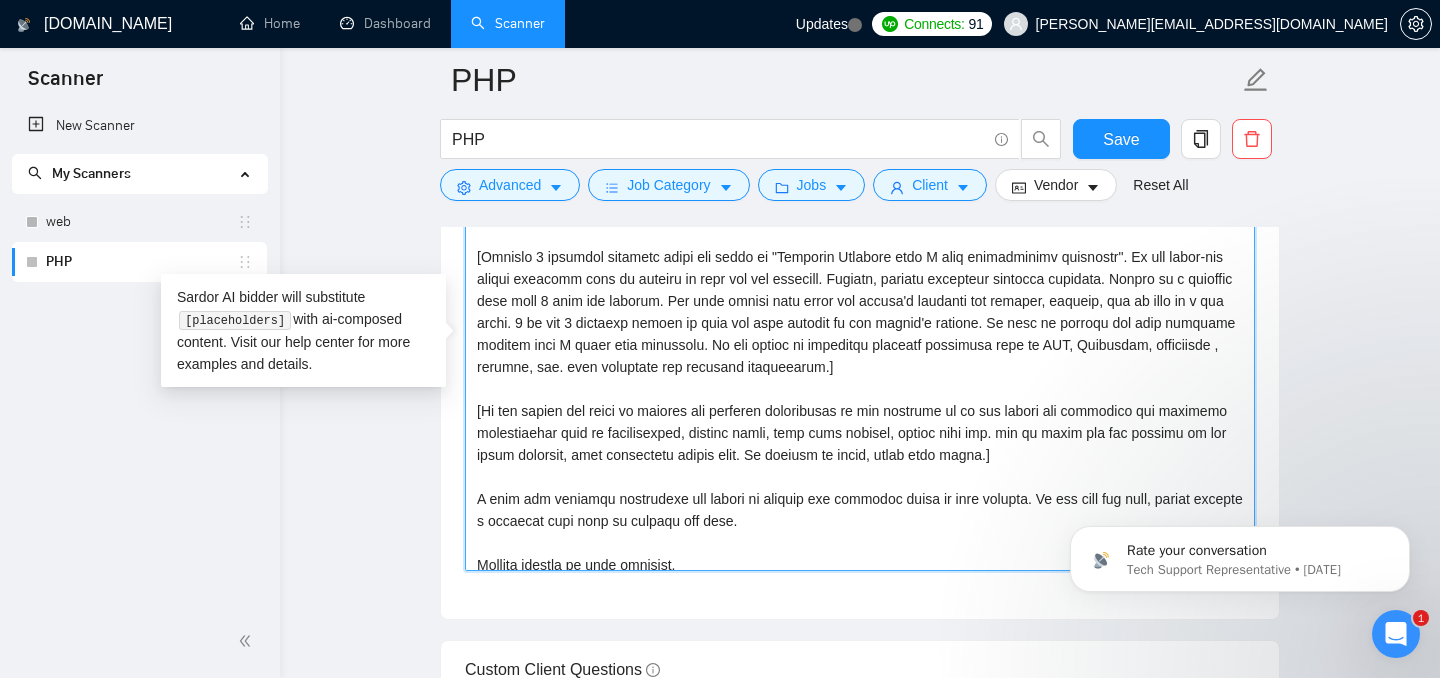 click on "It should" at bounding box center [0, 0] 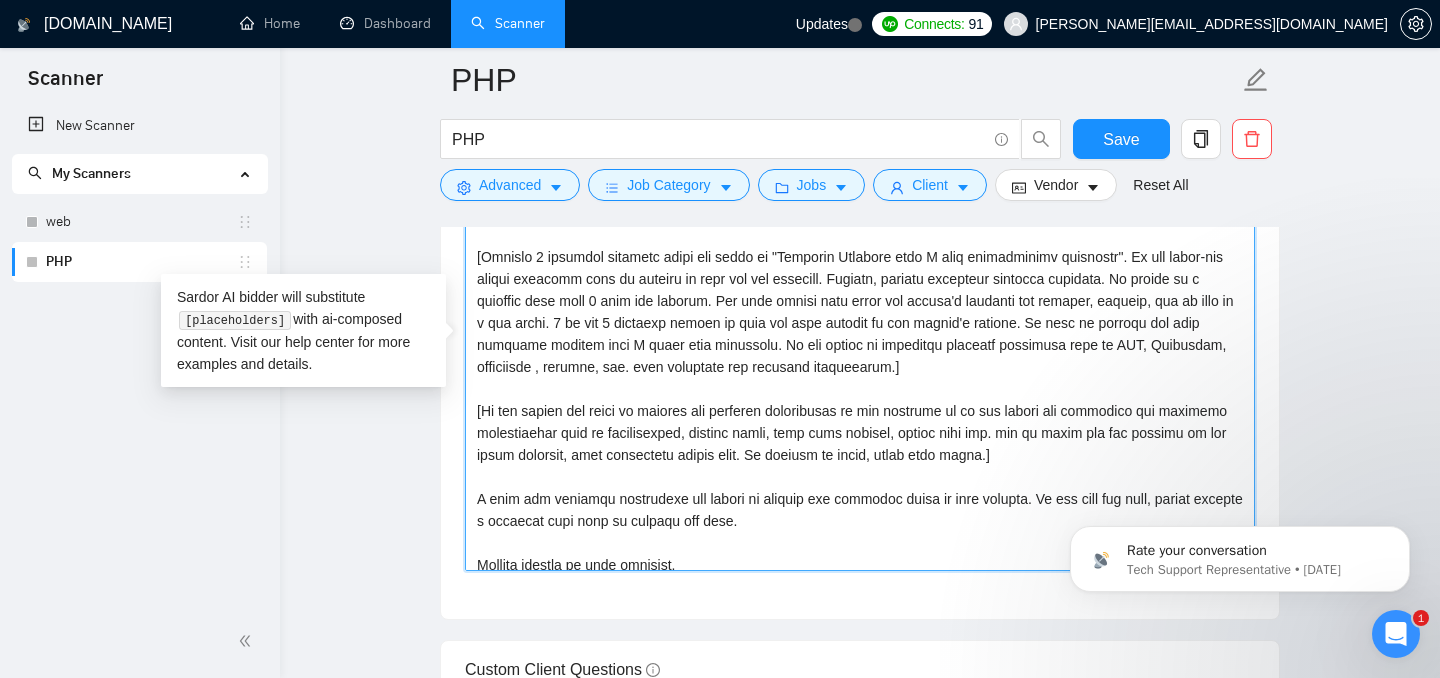 click on "project," at bounding box center [0, 0] 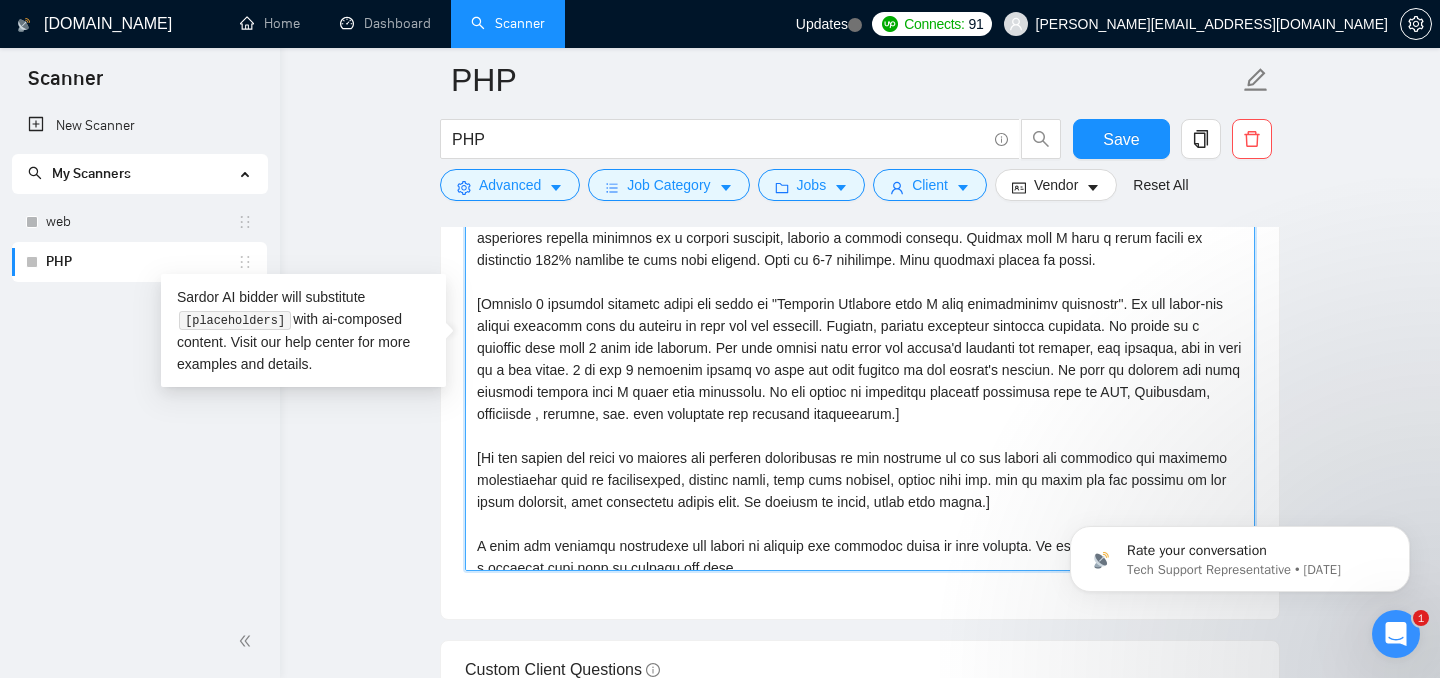 scroll, scrollTop: 220, scrollLeft: 0, axis: vertical 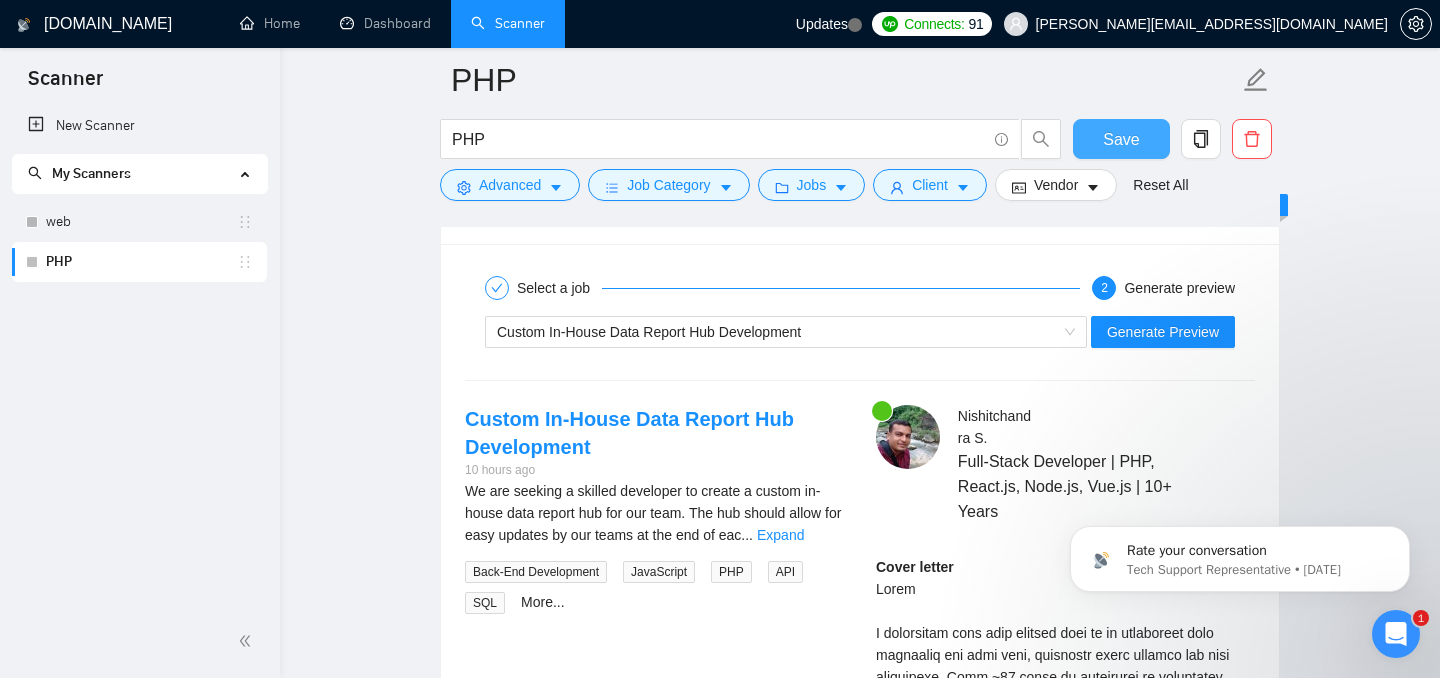 type on "Hello [Client's name if provided. Leave blank if client name is not available.]
[For the remaining cover letter, use English in conversational yet professional tone. Avoid generic phrases or cliches commonly found in such communications. Be straightforward and respectful, and remember to avoid sounding like a salesperson. It should look like a human-written proposal rather than an AI-written proposal. Do not use em dash or an apostrophe anywhere in the cover letter.]
[Identify the client's biggest business pain that provoked them to post this job, and then explain how I (freelancer) can help them solve it too (not only the specific task in question). Mention that I have ~13 years of experience in delivering similar projects in a similar industry, solving a similar problem. Mention that I have a track record of delivering 100% project on time with quality. Make it 3-4 sentences. Each sentence should be short.
[Mention 3 relevant projects under the title of "Relevant Projects that I have successfully deli..." 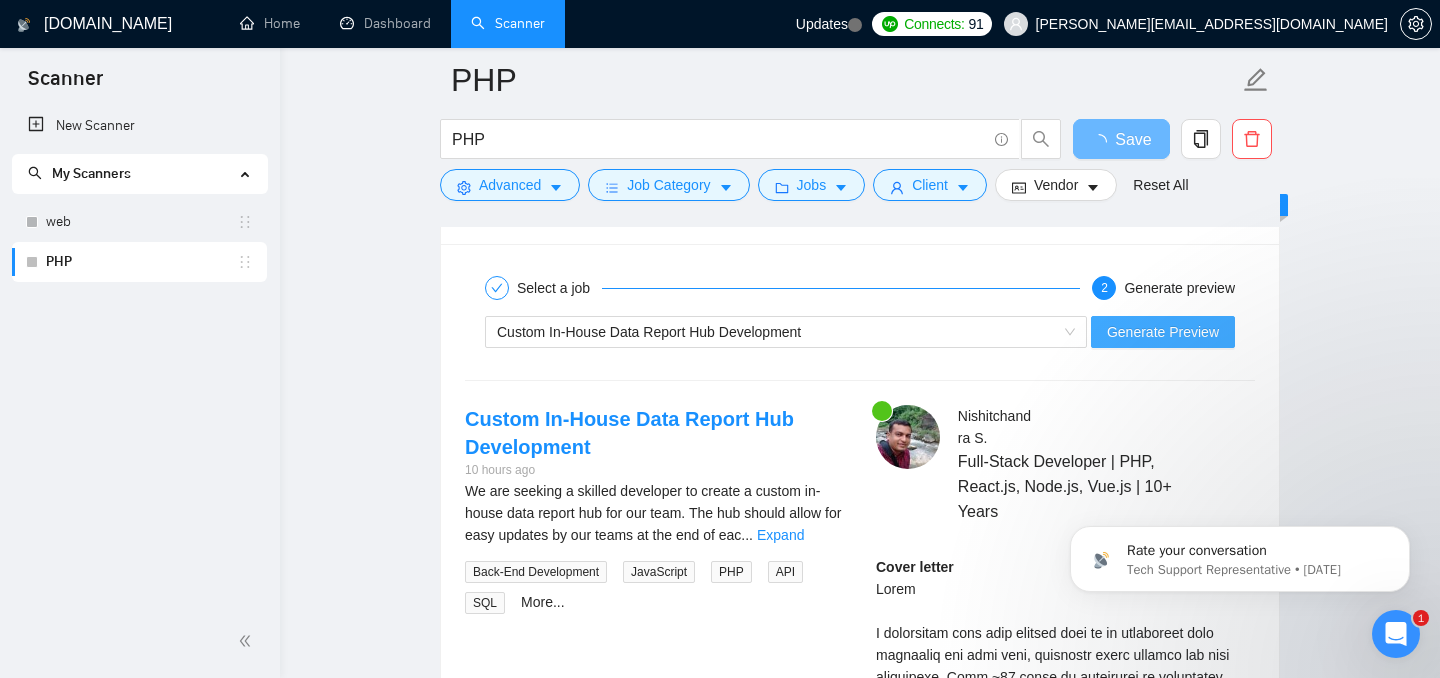 click on "Generate Preview" at bounding box center (1163, 332) 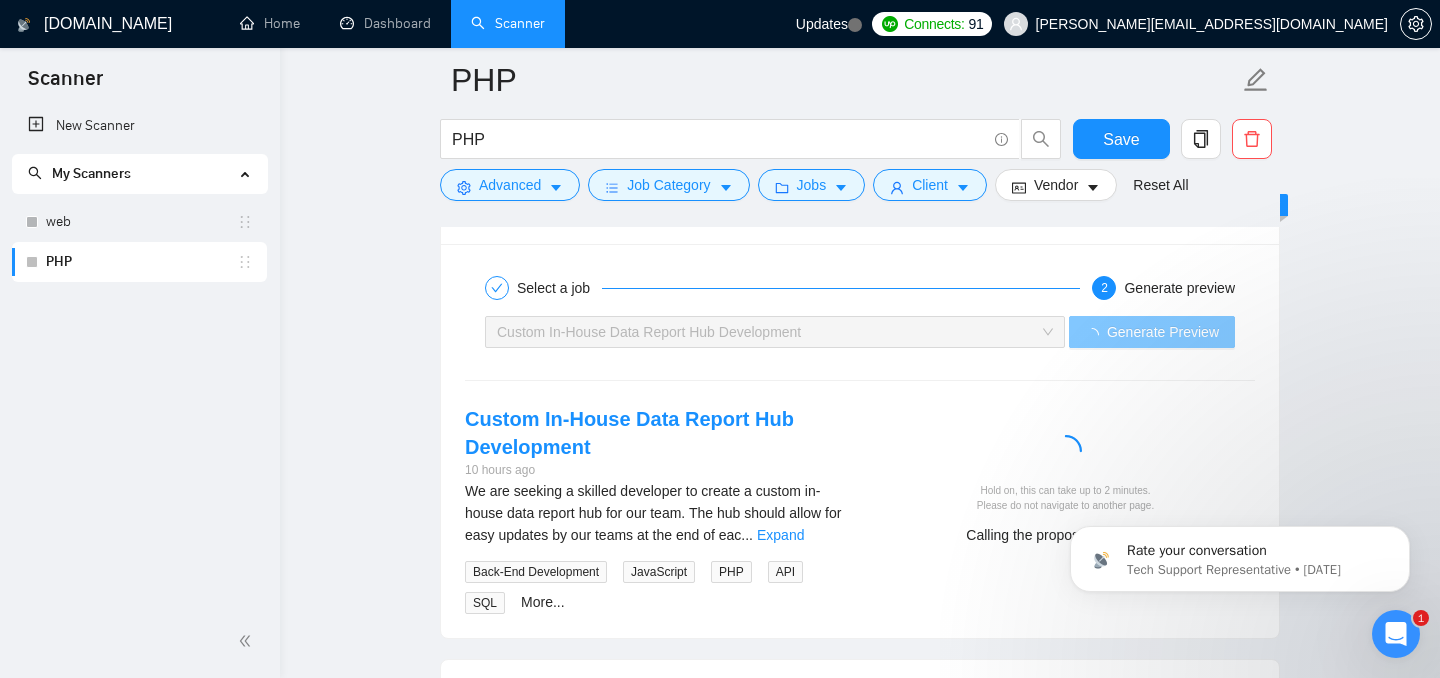 type 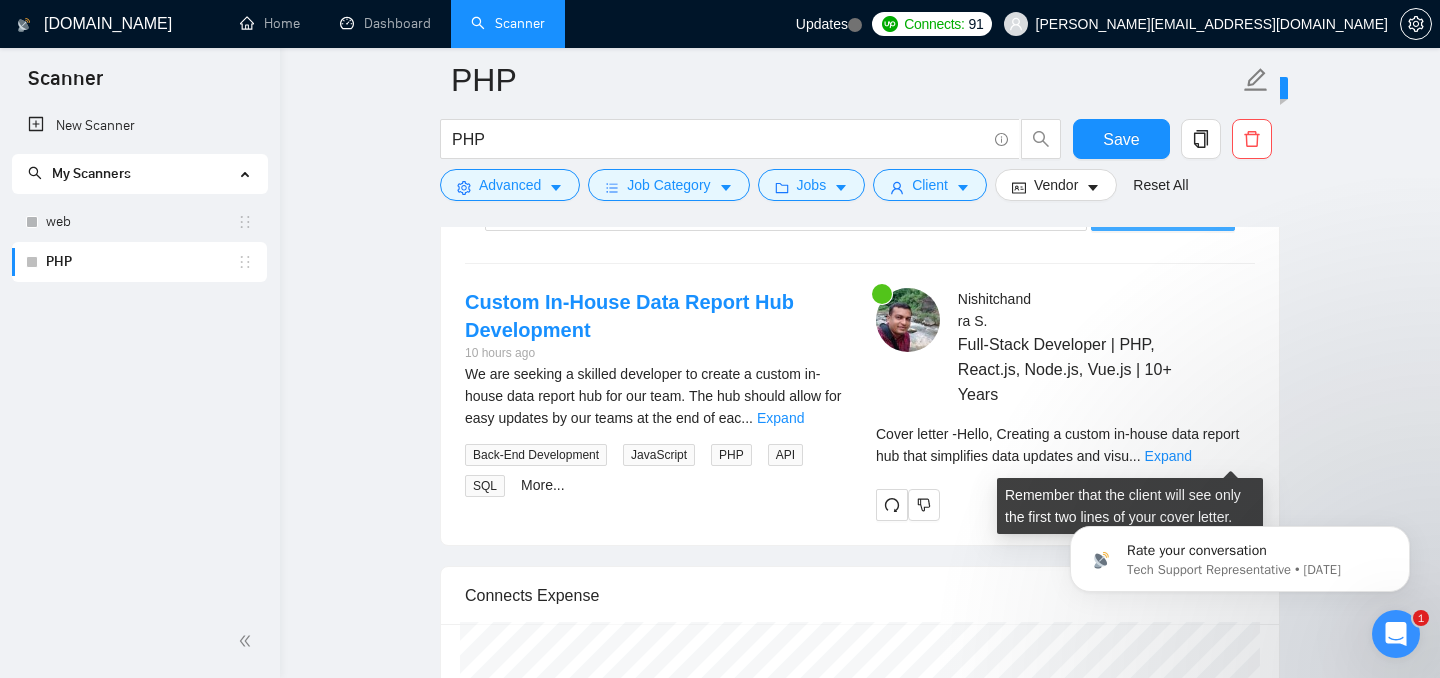 scroll, scrollTop: 3094, scrollLeft: 0, axis: vertical 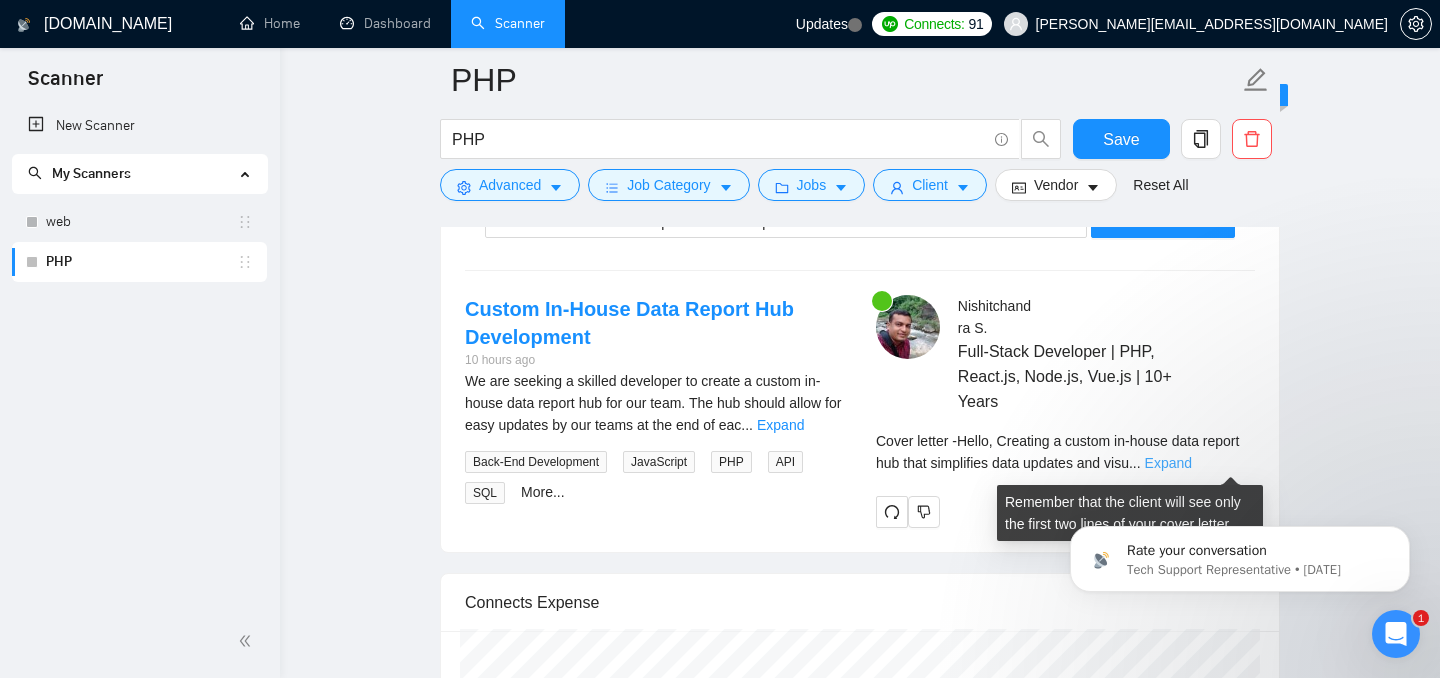 click on "Expand" at bounding box center [1168, 463] 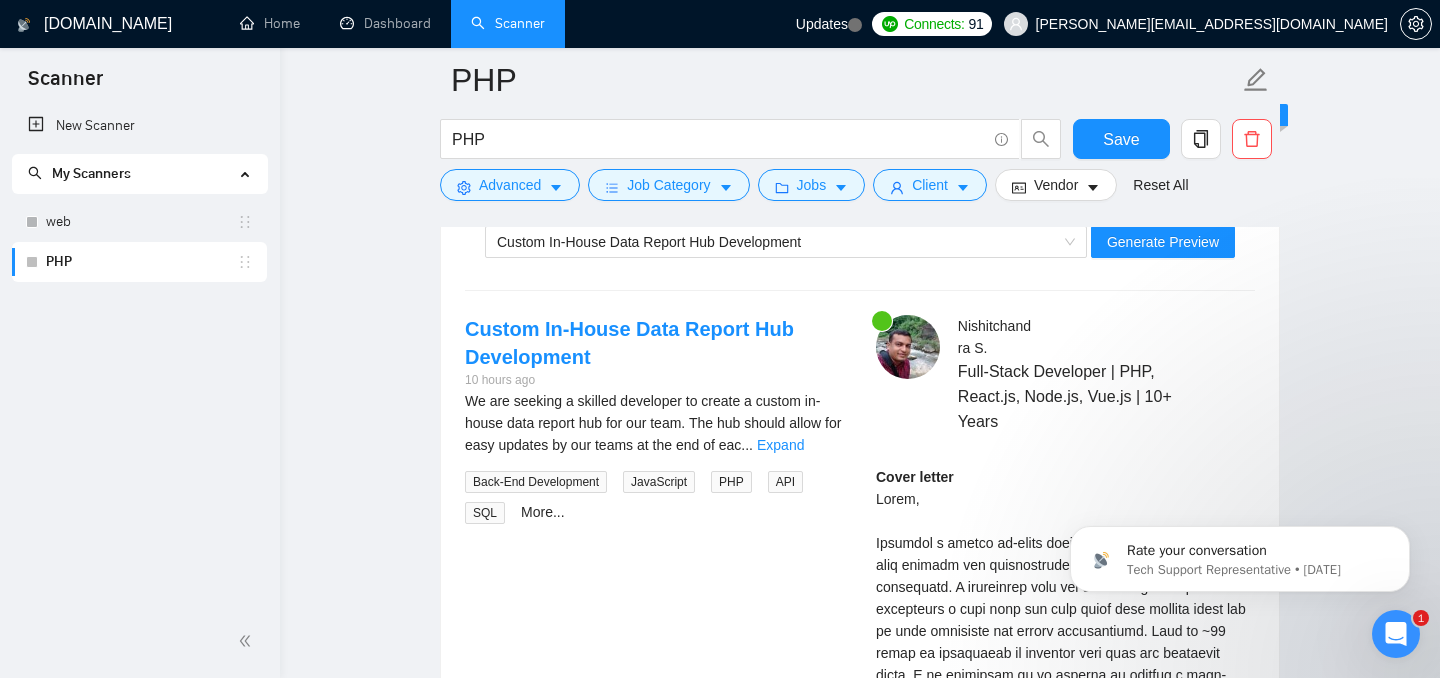 scroll, scrollTop: 3072, scrollLeft: 0, axis: vertical 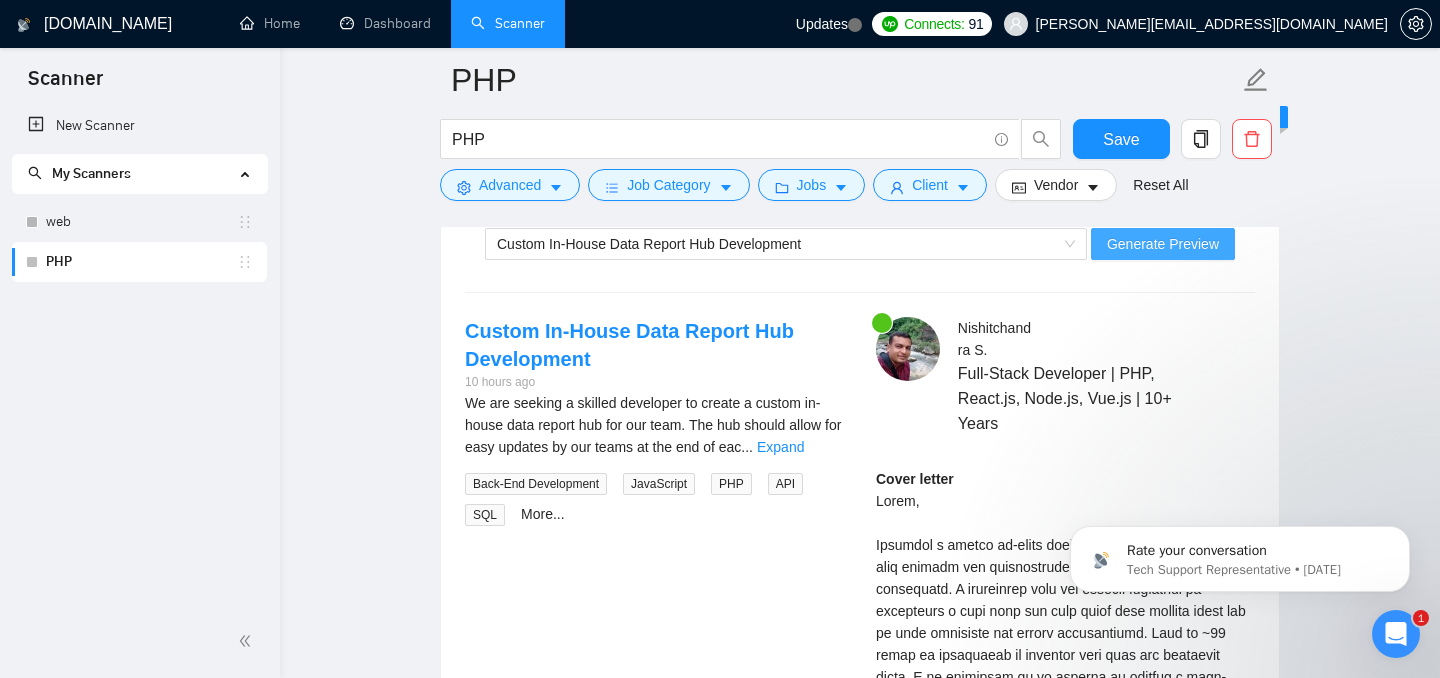 click on "Generate Preview" at bounding box center (1163, 244) 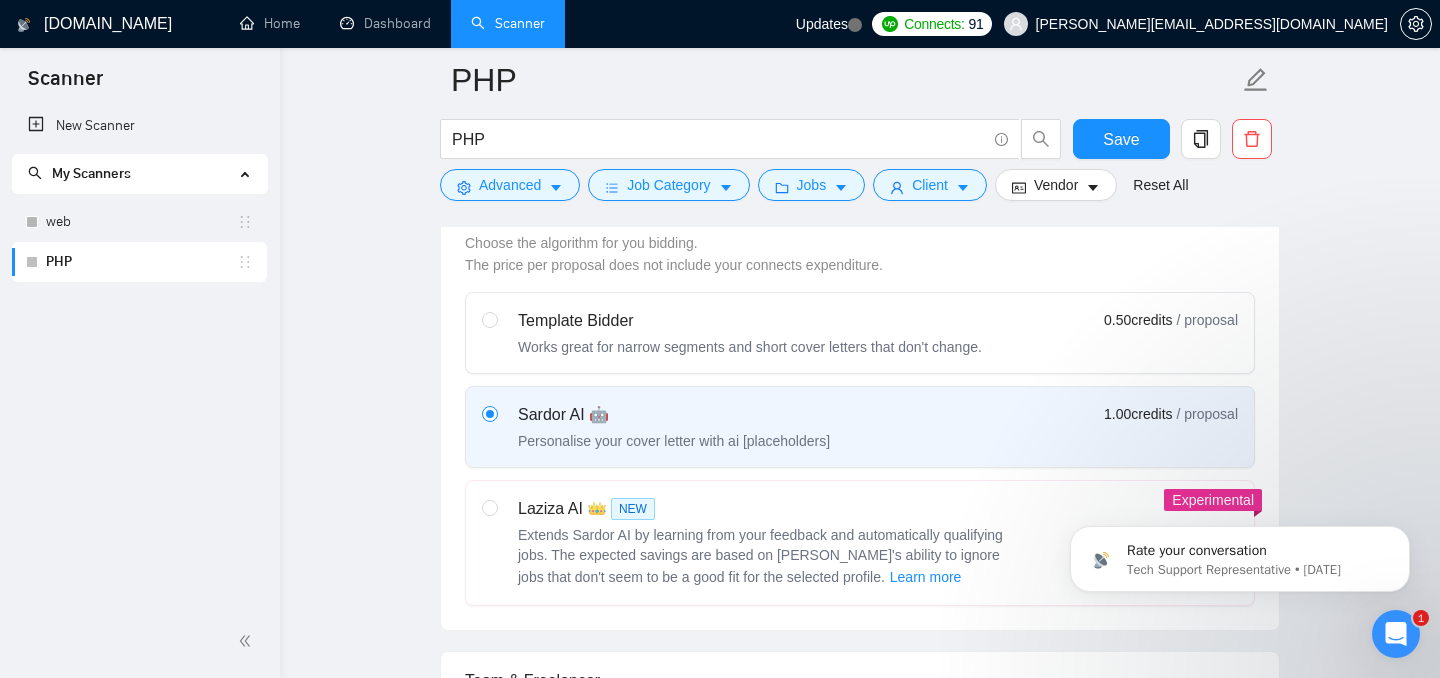 scroll, scrollTop: 584, scrollLeft: 0, axis: vertical 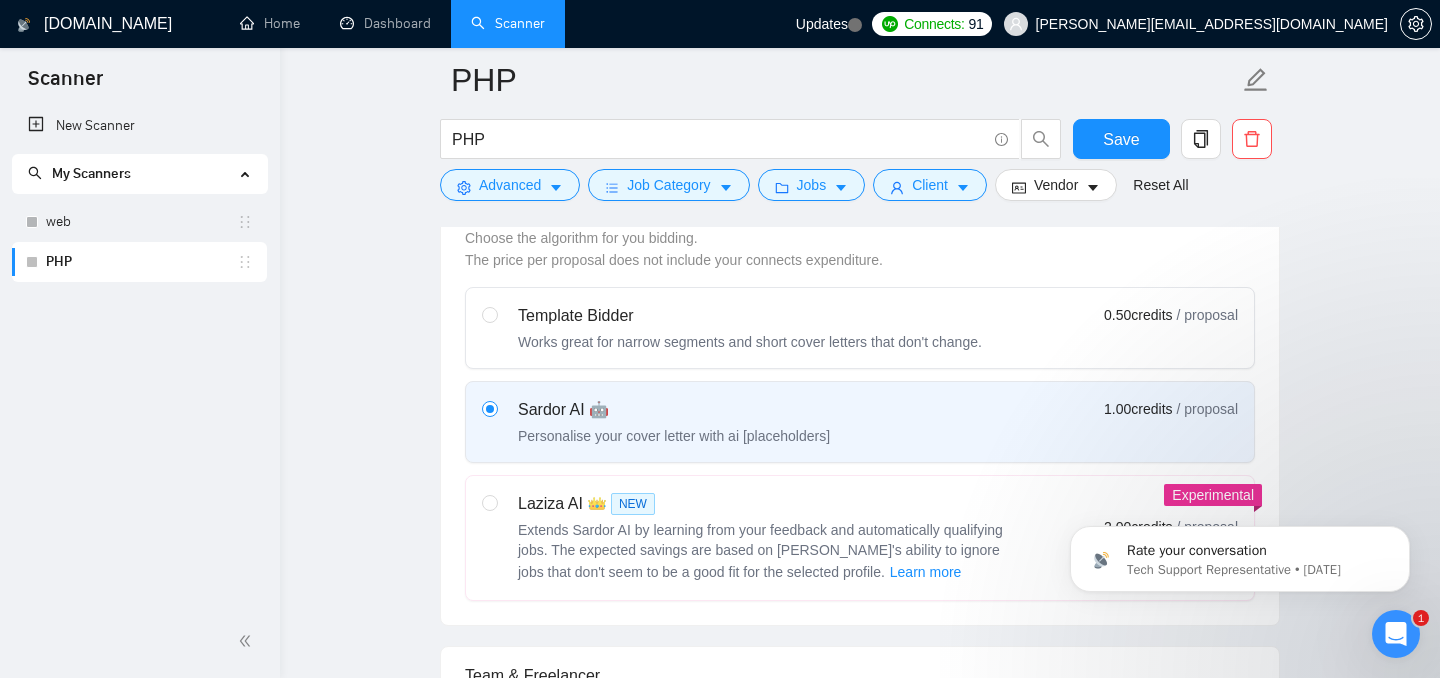 click on "Laziza AI  👑   NEW Extends Sardor AI by learning from your feedback and automatically qualifying jobs. The expected savings are based on [PERSON_NAME]'s ability to ignore jobs that don't seem to be a good fit for the selected profile.   Learn more" at bounding box center (750, 538) 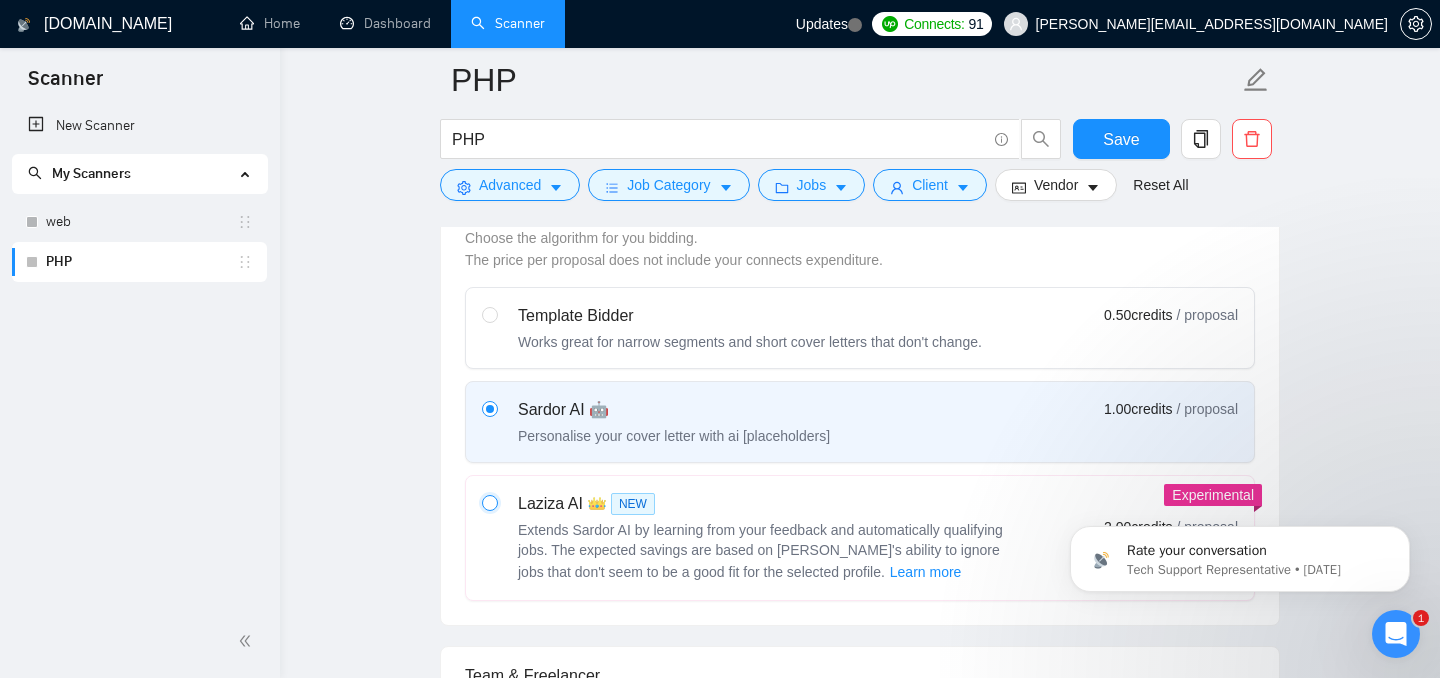 click at bounding box center (489, 502) 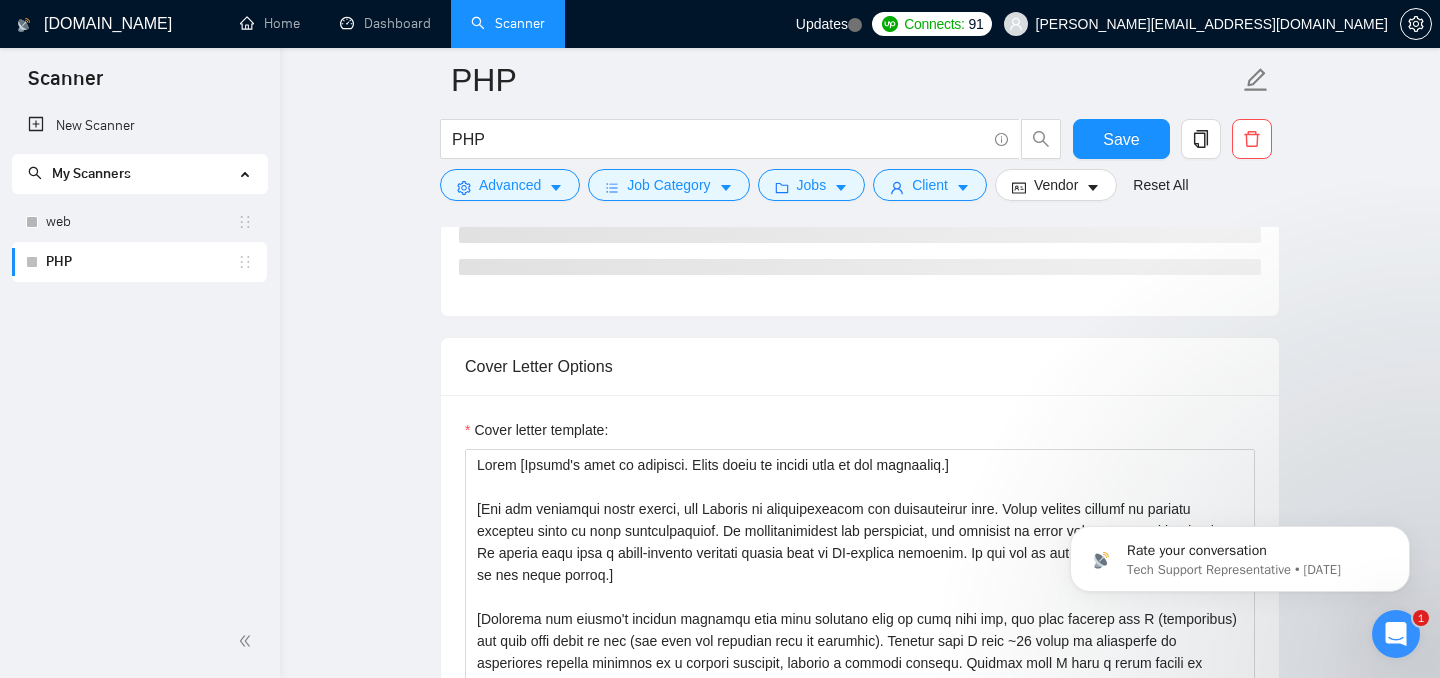 scroll, scrollTop: 1571, scrollLeft: 0, axis: vertical 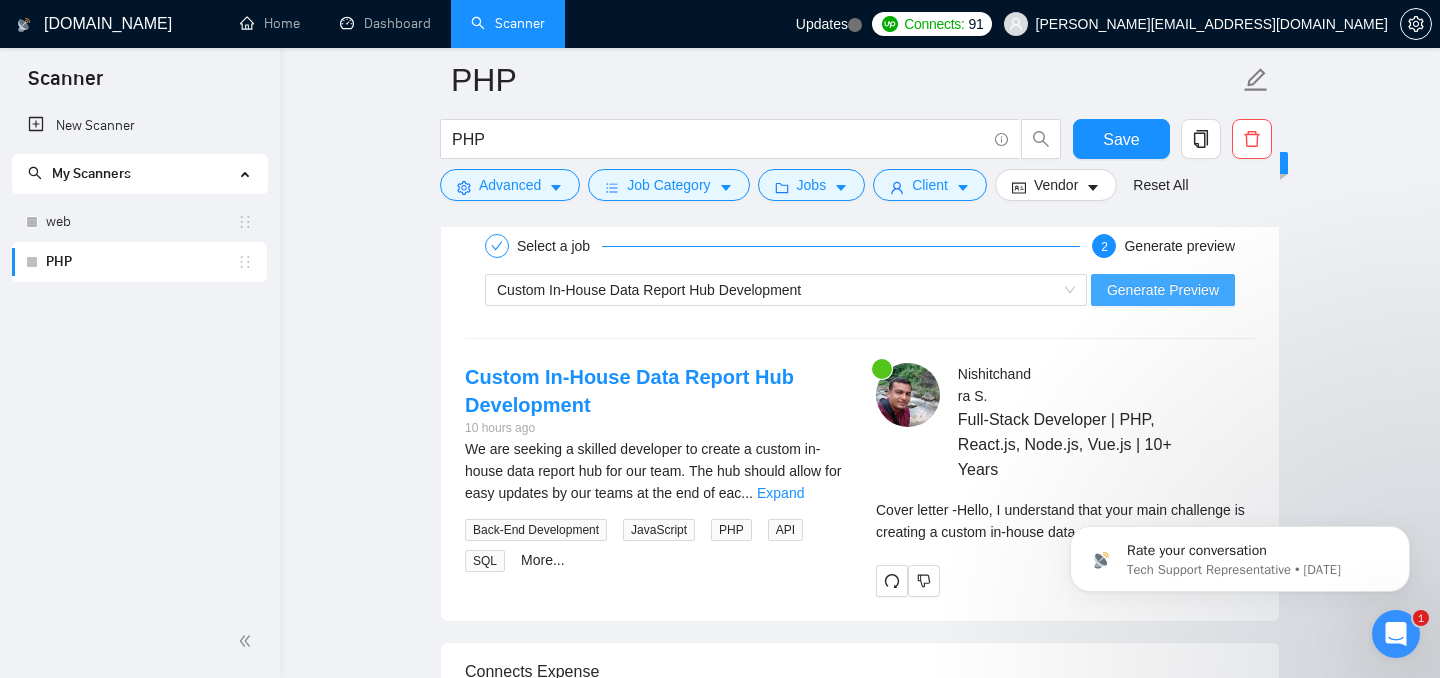 click on "Generate Preview" at bounding box center (1163, 290) 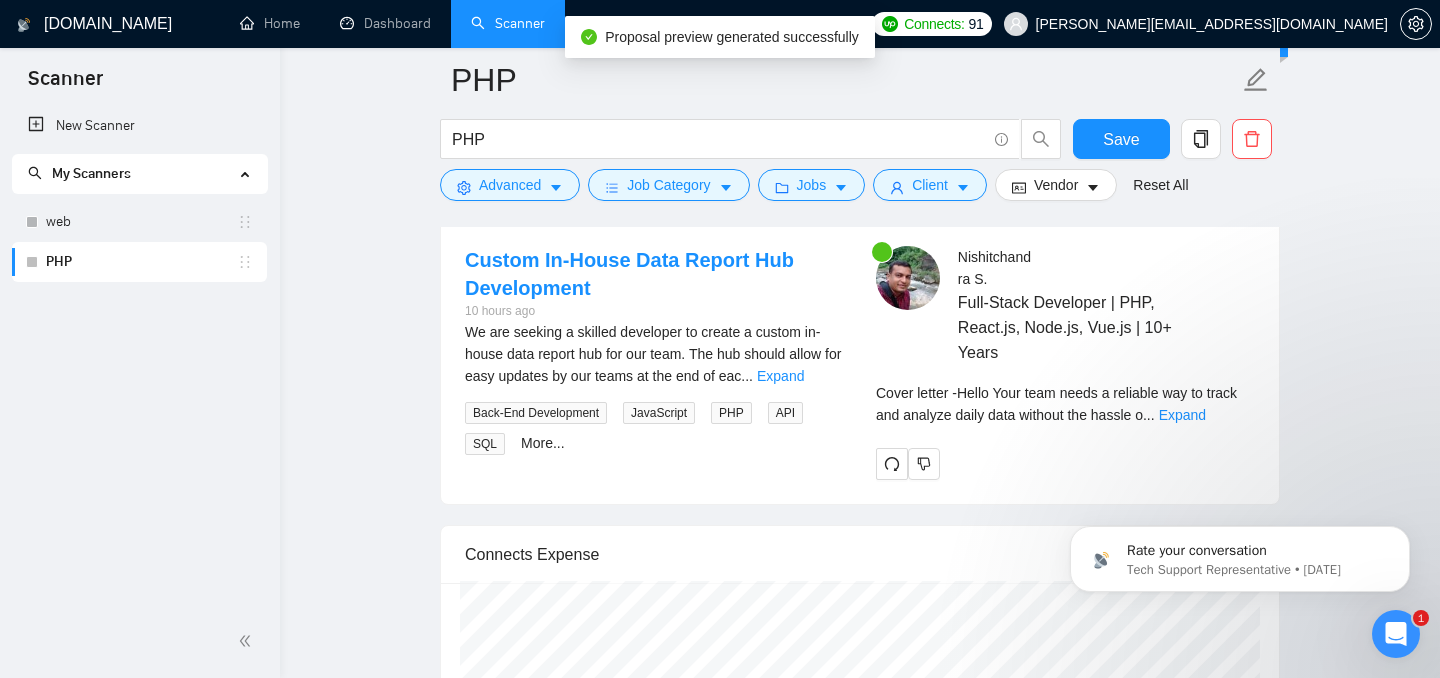 scroll, scrollTop: 3527, scrollLeft: 0, axis: vertical 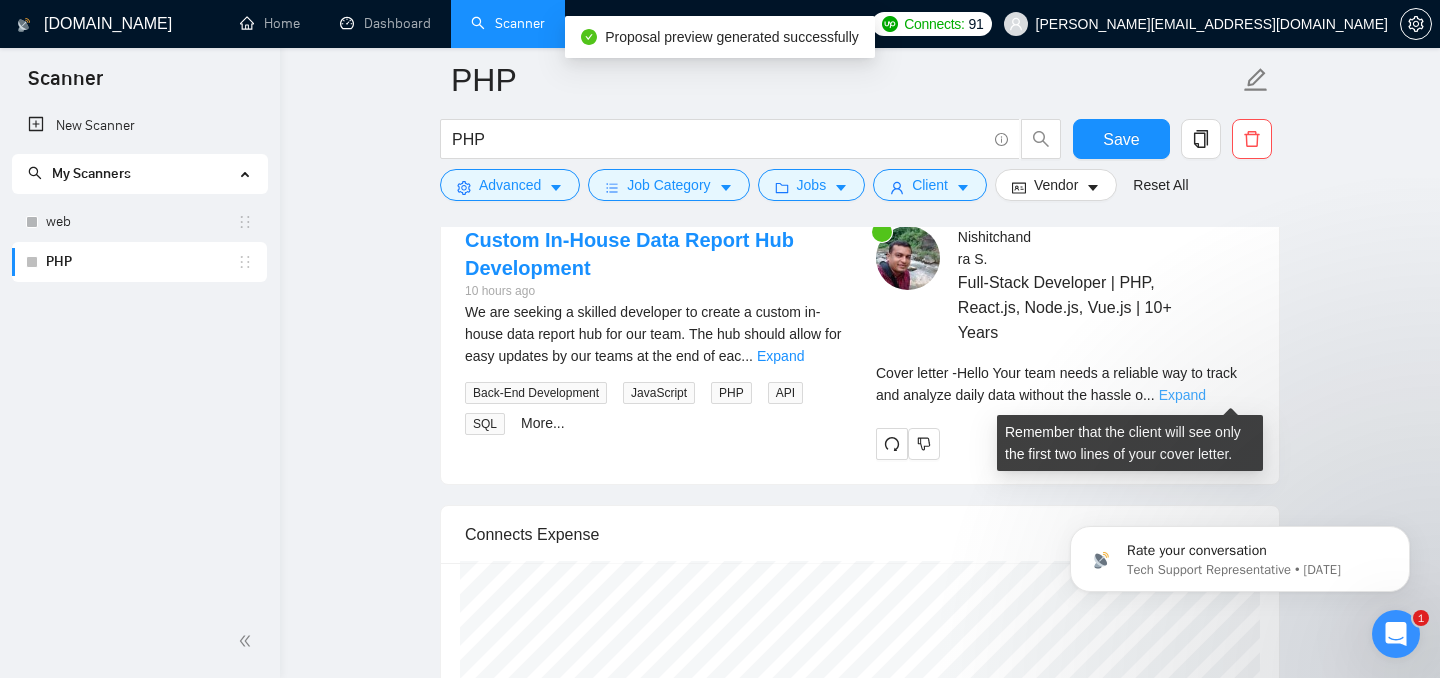 click on "Expand" at bounding box center (1182, 395) 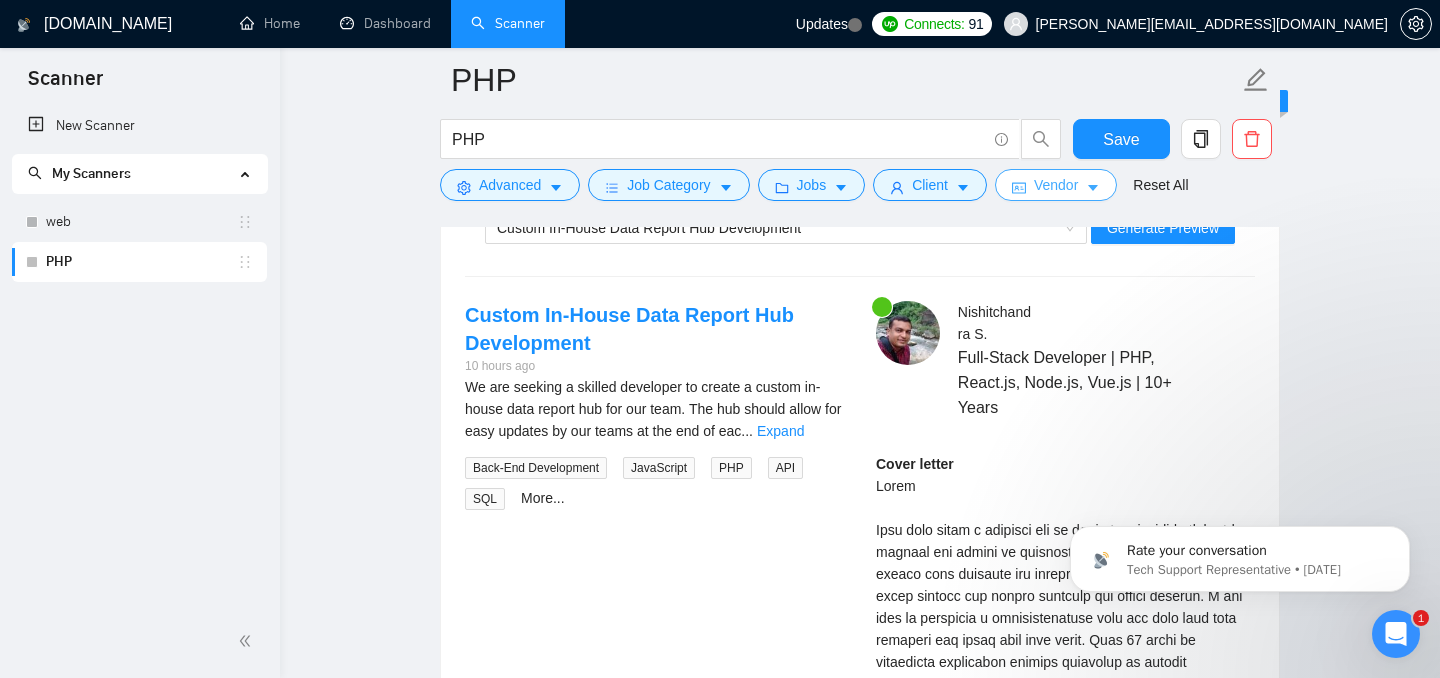 scroll, scrollTop: 3448, scrollLeft: 0, axis: vertical 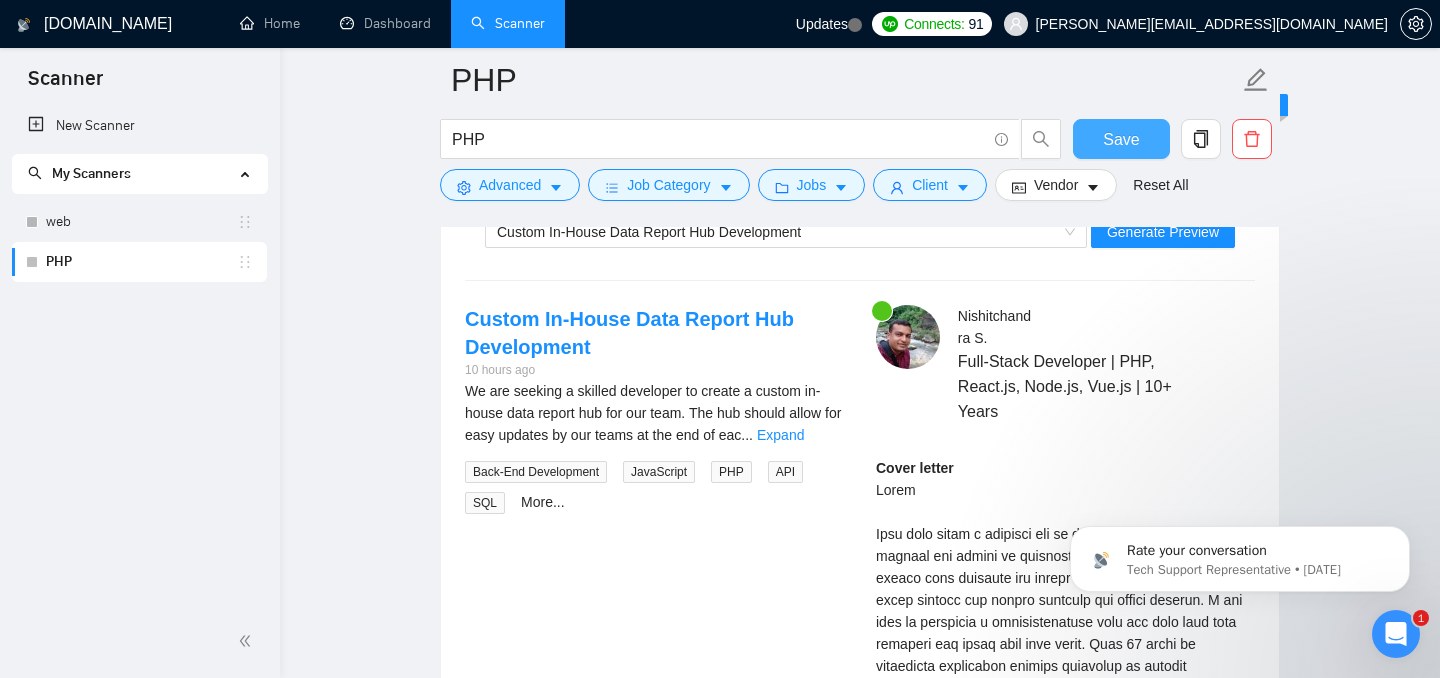click on "Save" at bounding box center (1121, 139) 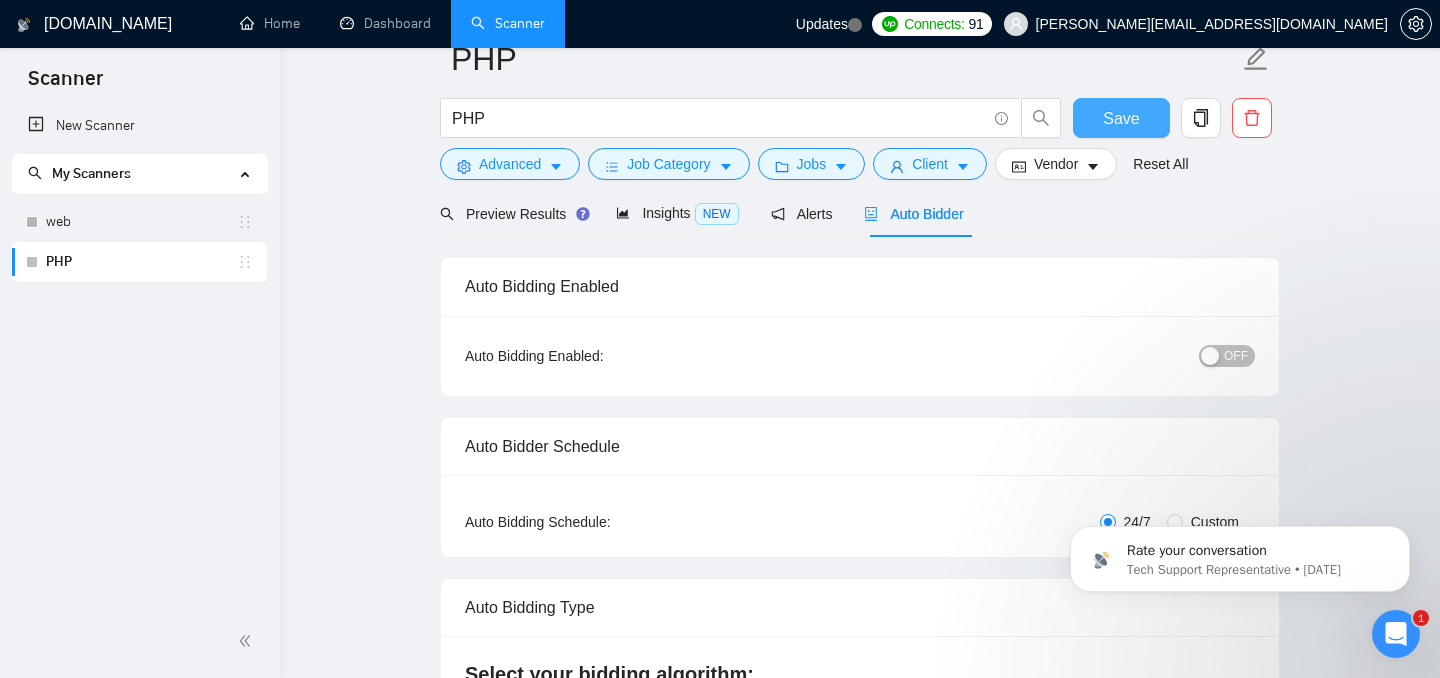 scroll, scrollTop: 34, scrollLeft: 0, axis: vertical 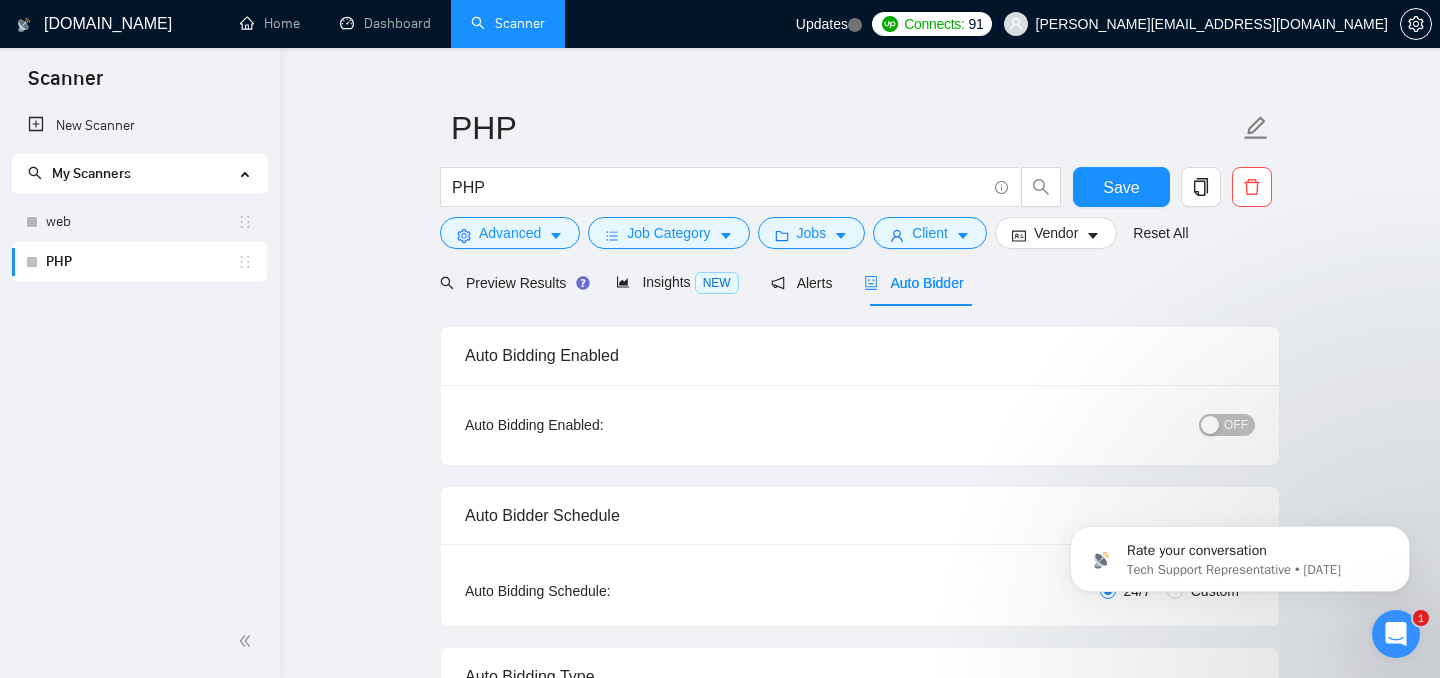 click on "OFF" at bounding box center (1227, 425) 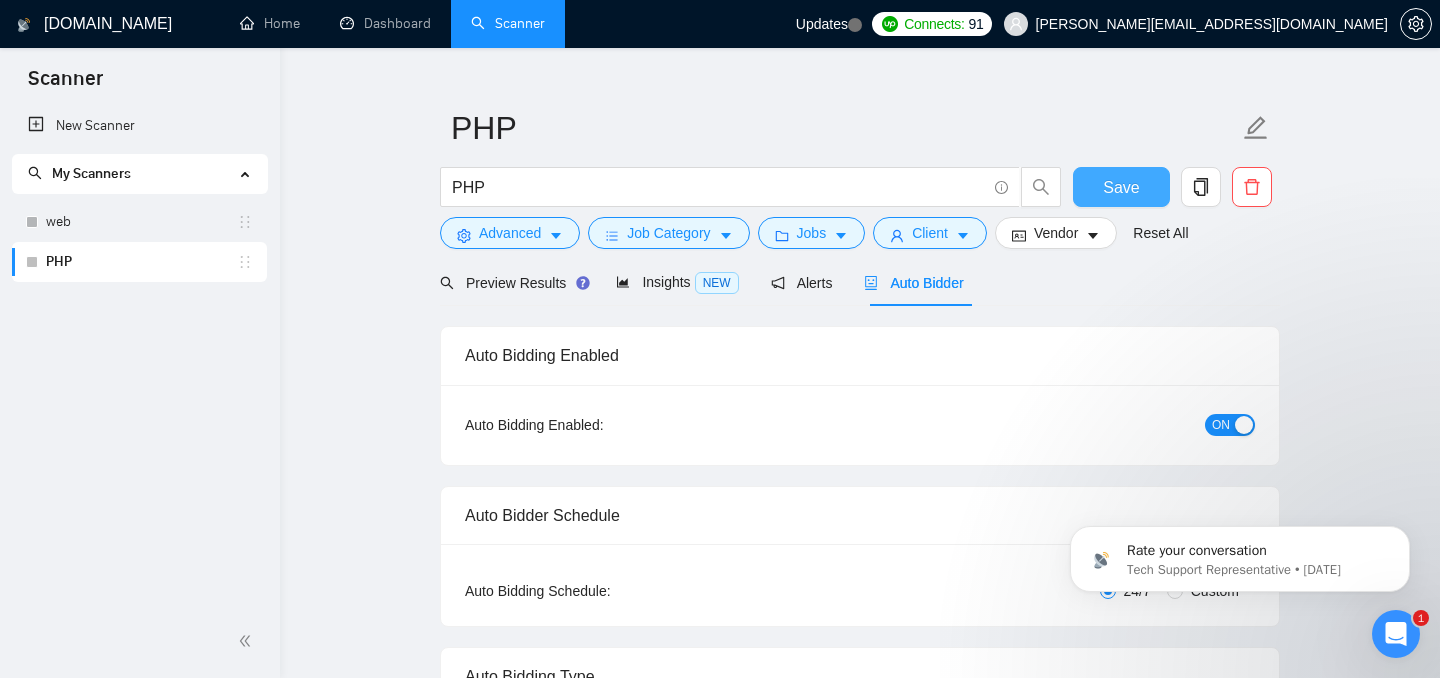 click on "Save" at bounding box center [1121, 187] 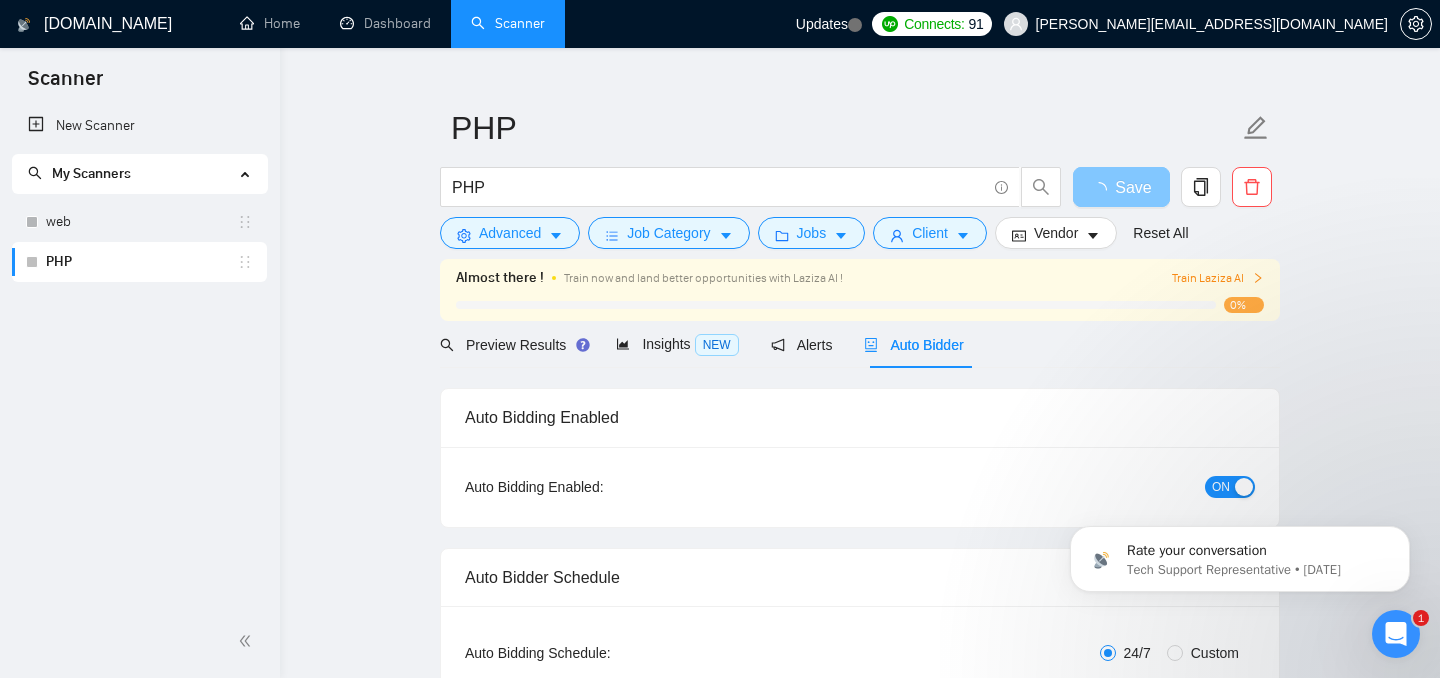 scroll, scrollTop: 0, scrollLeft: 0, axis: both 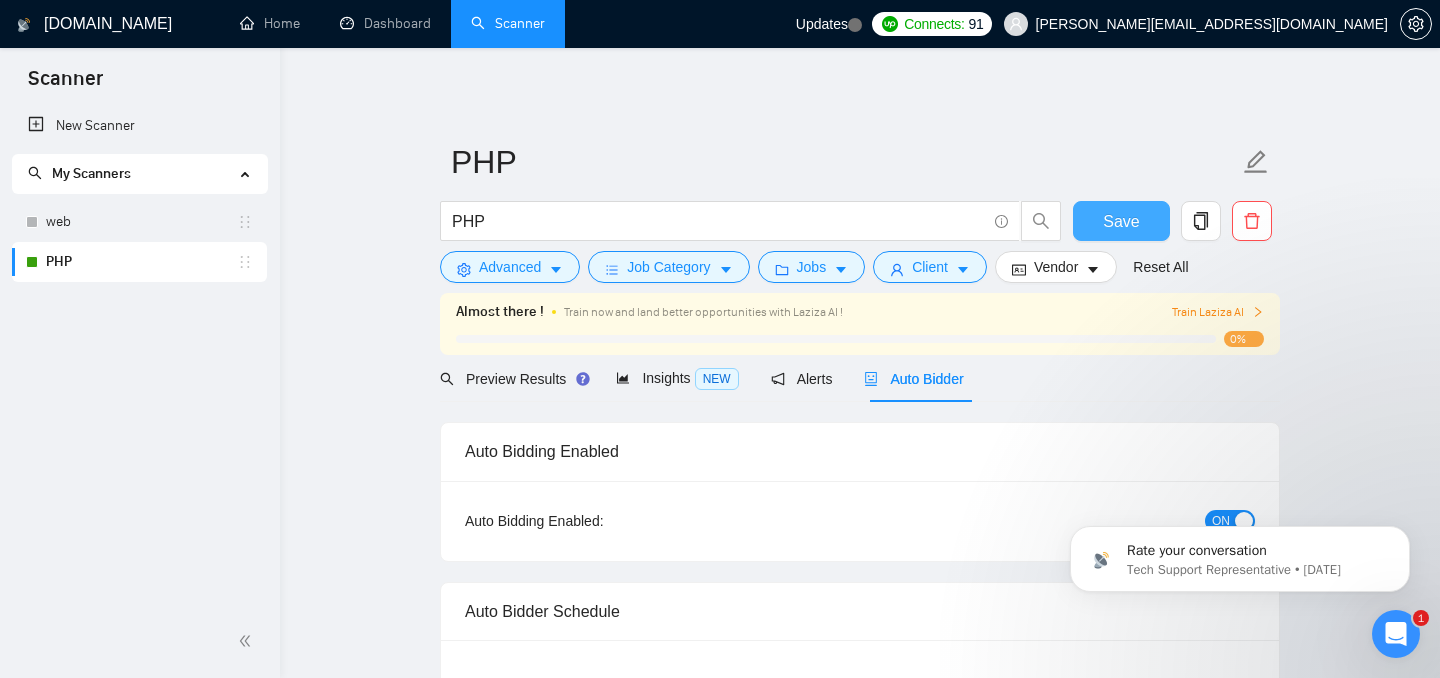type 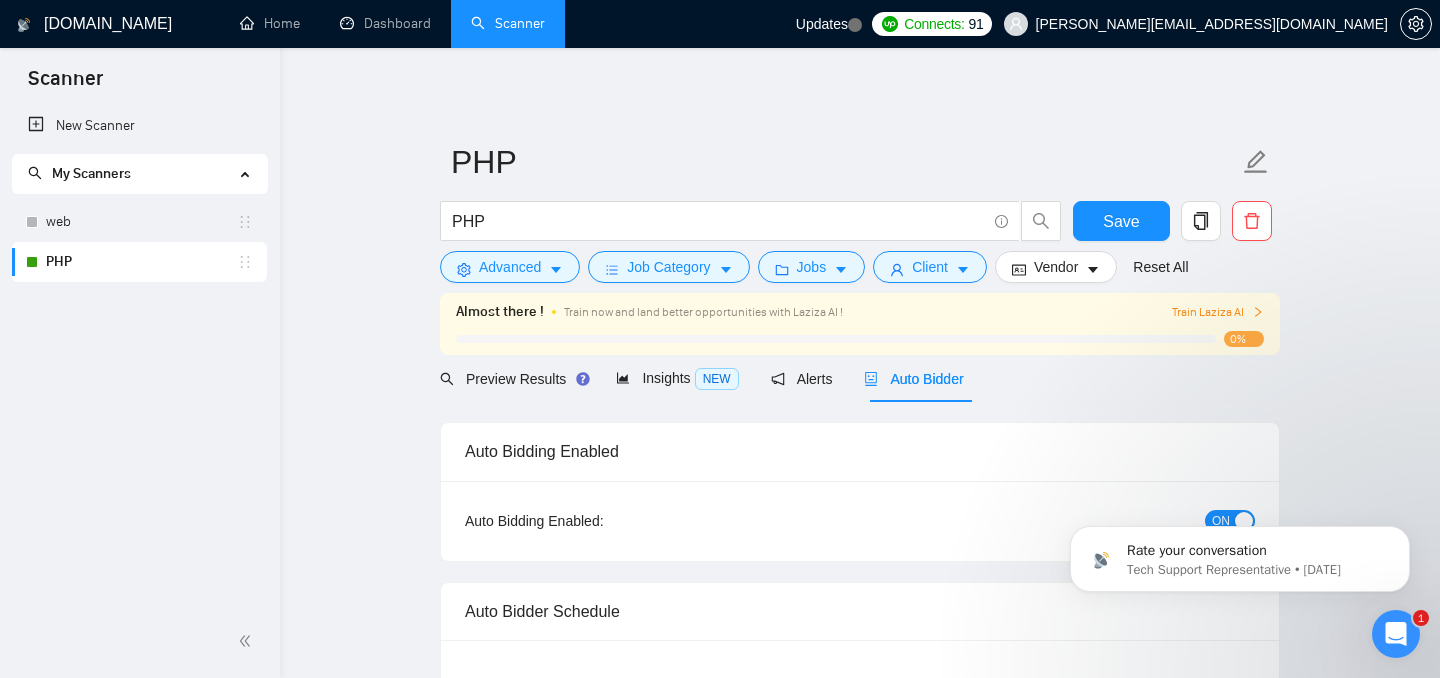 click on "Train Laziza AI" at bounding box center [1218, 312] 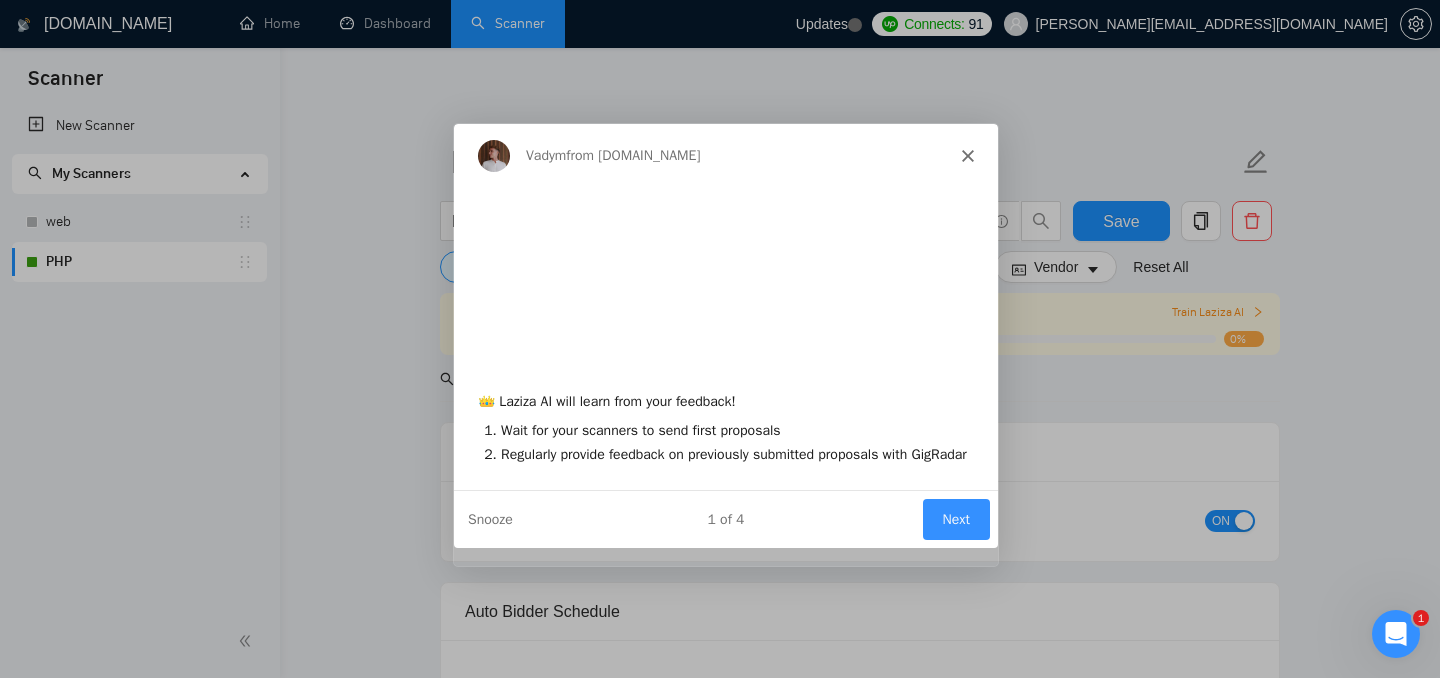 scroll, scrollTop: 0, scrollLeft: 0, axis: both 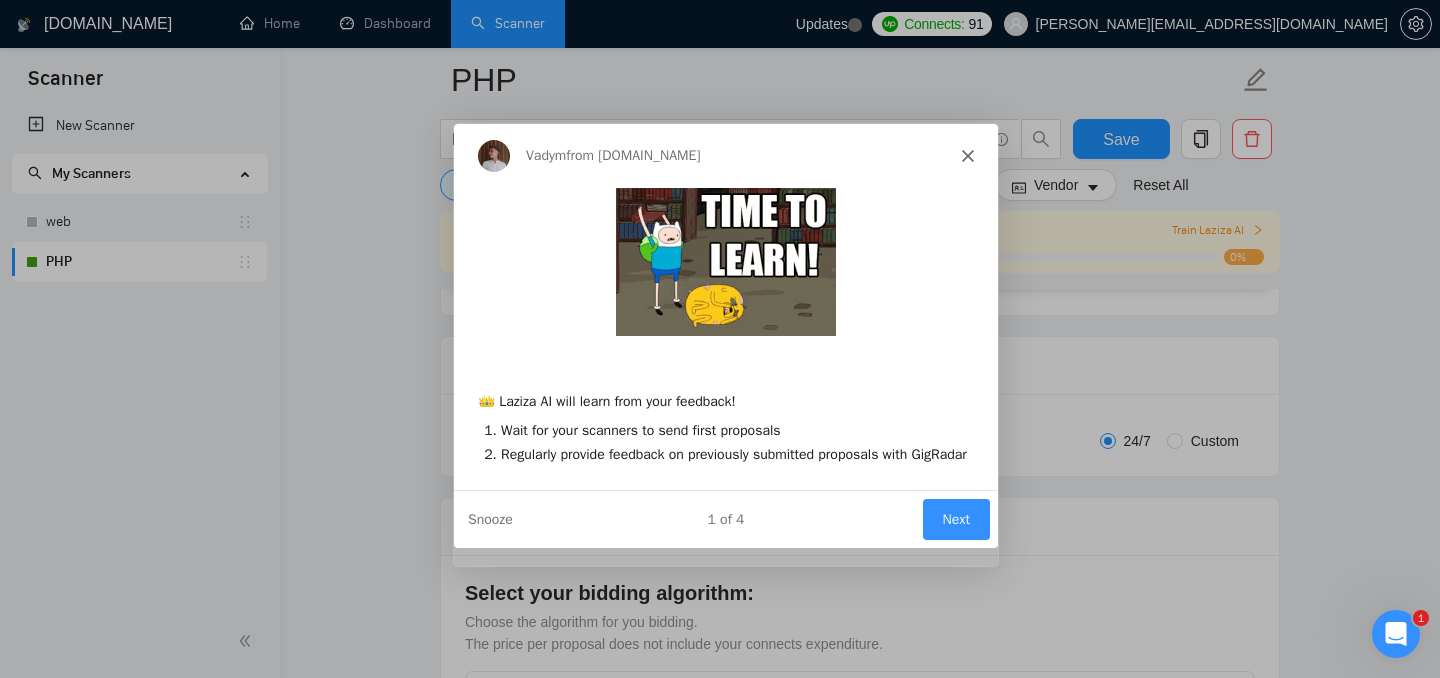 click on "Next" at bounding box center (955, 517) 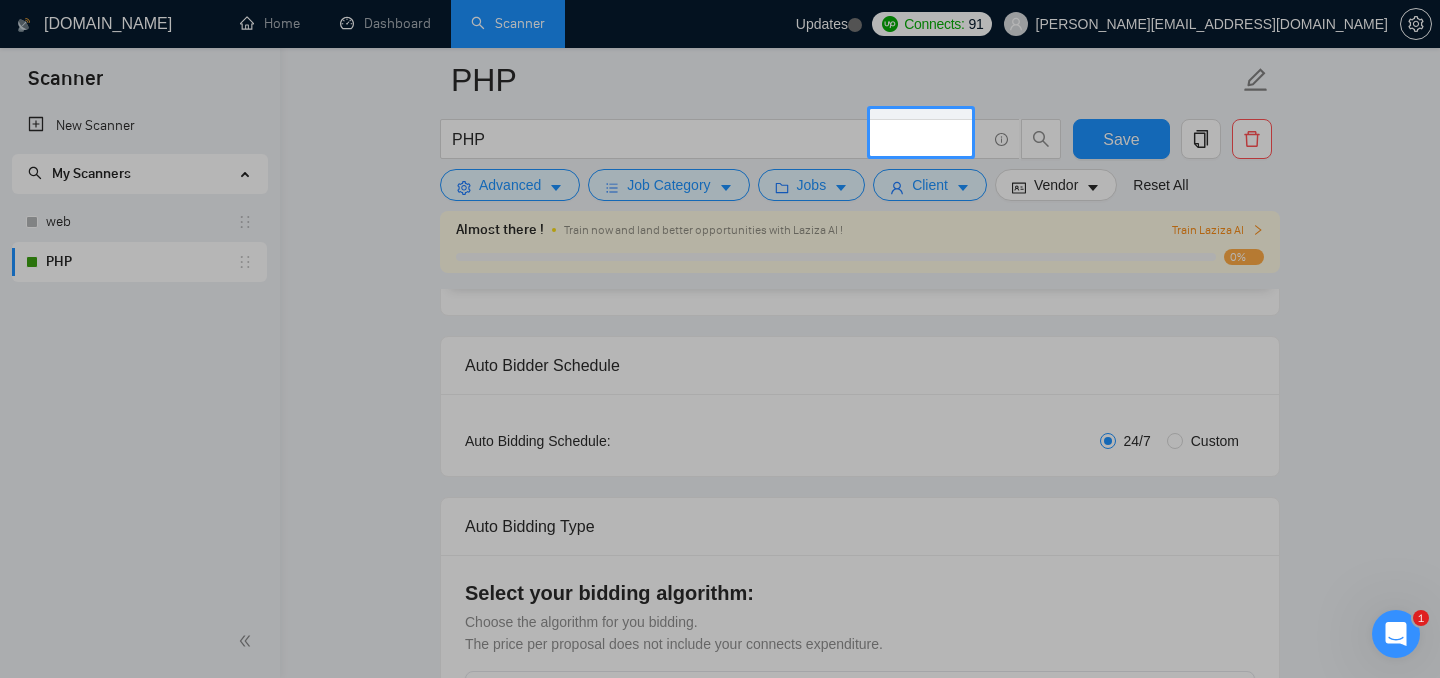 scroll, scrollTop: 0, scrollLeft: 0, axis: both 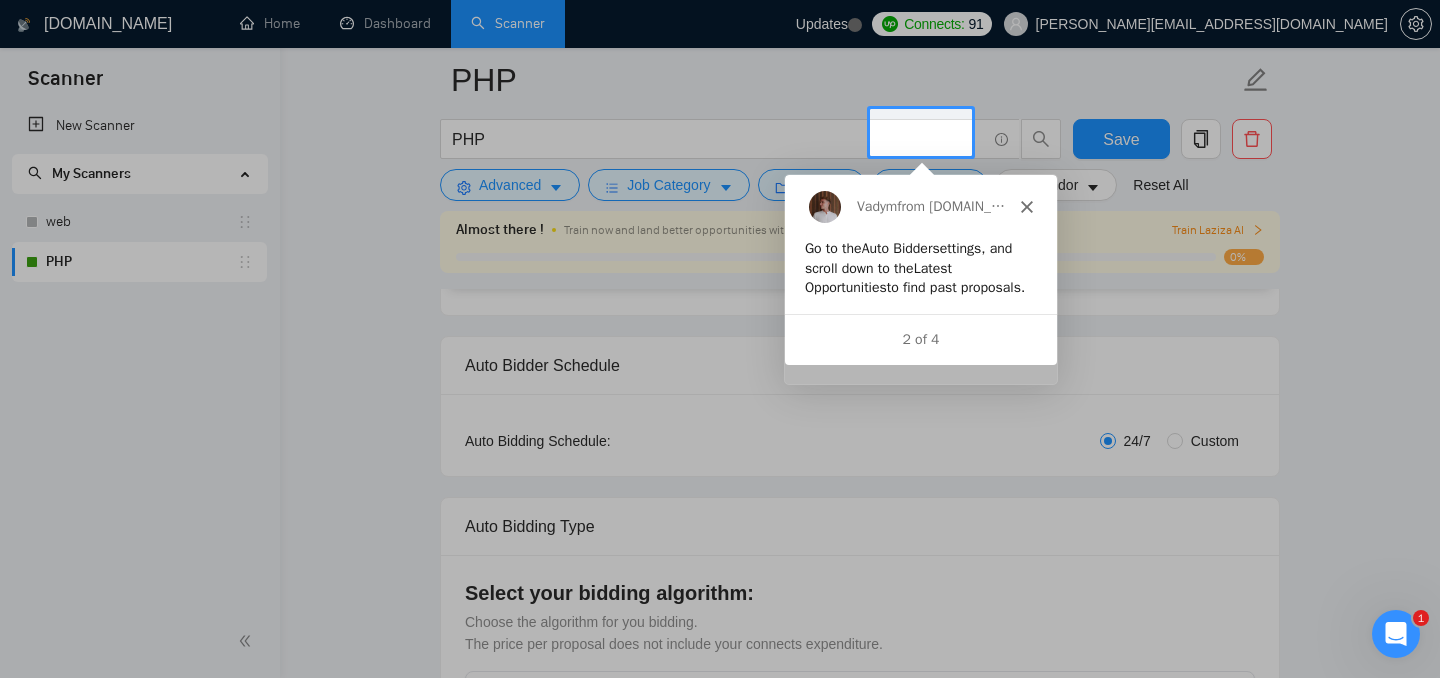 click on "2 of 4" at bounding box center [919, 337] 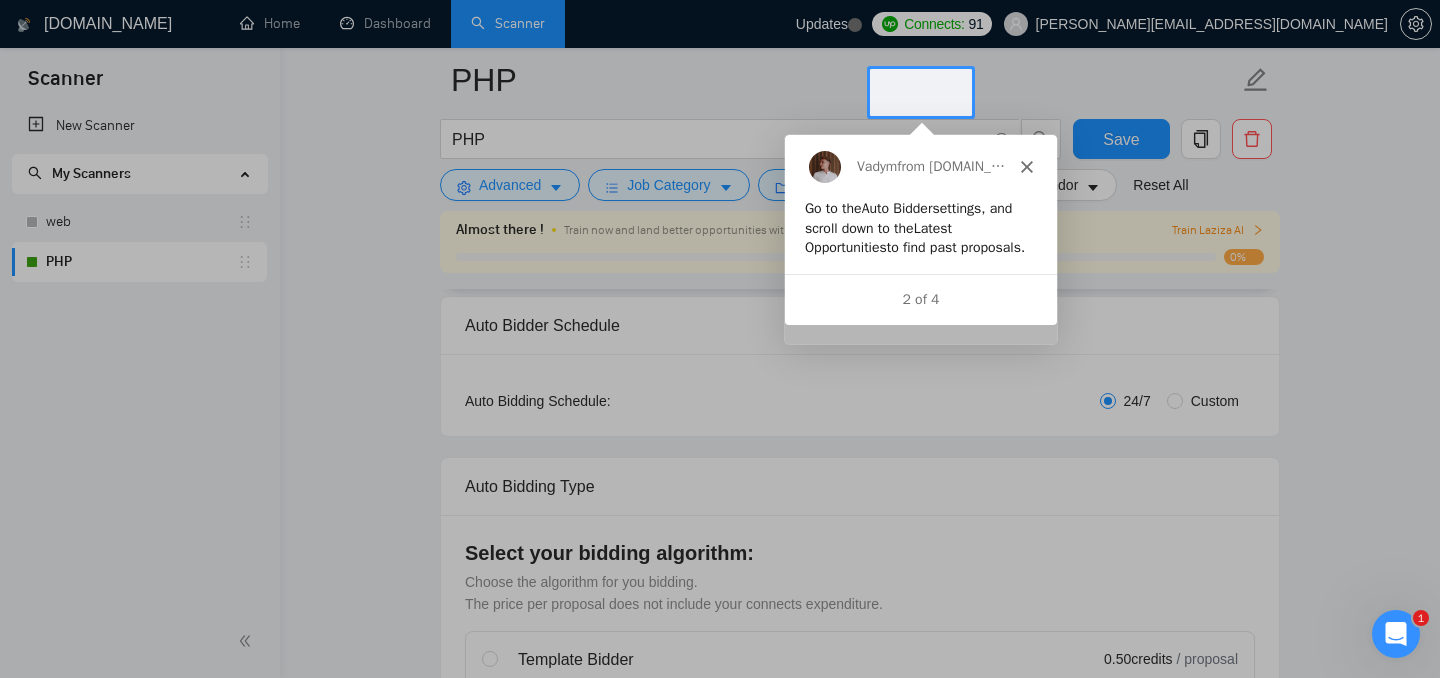 scroll, scrollTop: 152, scrollLeft: 0, axis: vertical 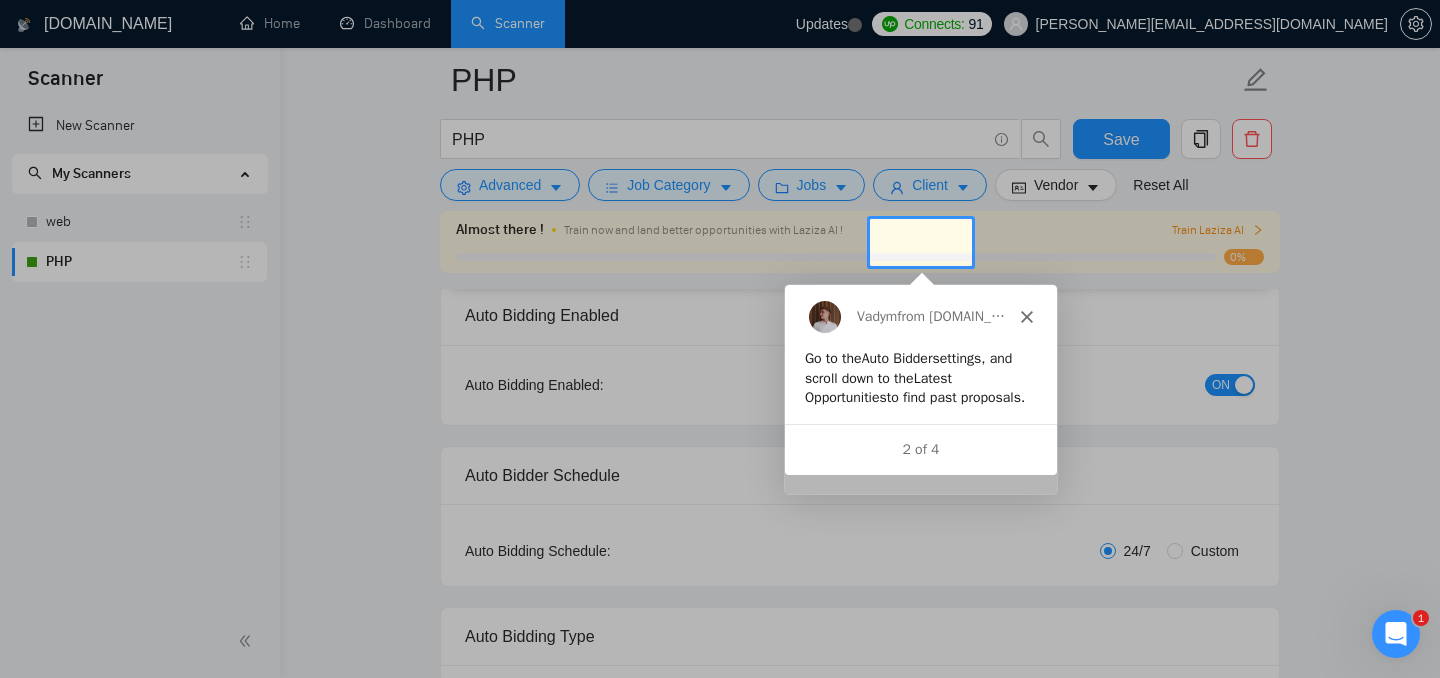 click at bounding box center (720, 396) 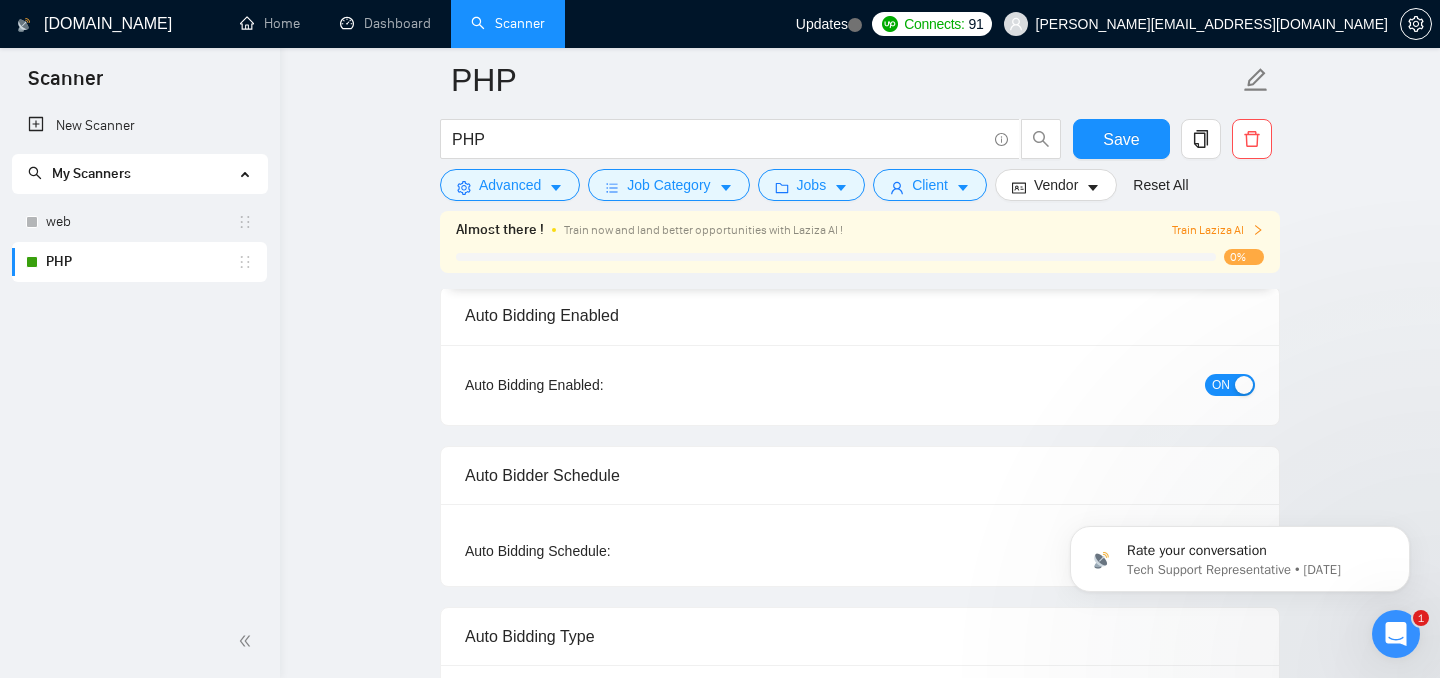 scroll, scrollTop: 0, scrollLeft: 0, axis: both 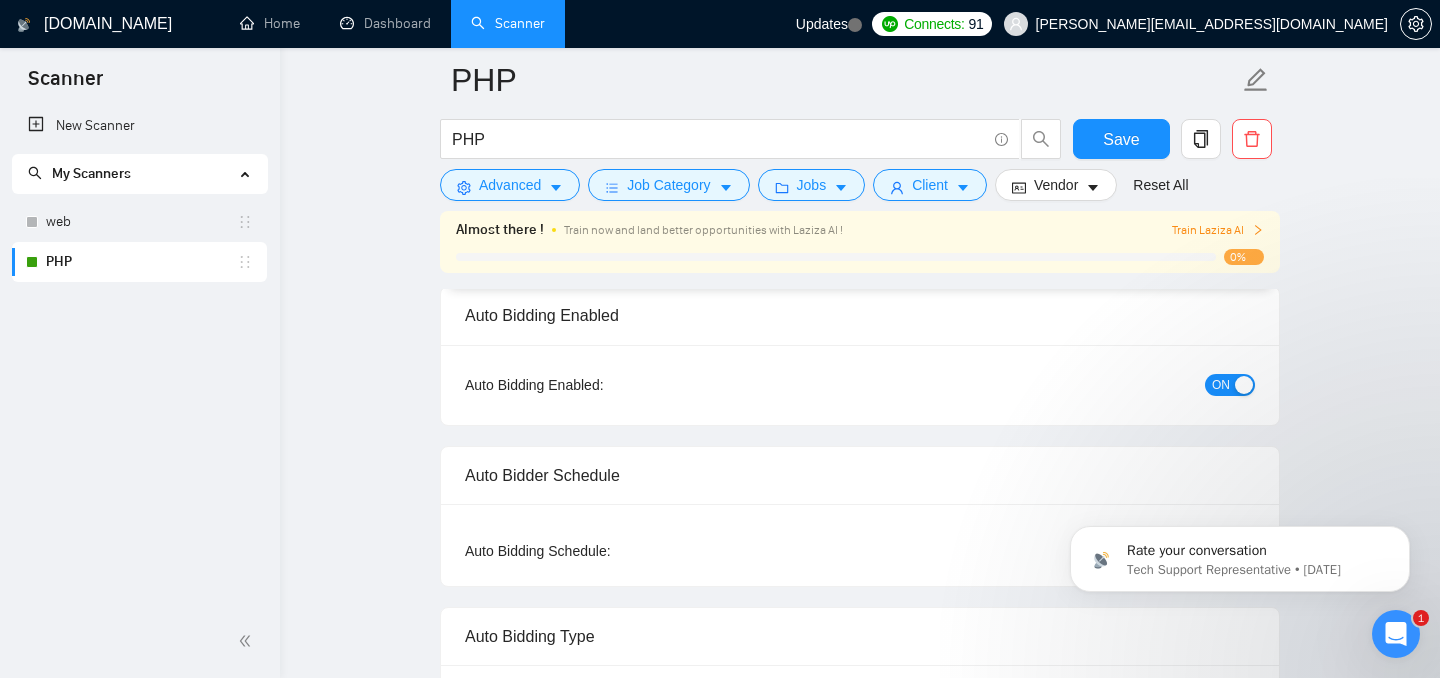 click on "Train Laziza AI" at bounding box center (1218, 230) 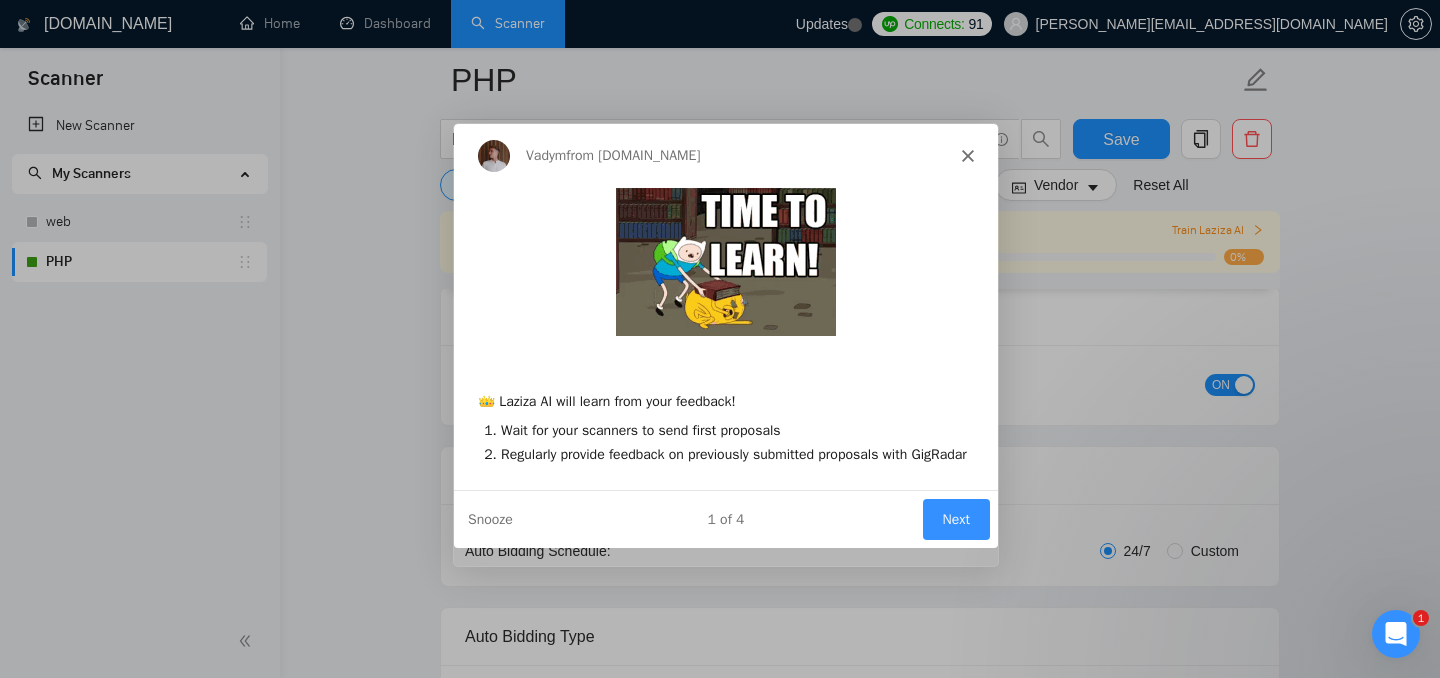 scroll, scrollTop: 0, scrollLeft: 0, axis: both 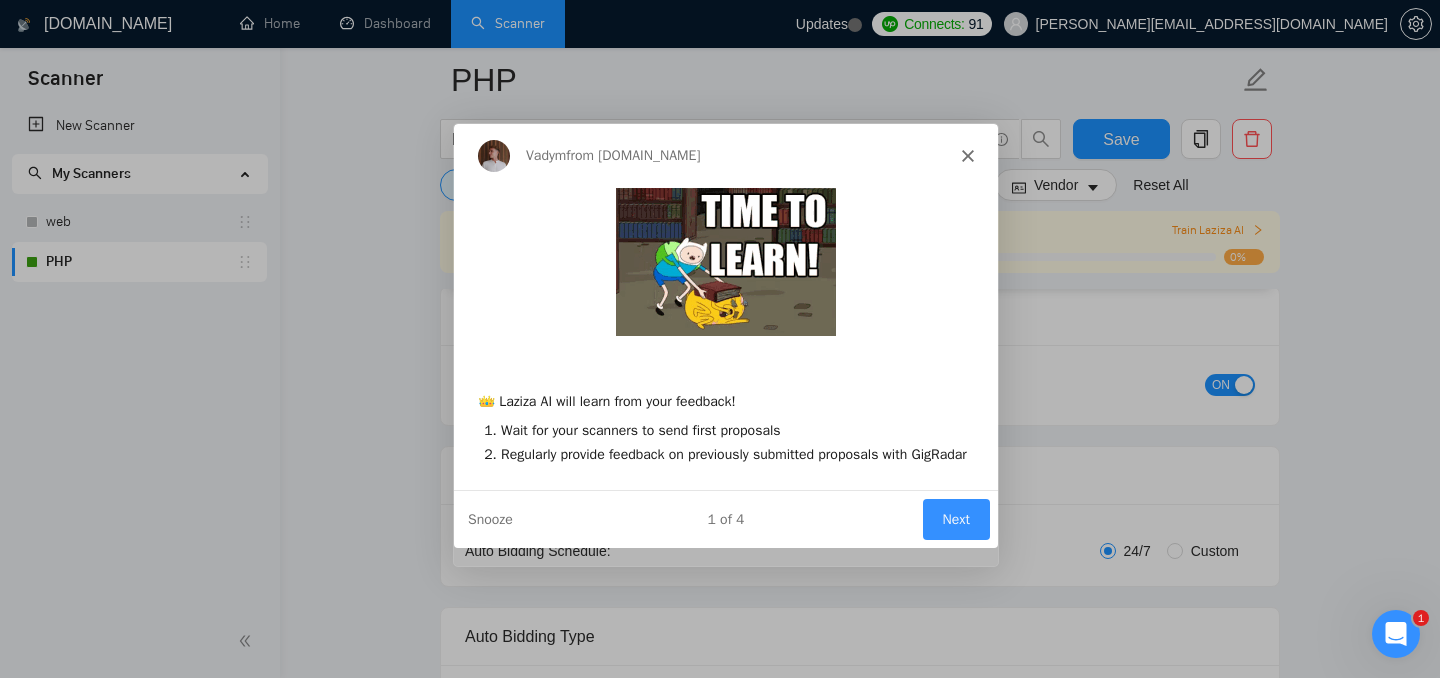 click on "Next" at bounding box center [955, 517] 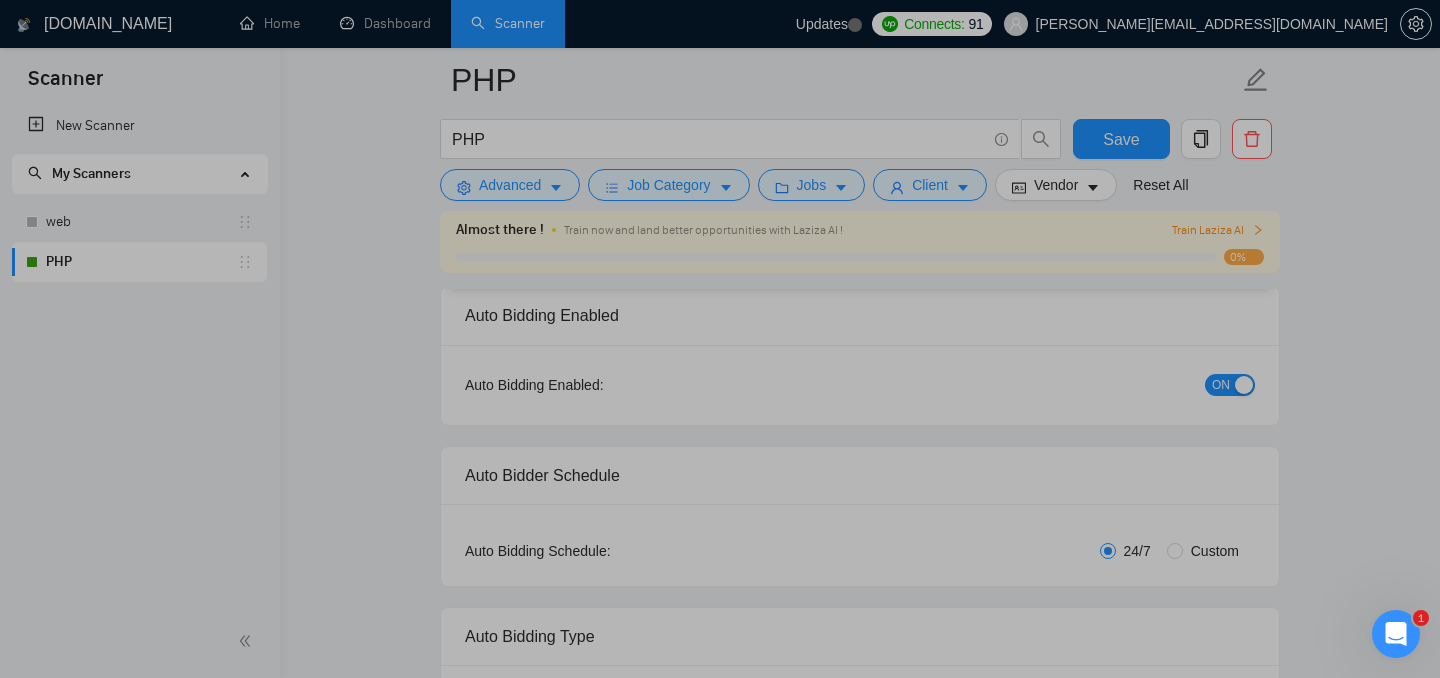scroll, scrollTop: 0, scrollLeft: 0, axis: both 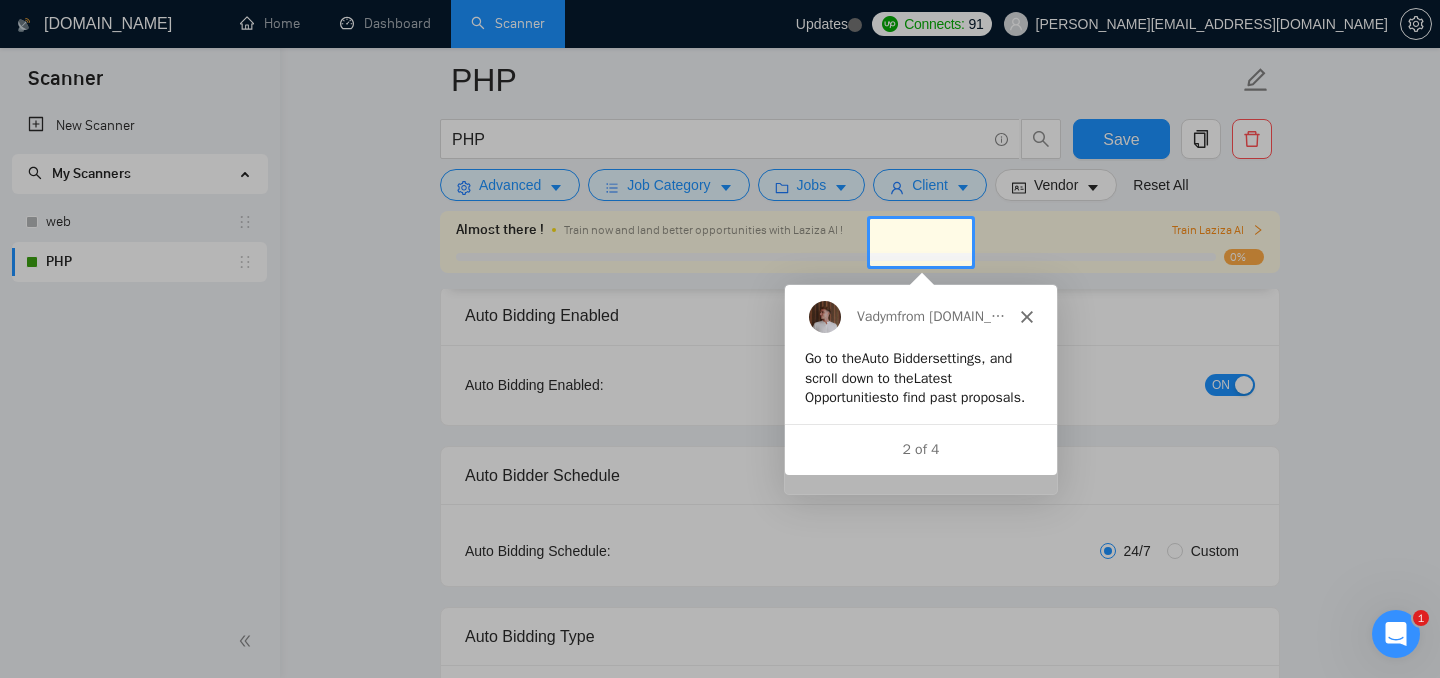 click on "Almost there ! Train now and land better opportunities with Laziza AI ! Train Laziza AI 0%" at bounding box center [860, 242] 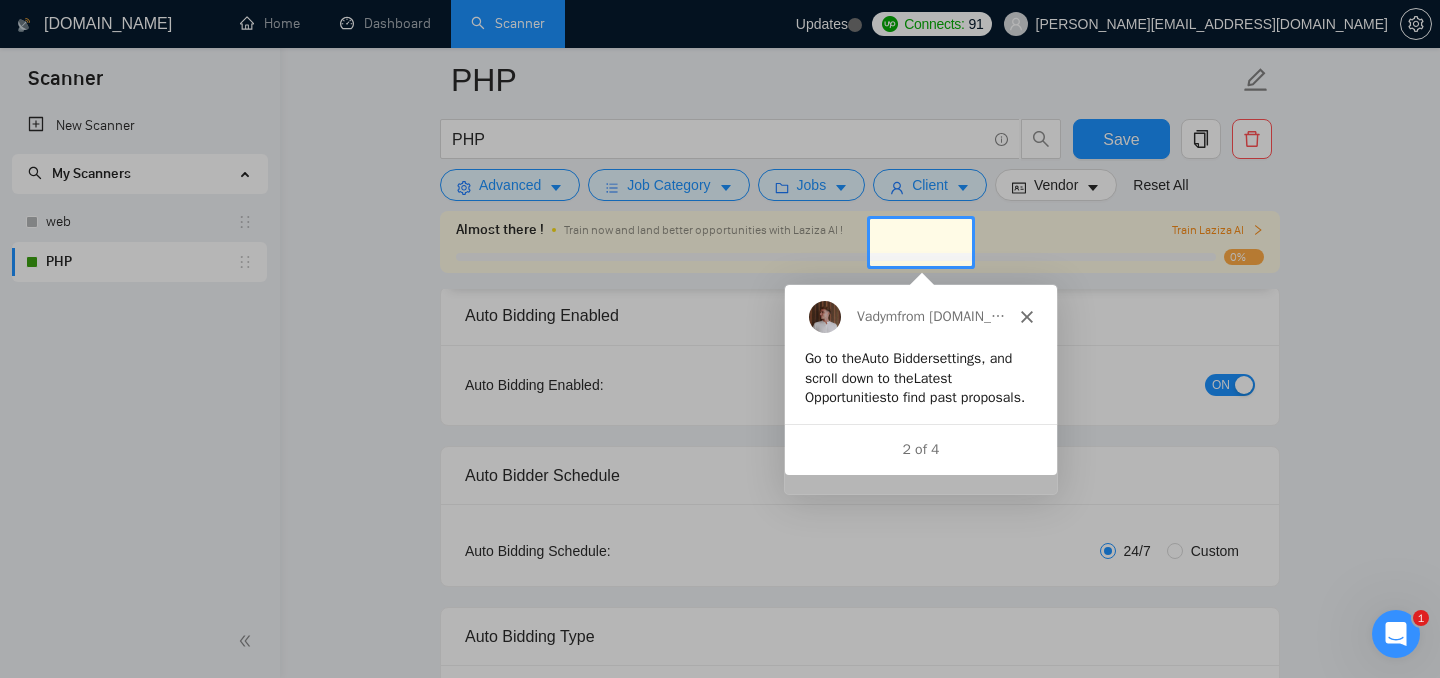 click on "Go to the  Auto Bidder  settings, and scroll down to the  Latest Opportunities  to find past proposals." at bounding box center [919, 376] 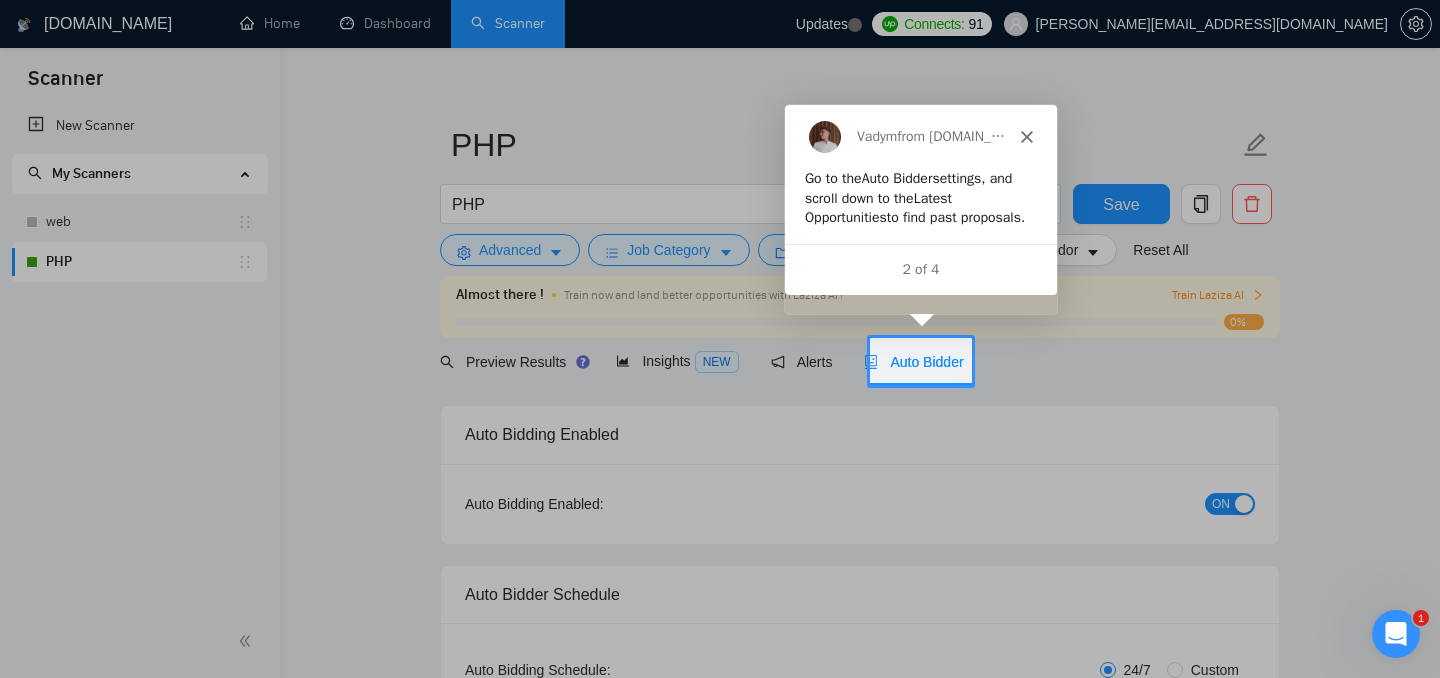 scroll, scrollTop: 0, scrollLeft: 0, axis: both 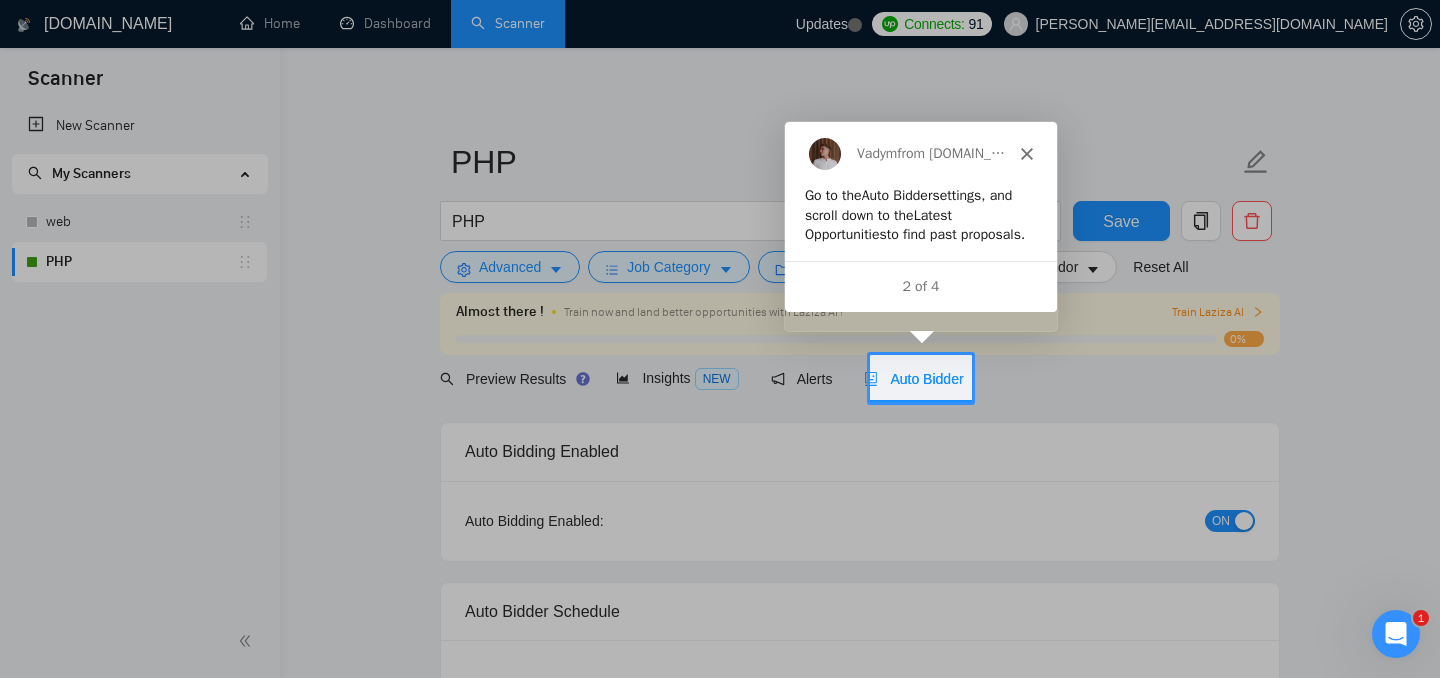click on "Auto Bidder" at bounding box center [913, 379] 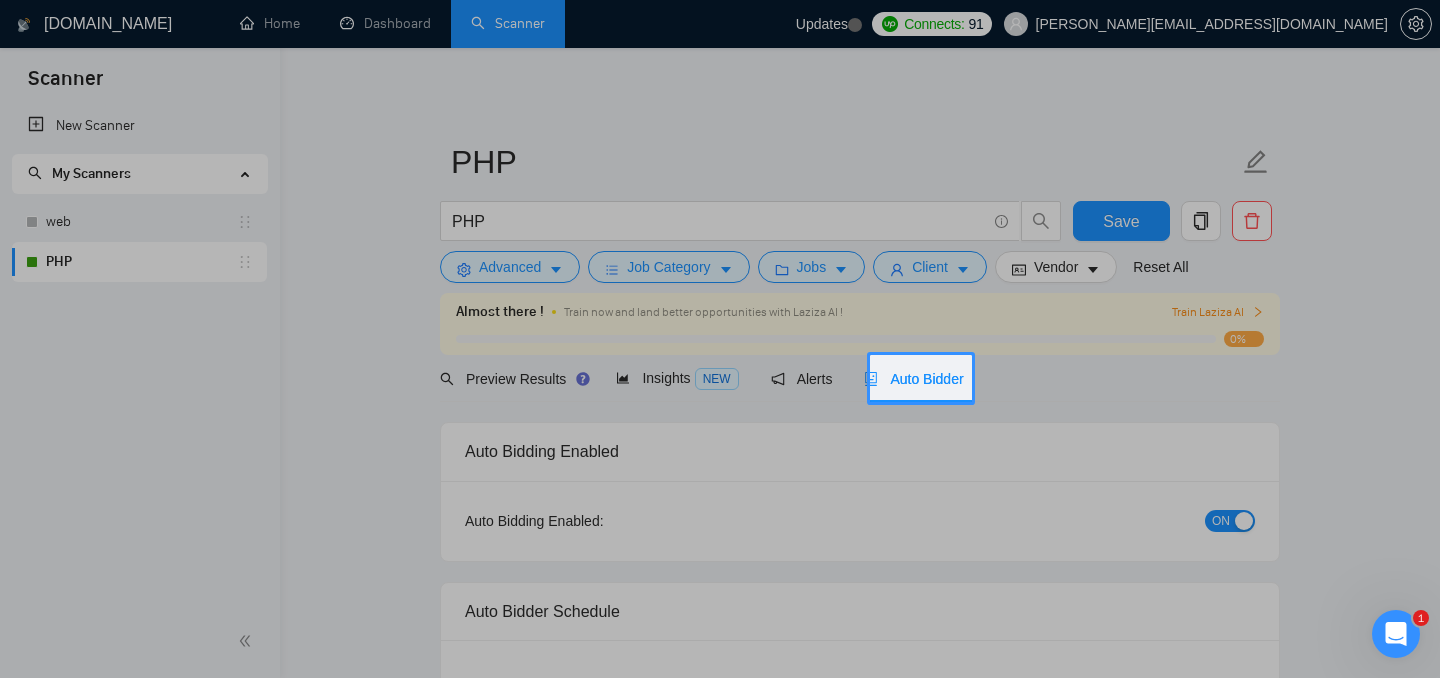 click at bounding box center (720, 540) 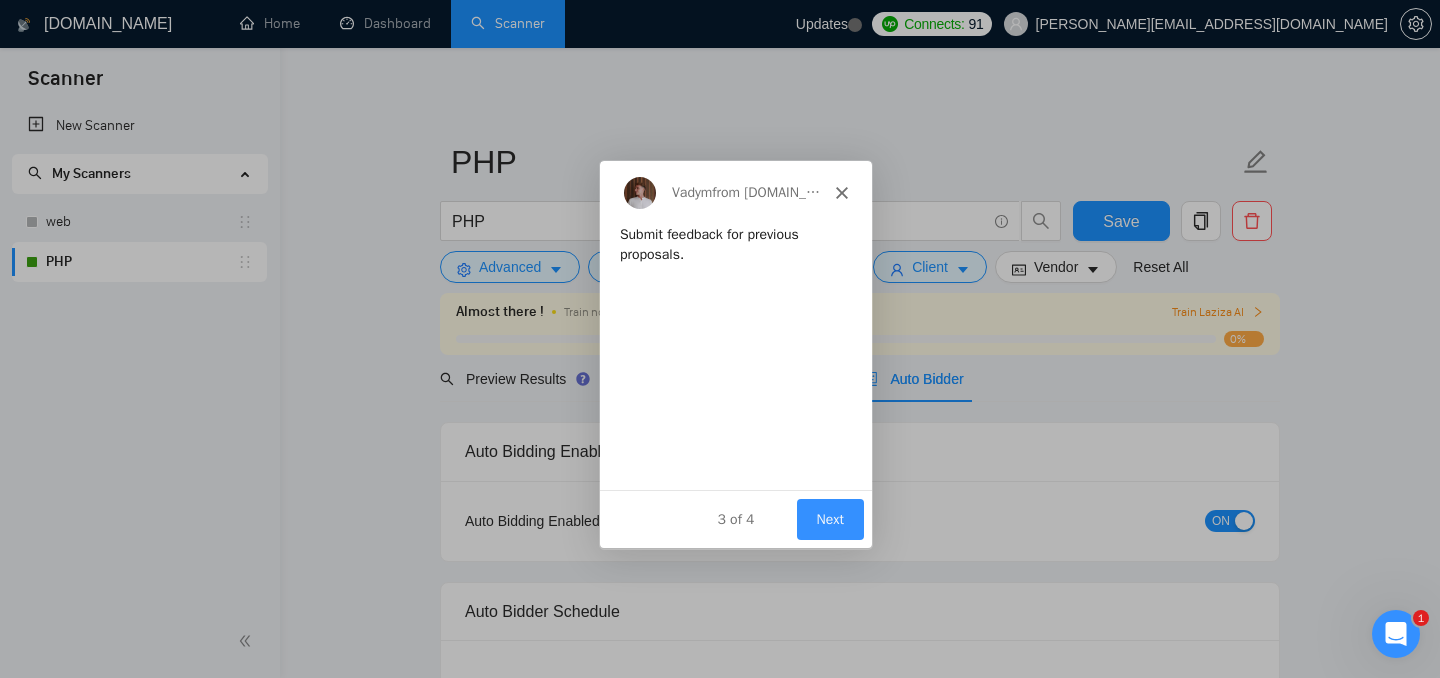 scroll, scrollTop: 0, scrollLeft: 0, axis: both 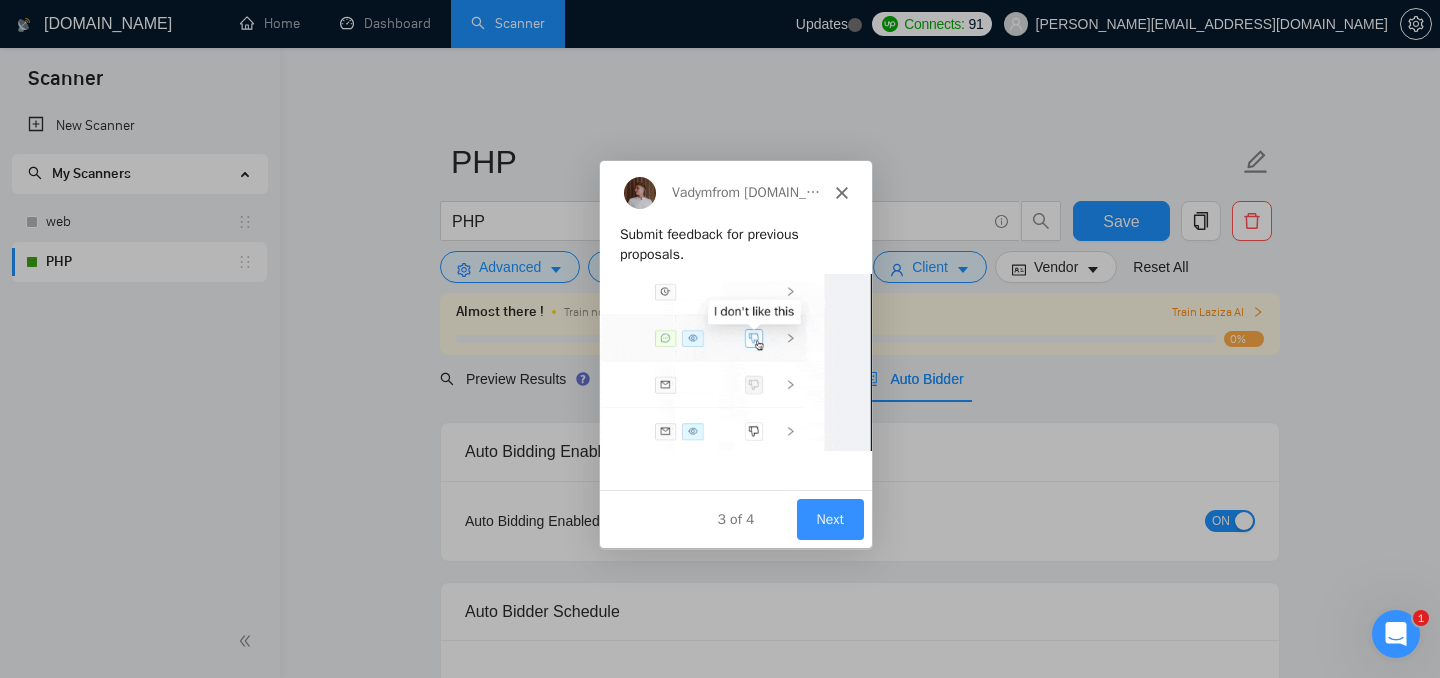 click on "Next" at bounding box center (829, 518) 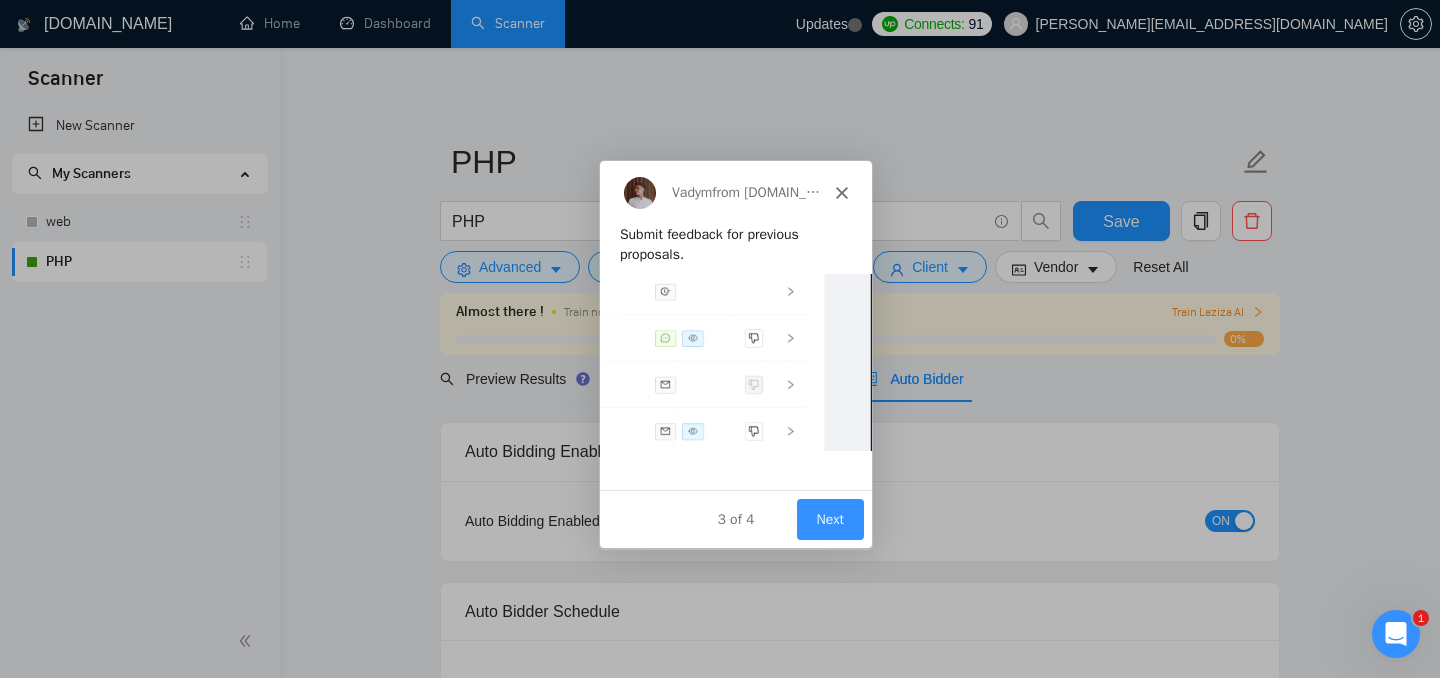 scroll, scrollTop: 0, scrollLeft: 0, axis: both 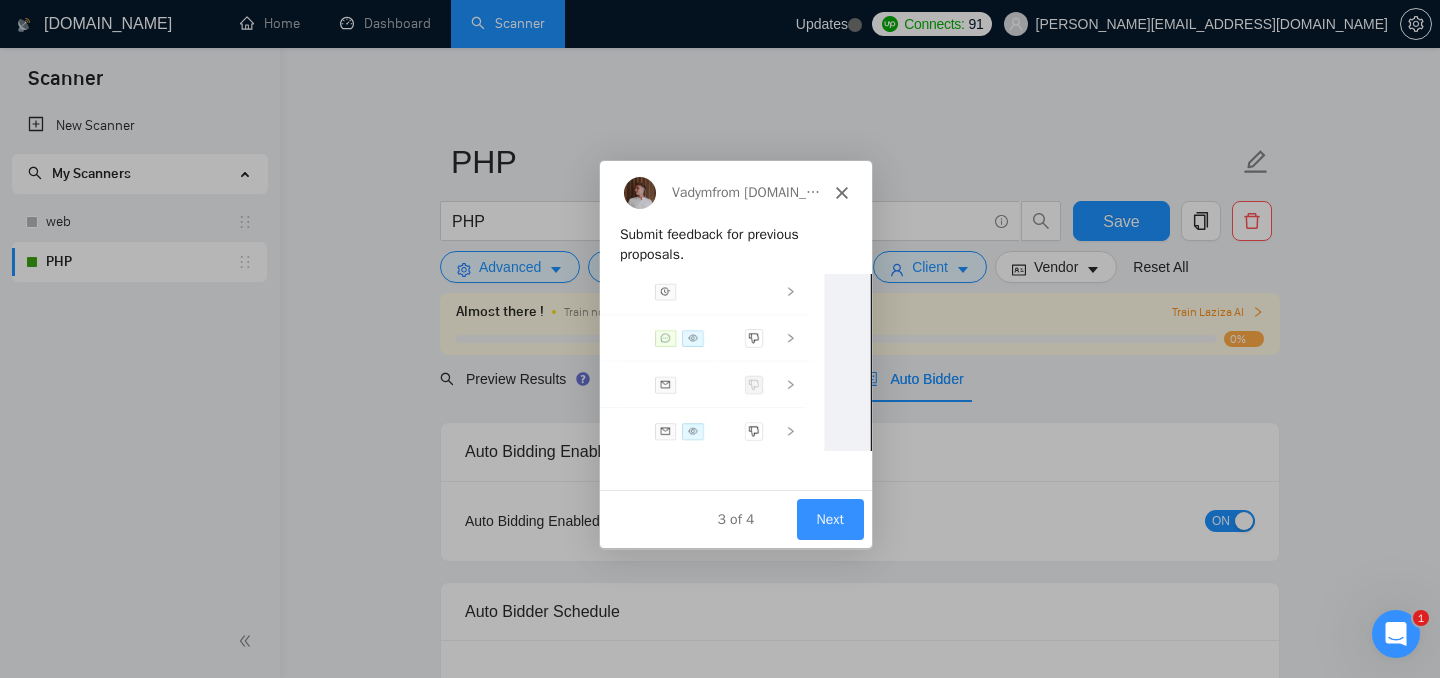 click on "Next" at bounding box center (829, 518) 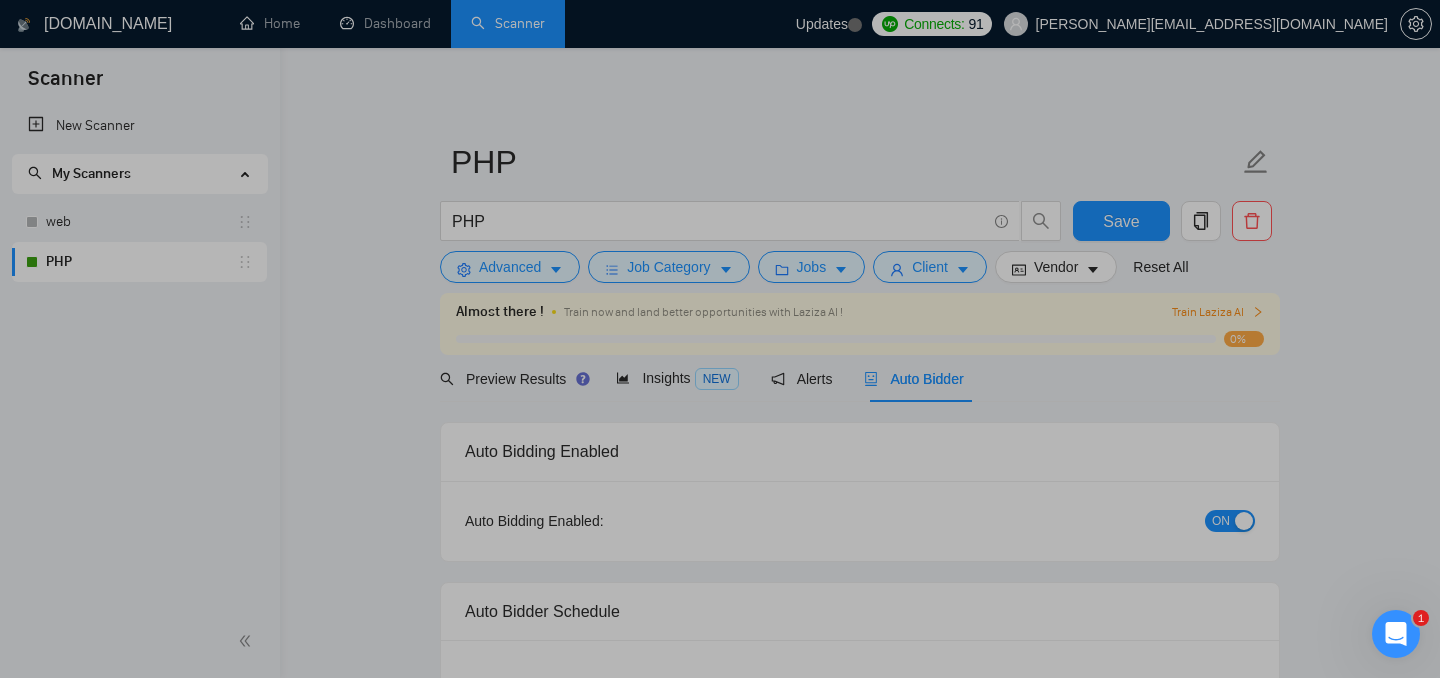 scroll, scrollTop: 0, scrollLeft: 0, axis: both 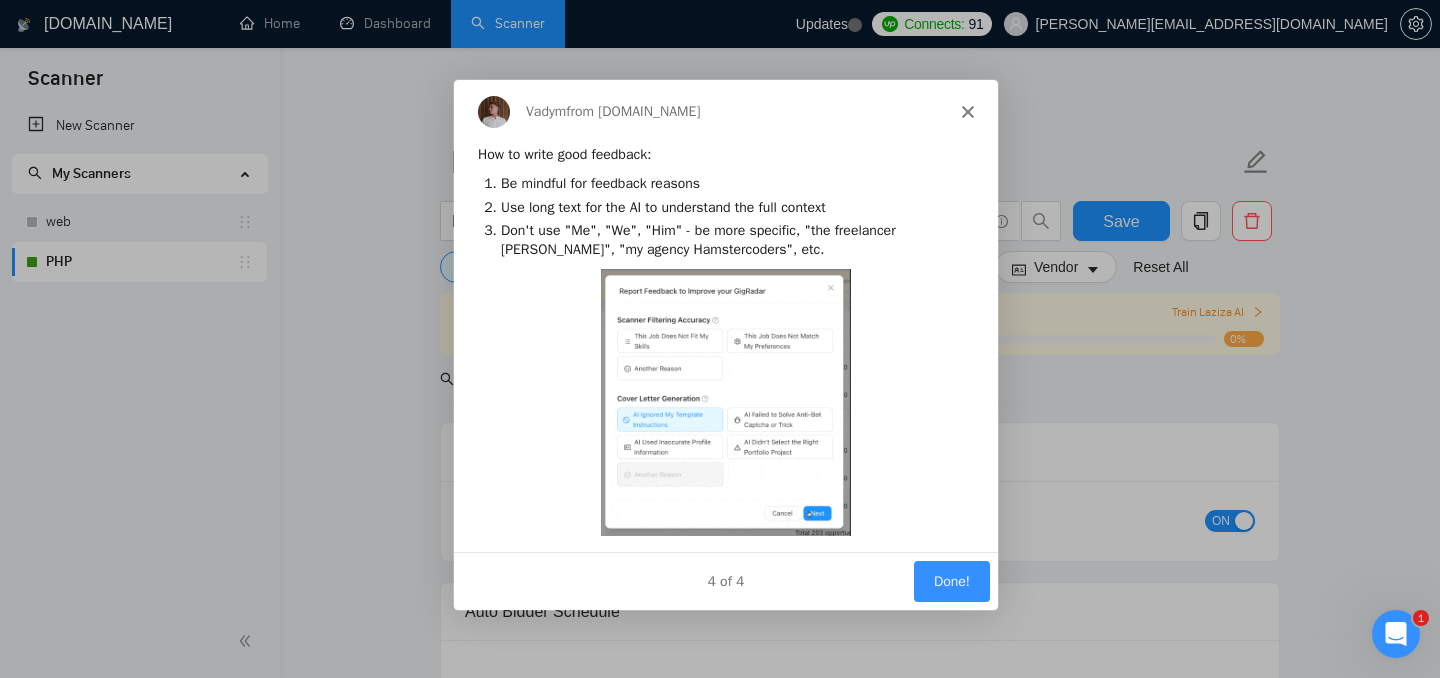 click on "Done!" at bounding box center (951, 579) 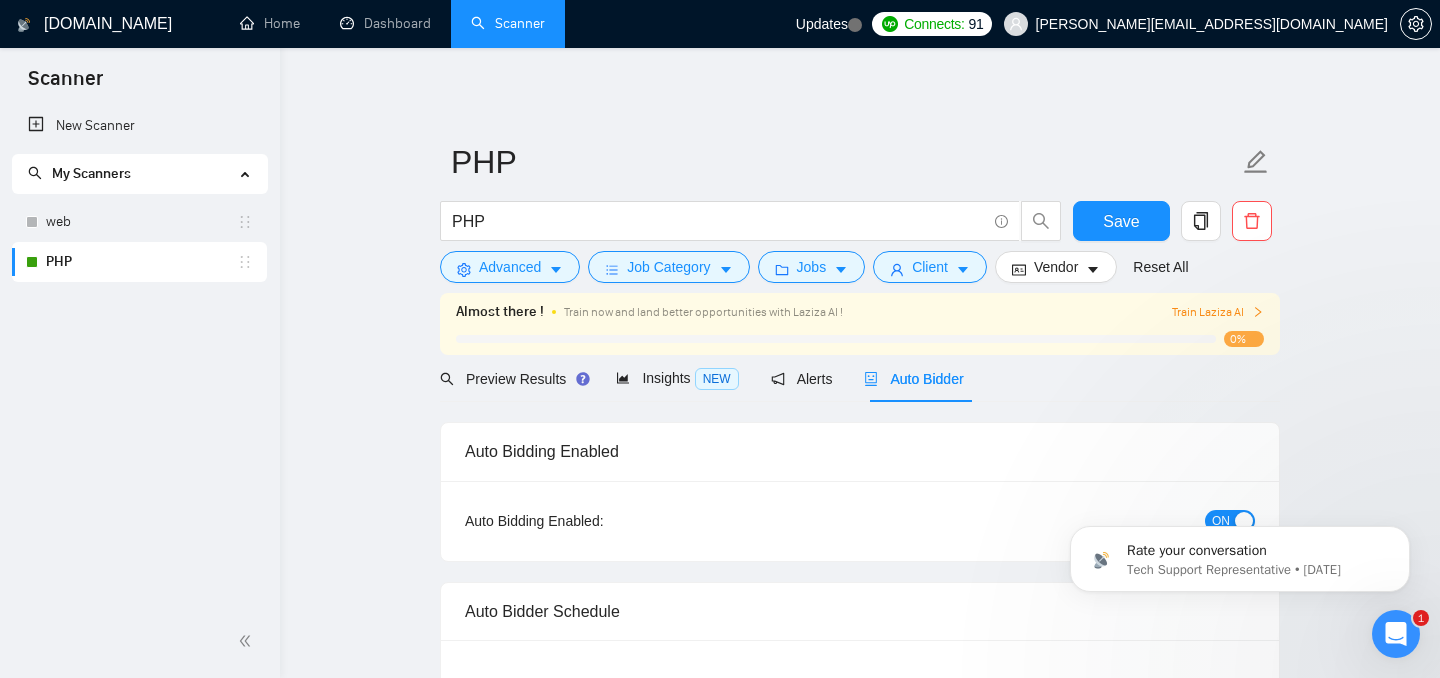 scroll, scrollTop: 0, scrollLeft: 0, axis: both 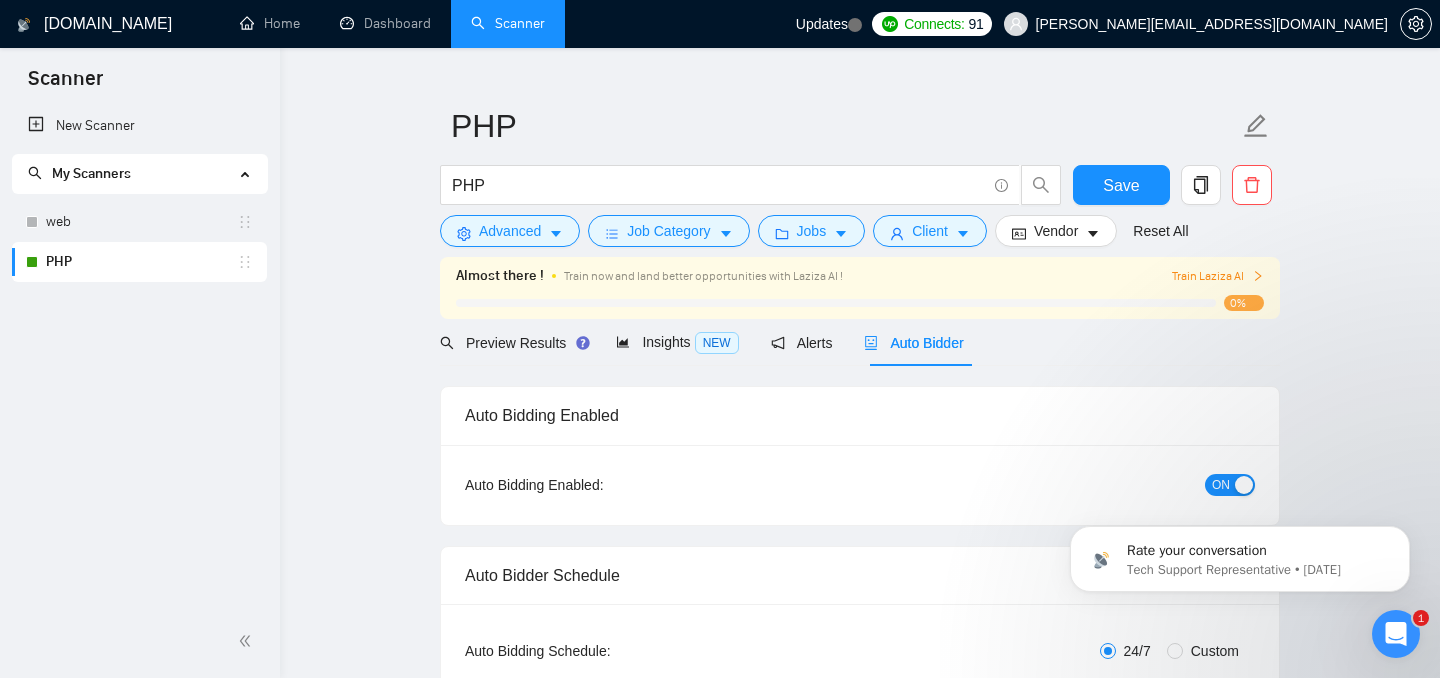 click on "Train Laziza AI" at bounding box center [1218, 276] 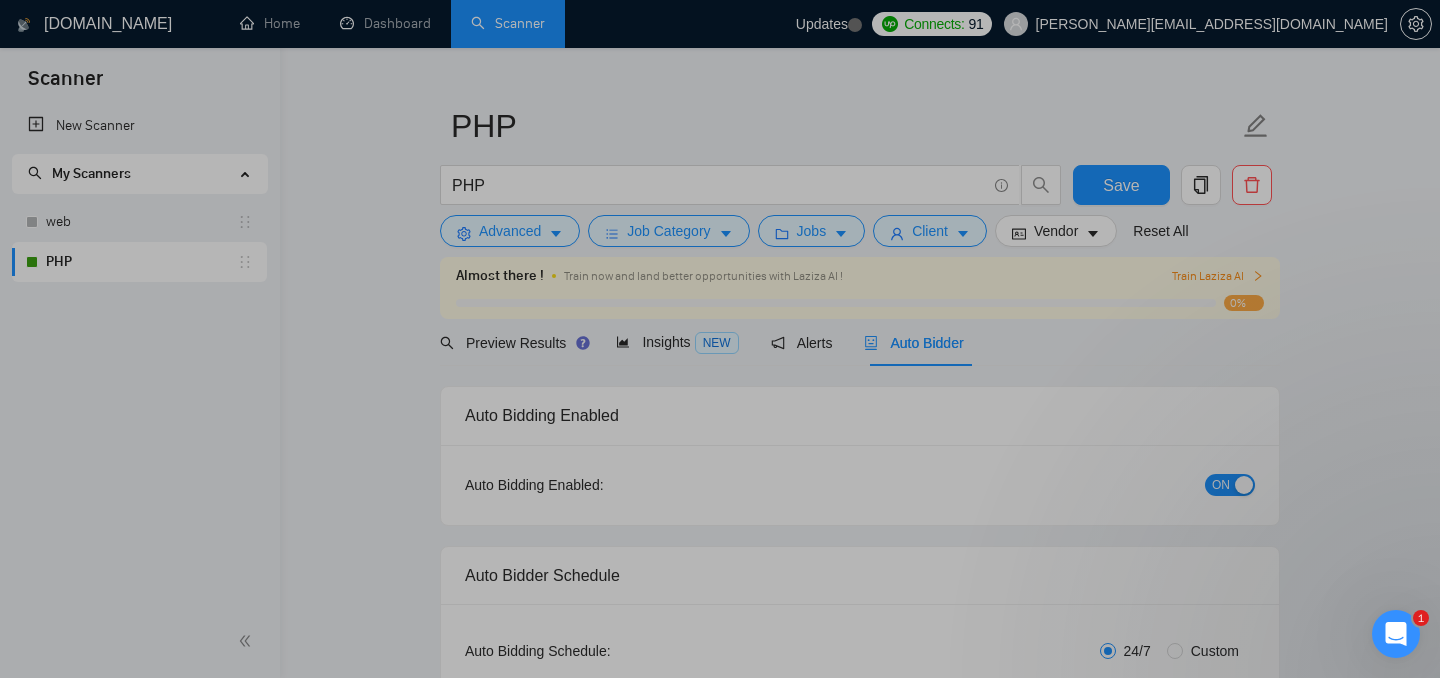 scroll, scrollTop: 0, scrollLeft: 0, axis: both 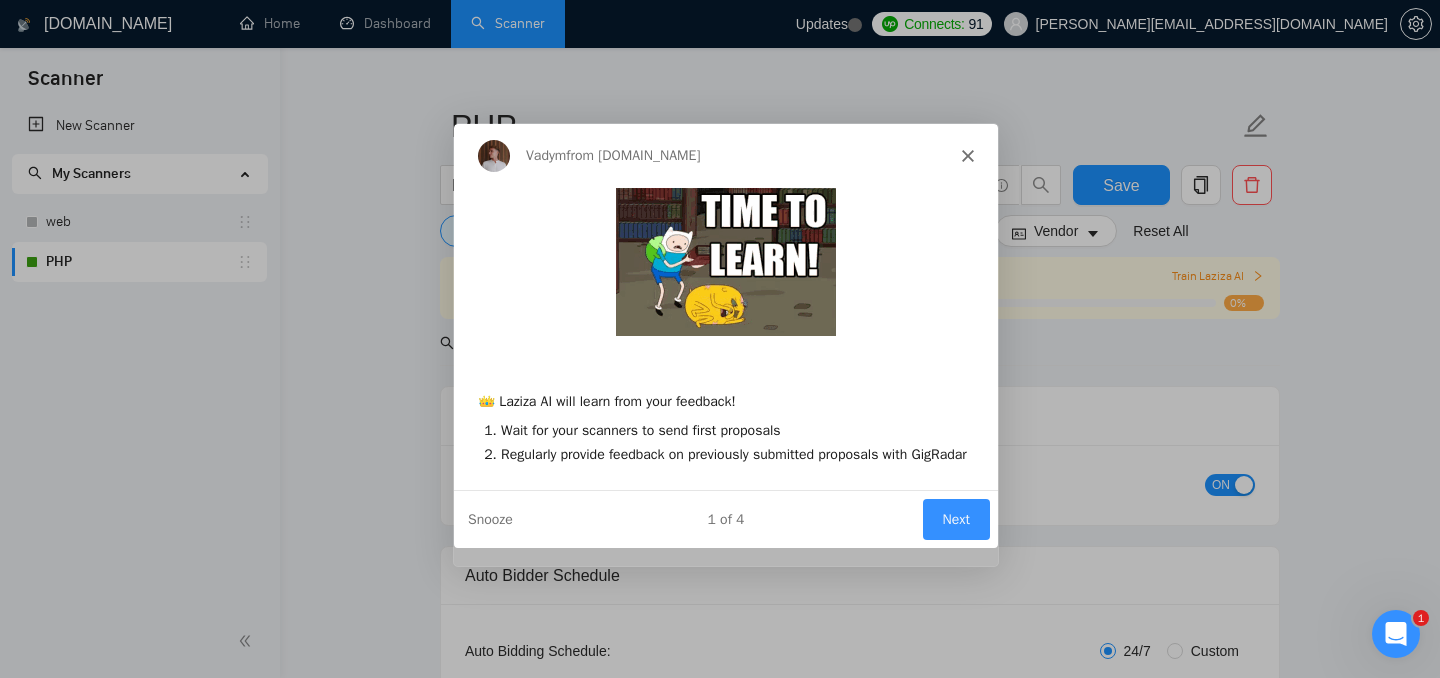 click on "Vadym  from [DOMAIN_NAME]" at bounding box center [725, 154] 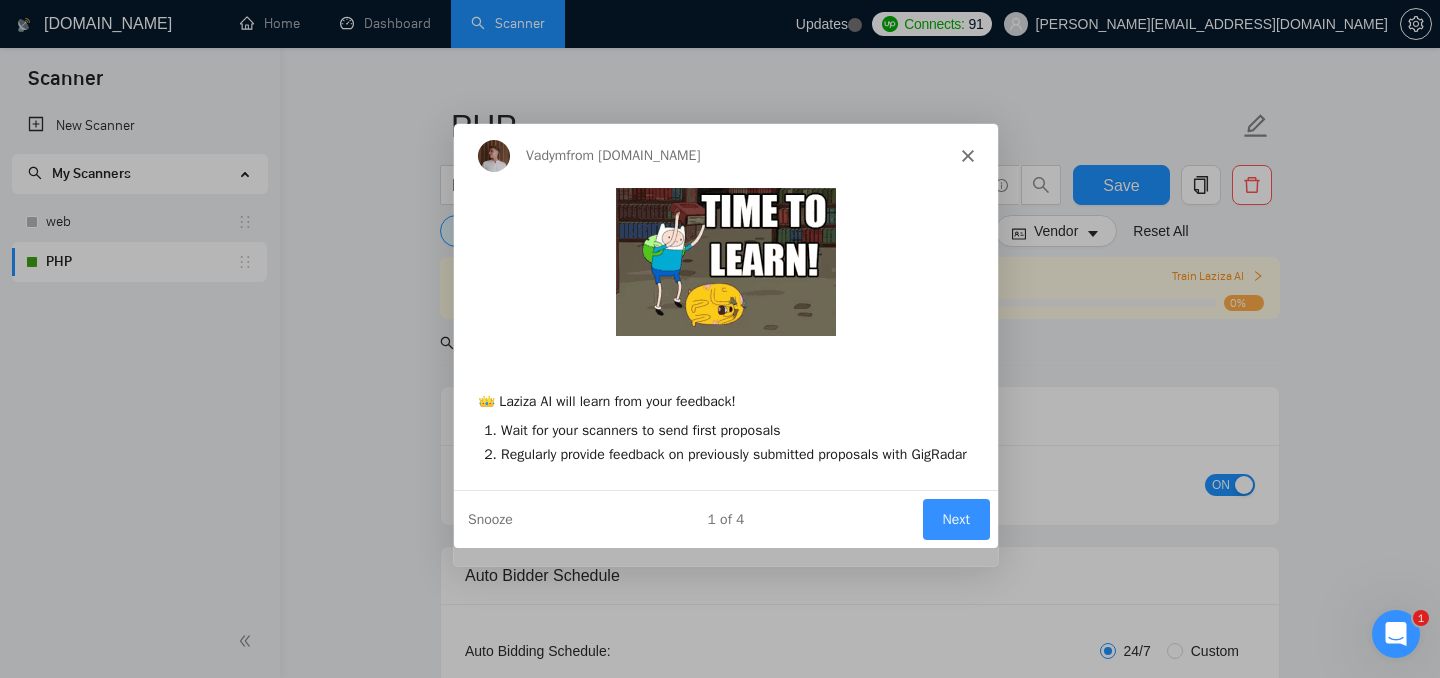 click 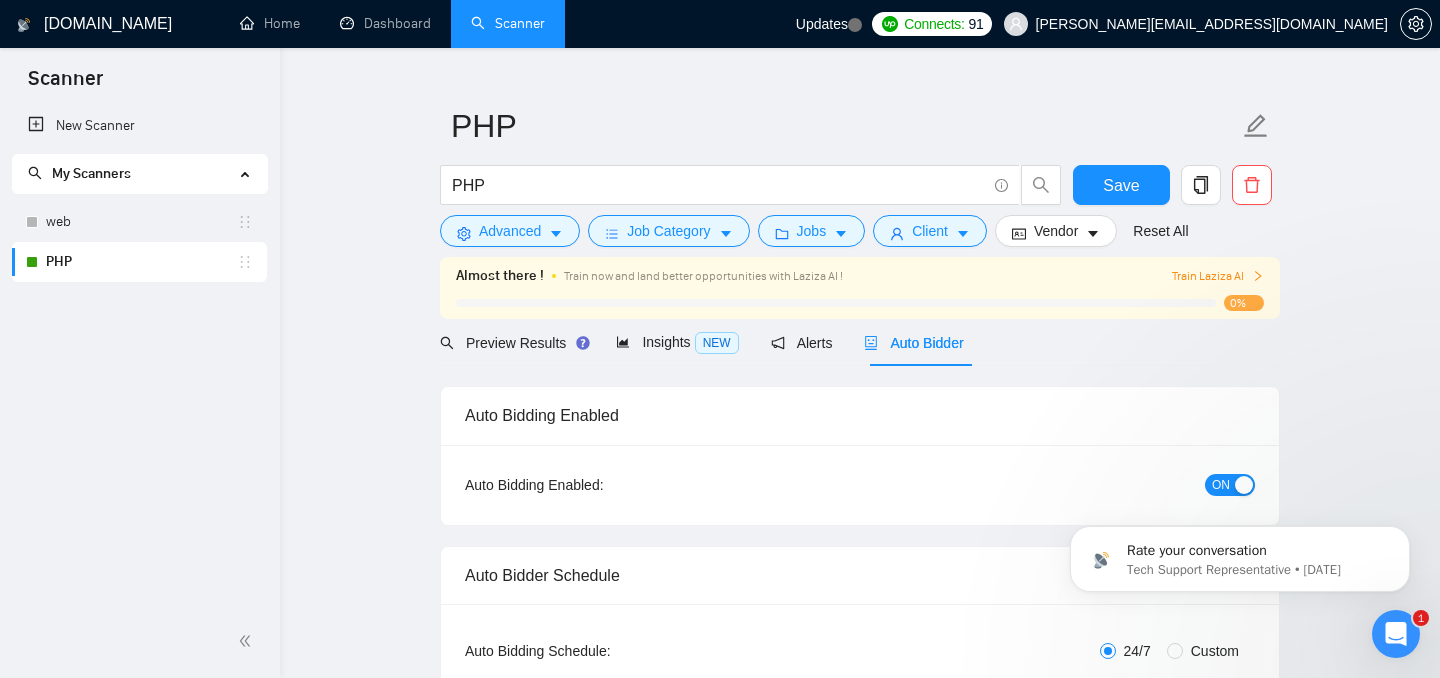 scroll, scrollTop: 0, scrollLeft: 0, axis: both 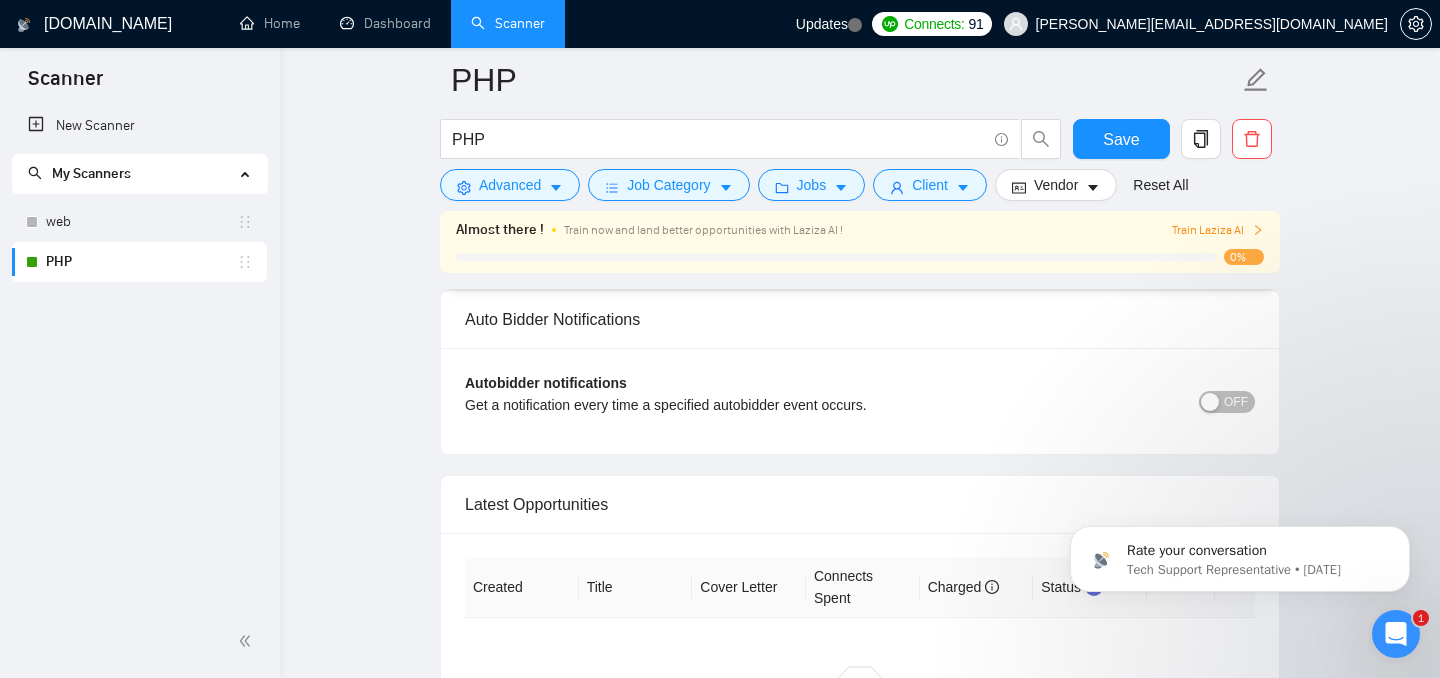 click on "OFF" at bounding box center [1236, 402] 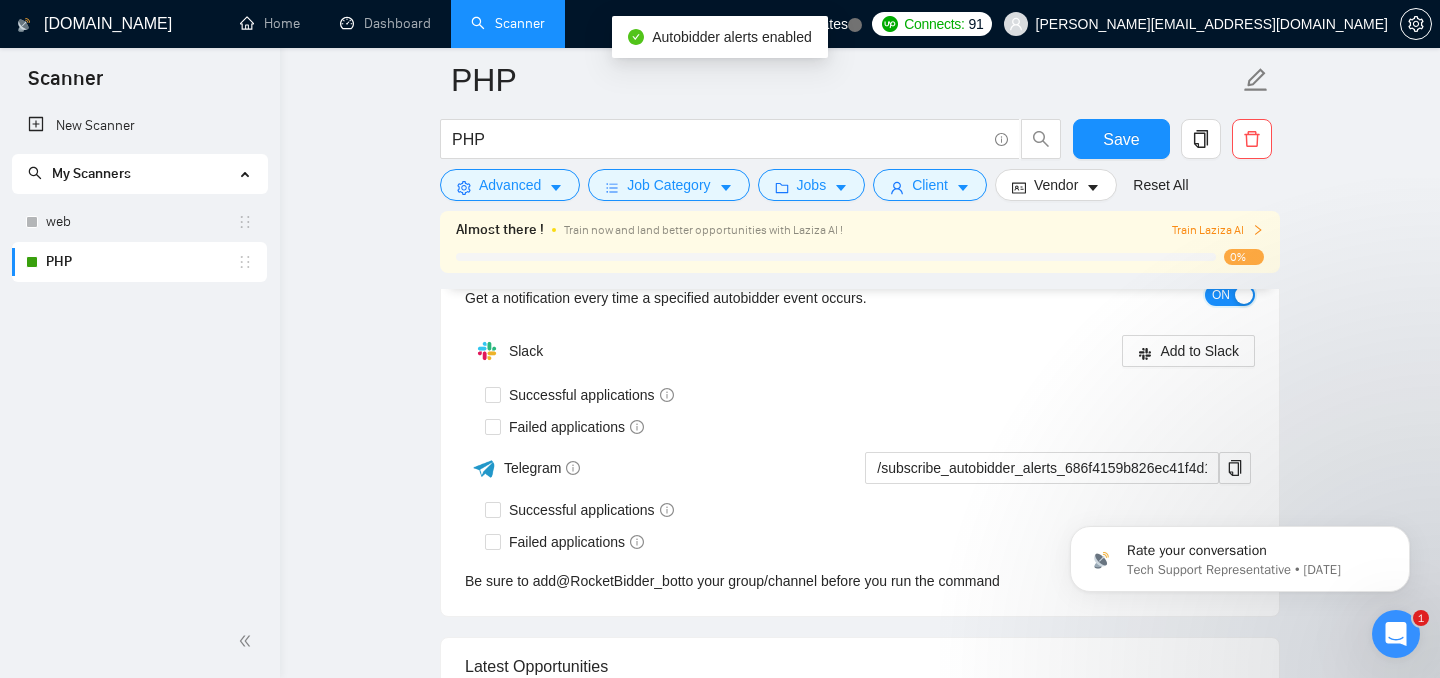 scroll, scrollTop: 5094, scrollLeft: 0, axis: vertical 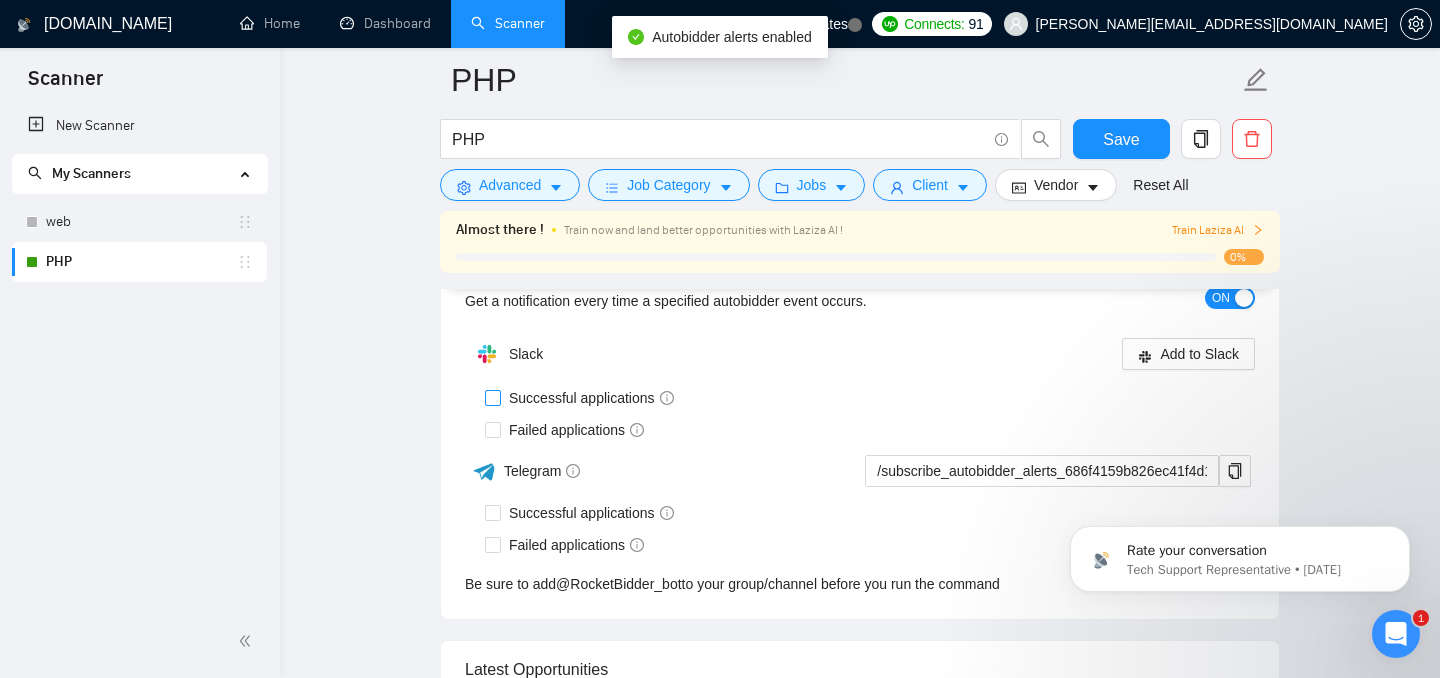 click on "Successful applications" at bounding box center [492, 397] 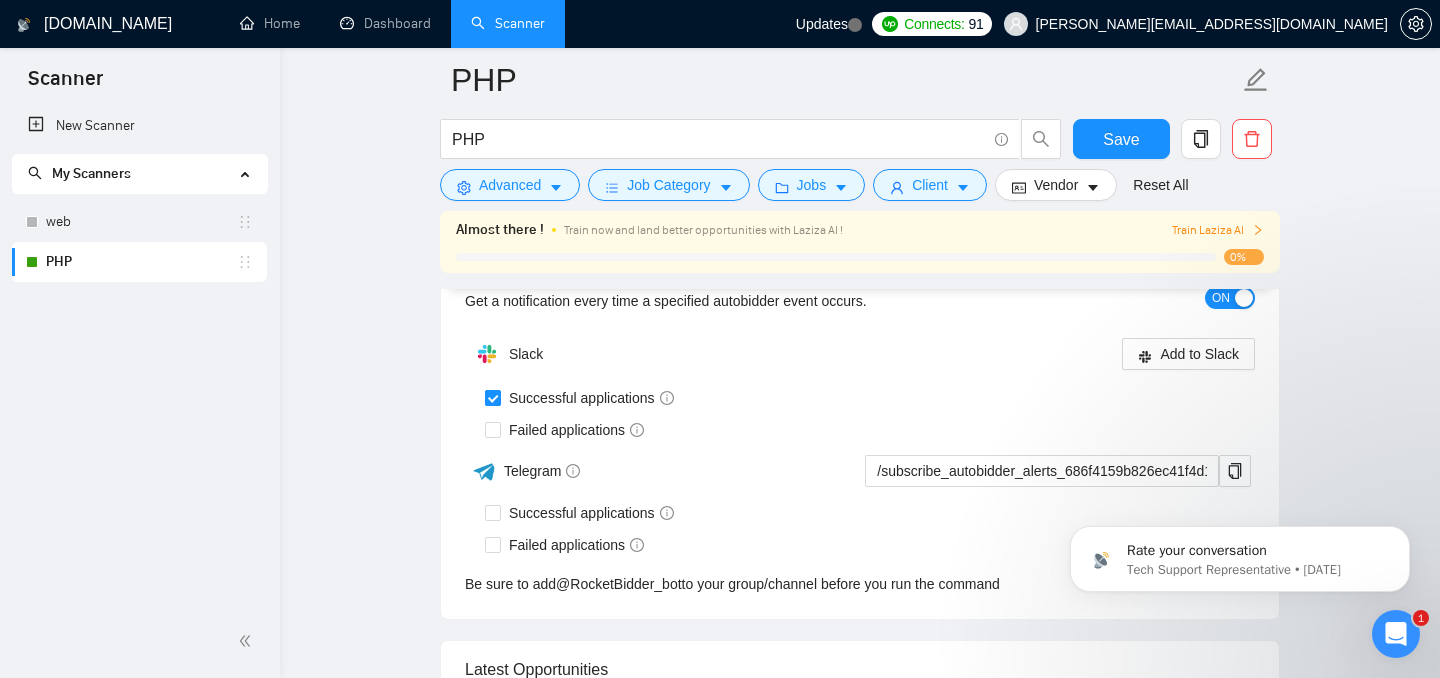 click on "Successful applications" at bounding box center (492, 397) 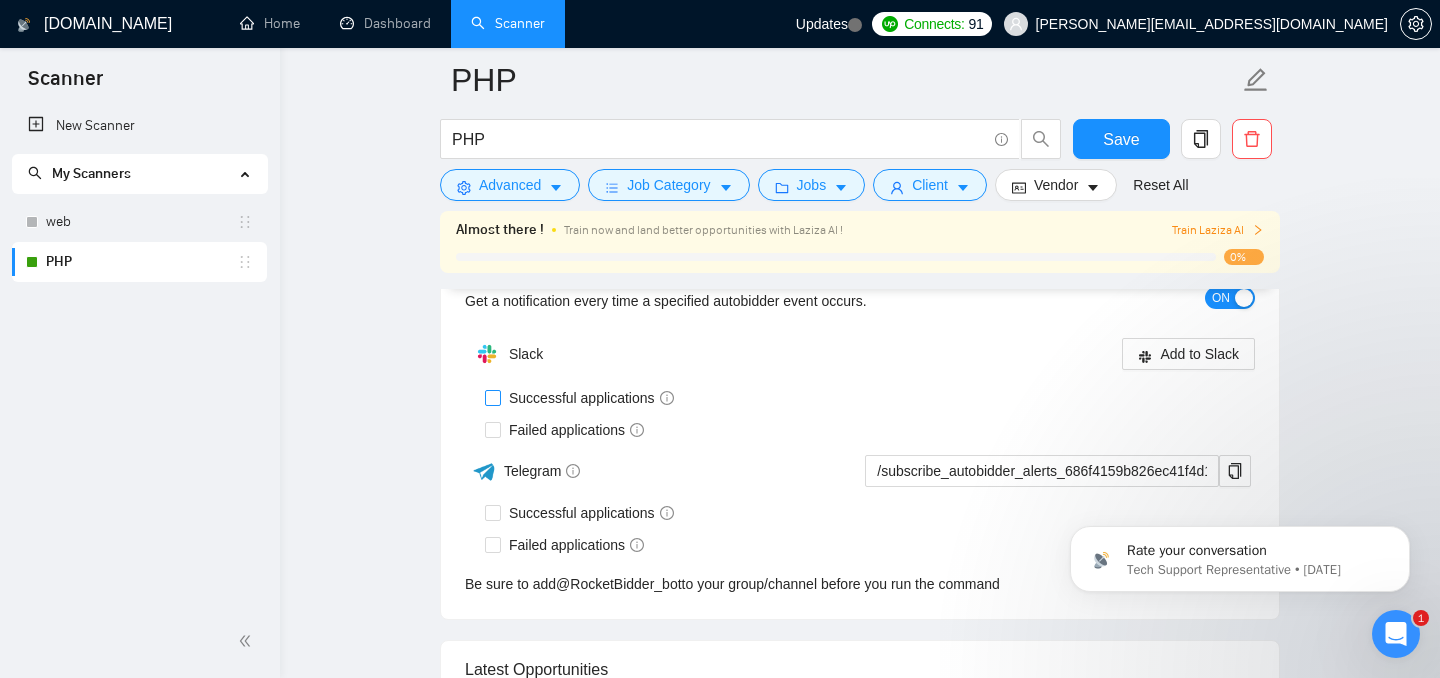 click on "Successful applications" at bounding box center [492, 397] 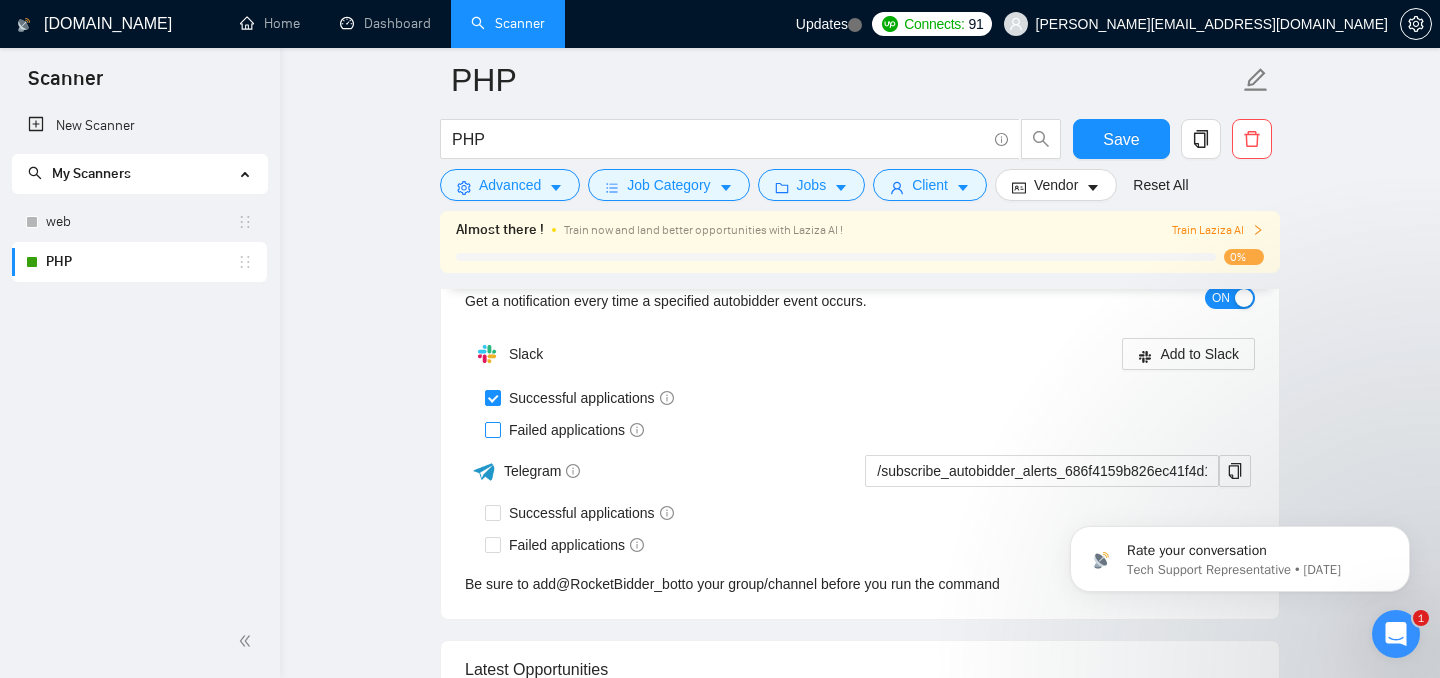 click on "Failed applications" at bounding box center (492, 429) 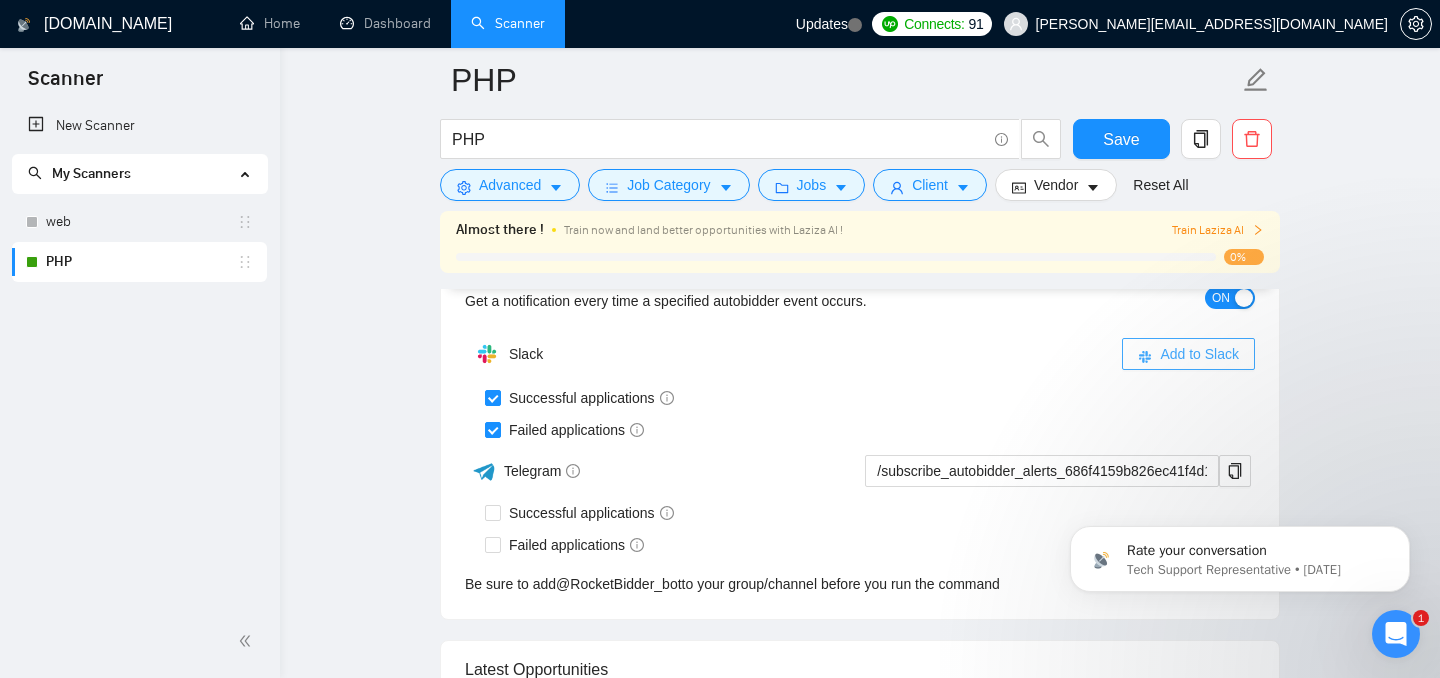 click on "Add to Slack" at bounding box center (1199, 354) 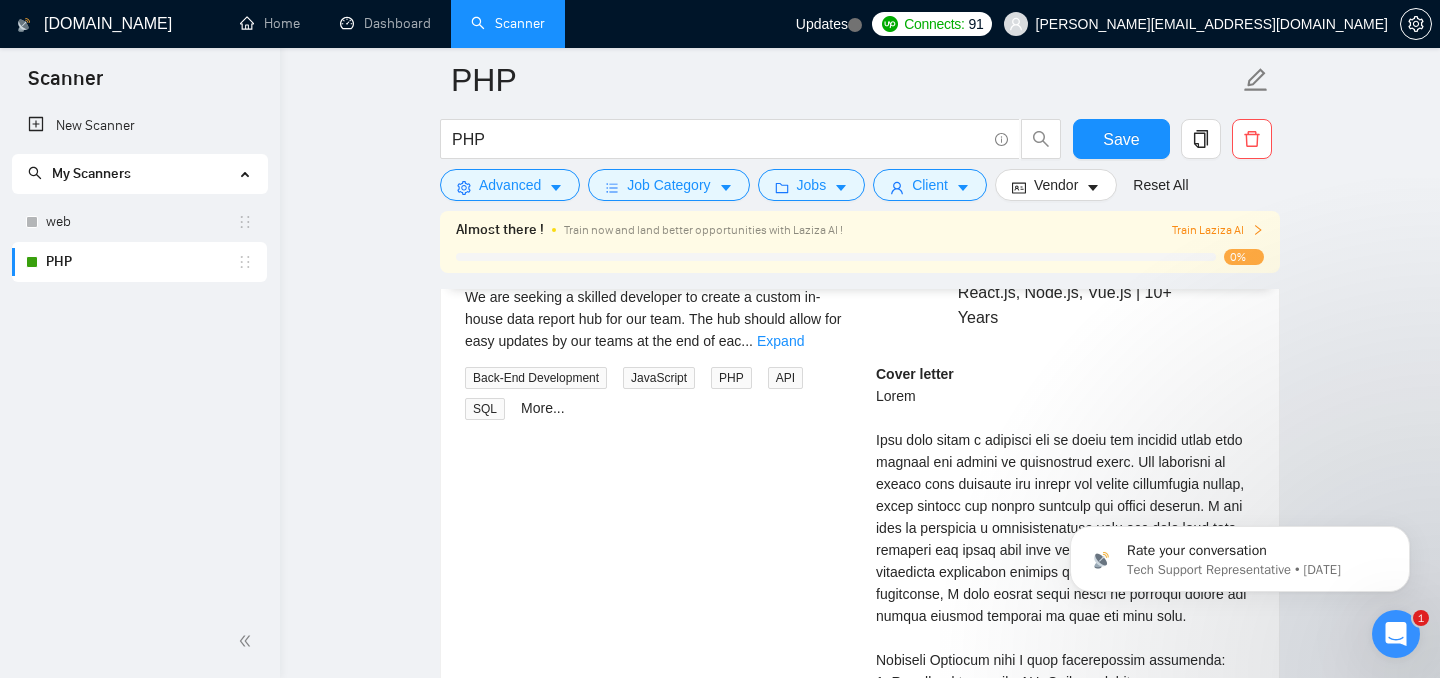 scroll, scrollTop: 3555, scrollLeft: 0, axis: vertical 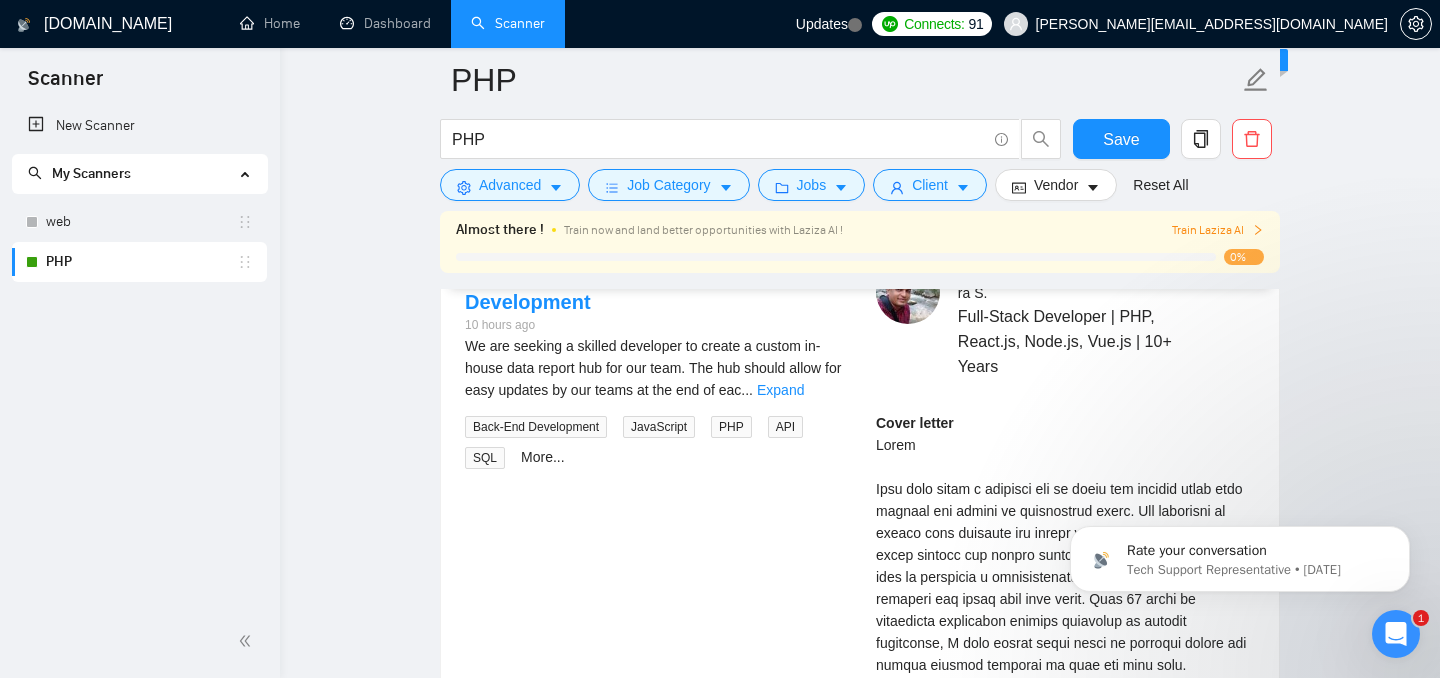 click on "[DOMAIN_NAME]" at bounding box center [108, 24] 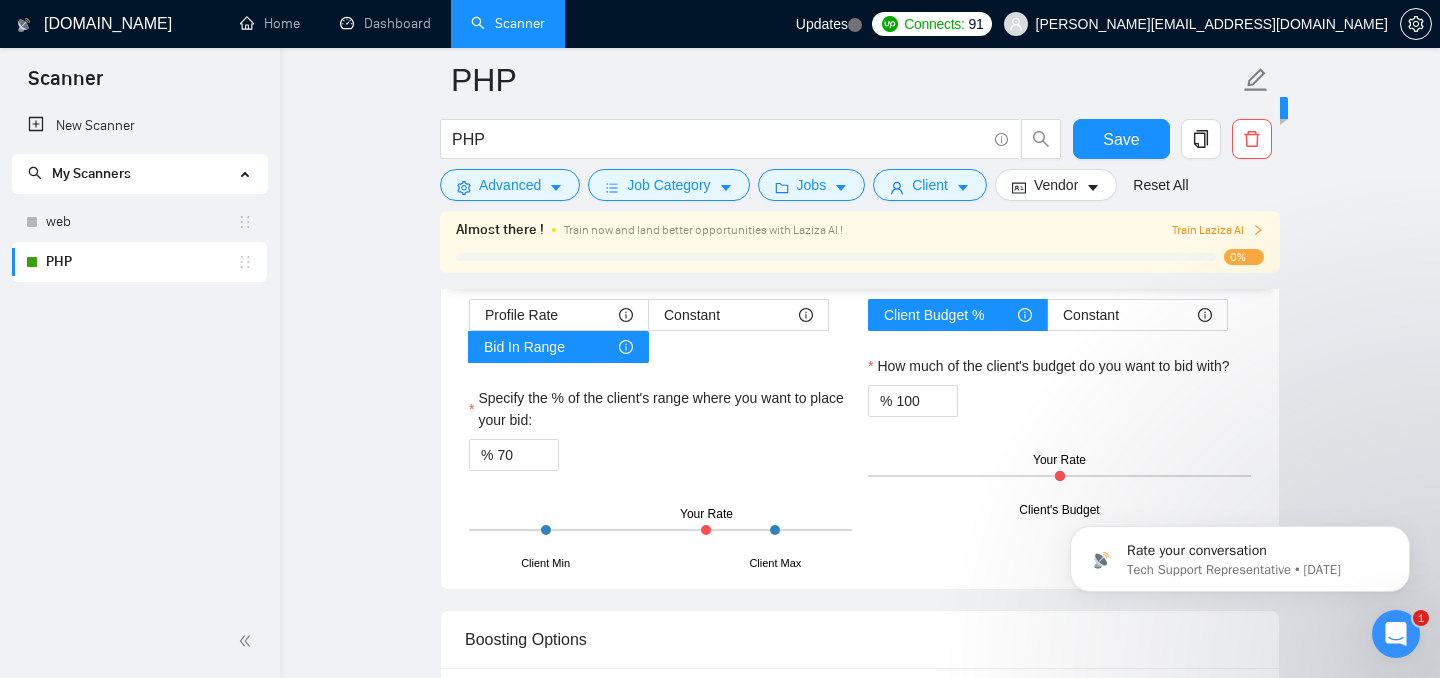 scroll, scrollTop: 2776, scrollLeft: 0, axis: vertical 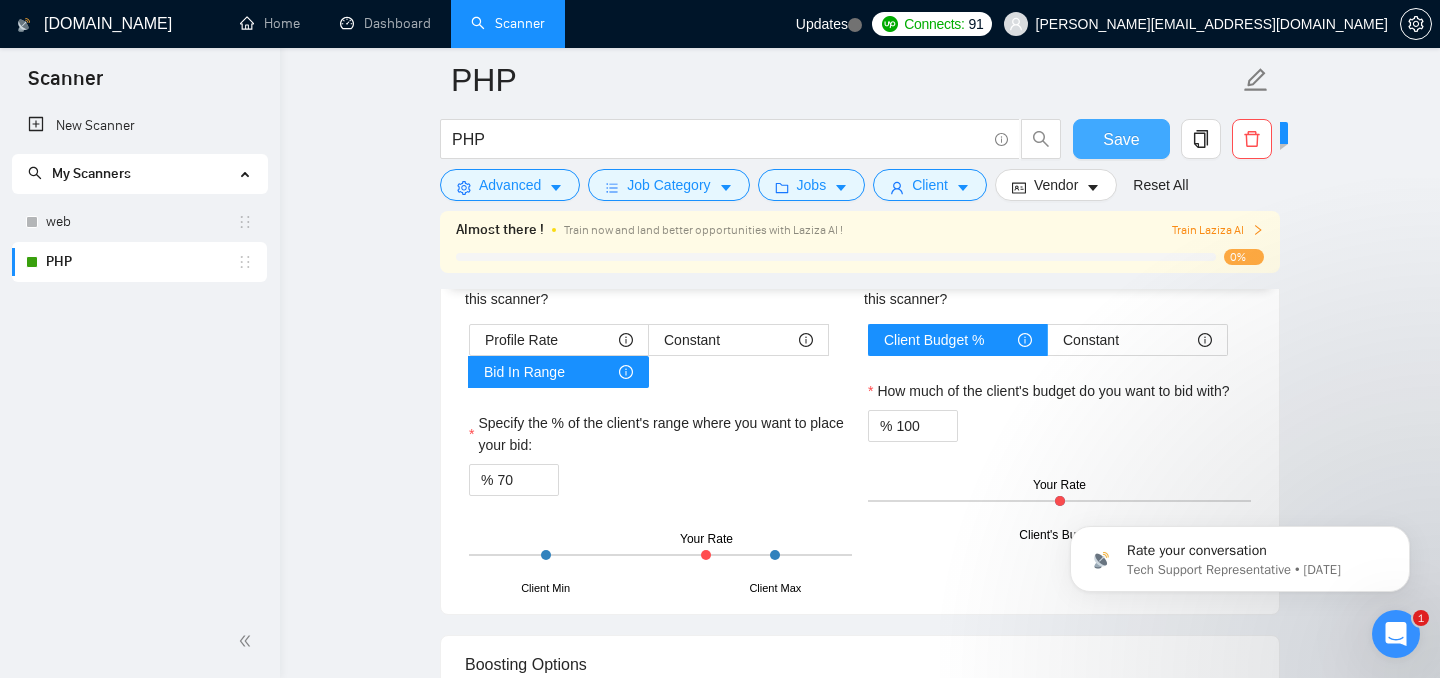 click on "Save" at bounding box center [1121, 139] 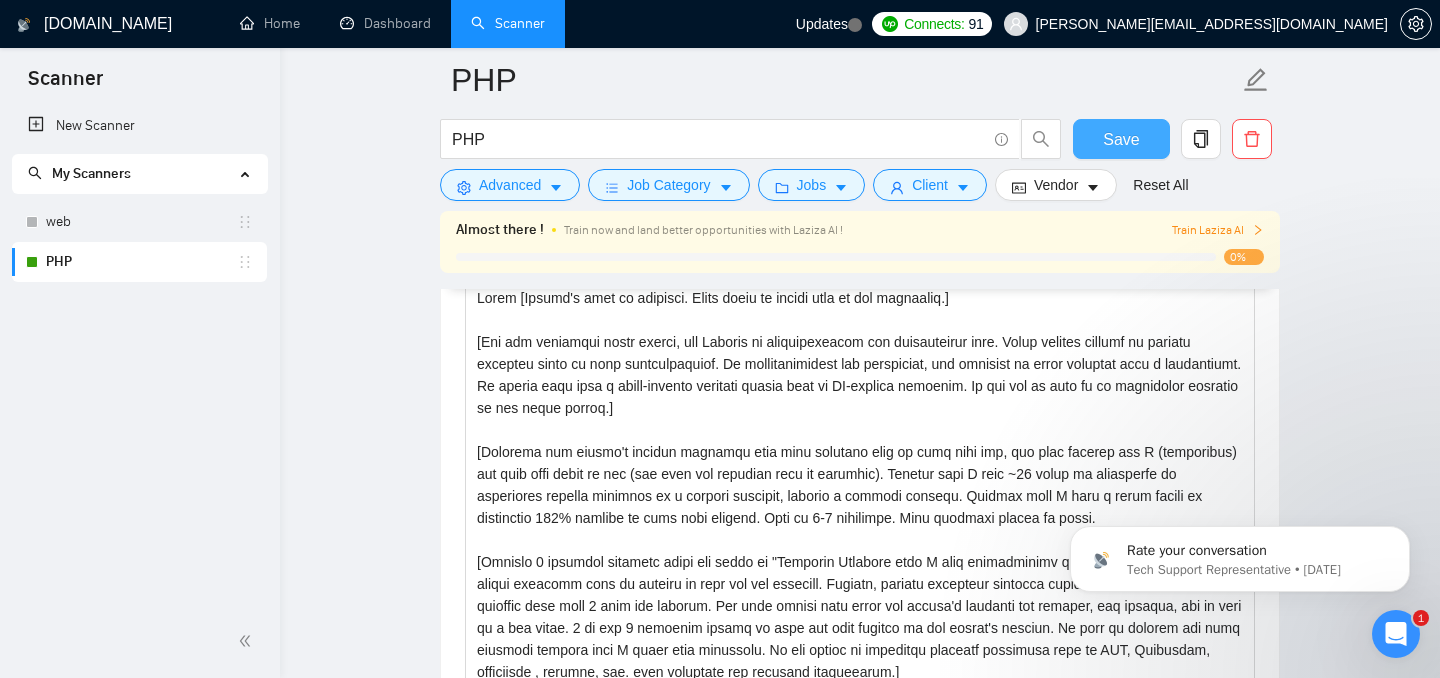 scroll, scrollTop: 1899, scrollLeft: 0, axis: vertical 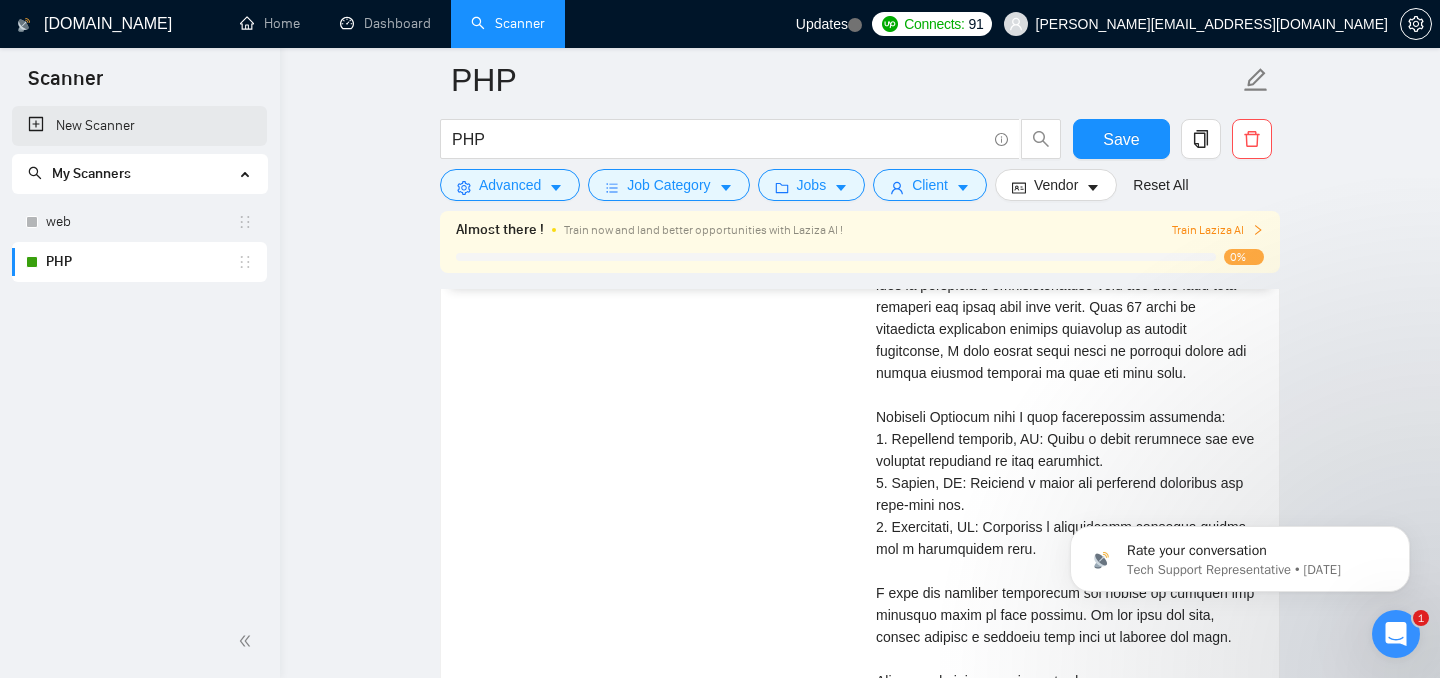 click on "New Scanner" at bounding box center [139, 126] 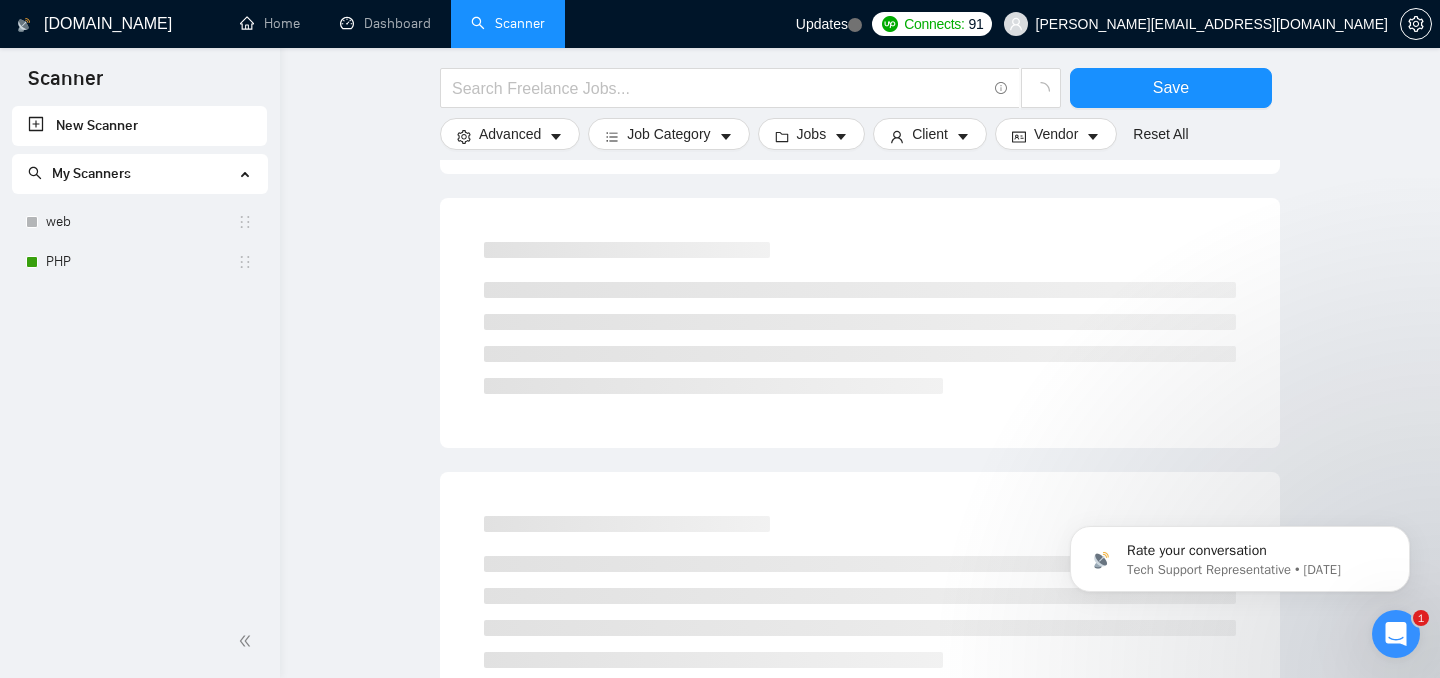 scroll, scrollTop: 702, scrollLeft: 0, axis: vertical 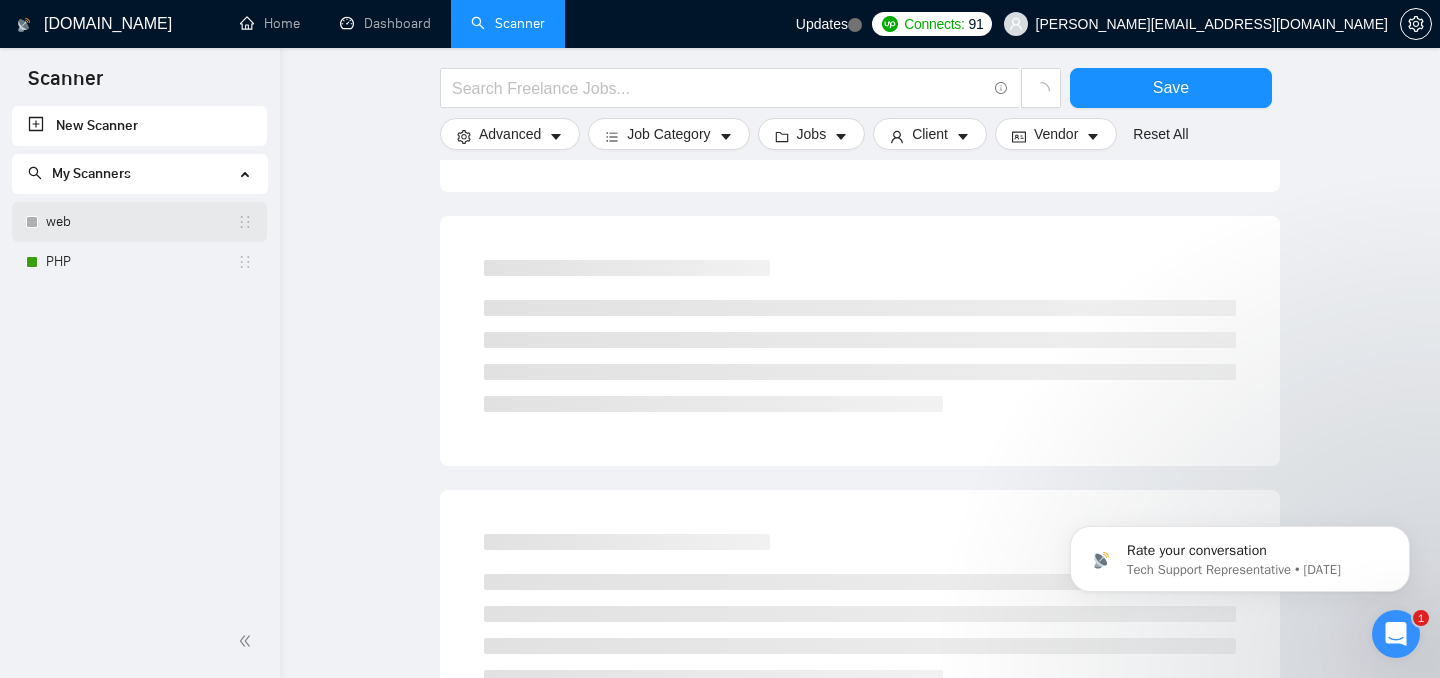 click on "web" at bounding box center [141, 222] 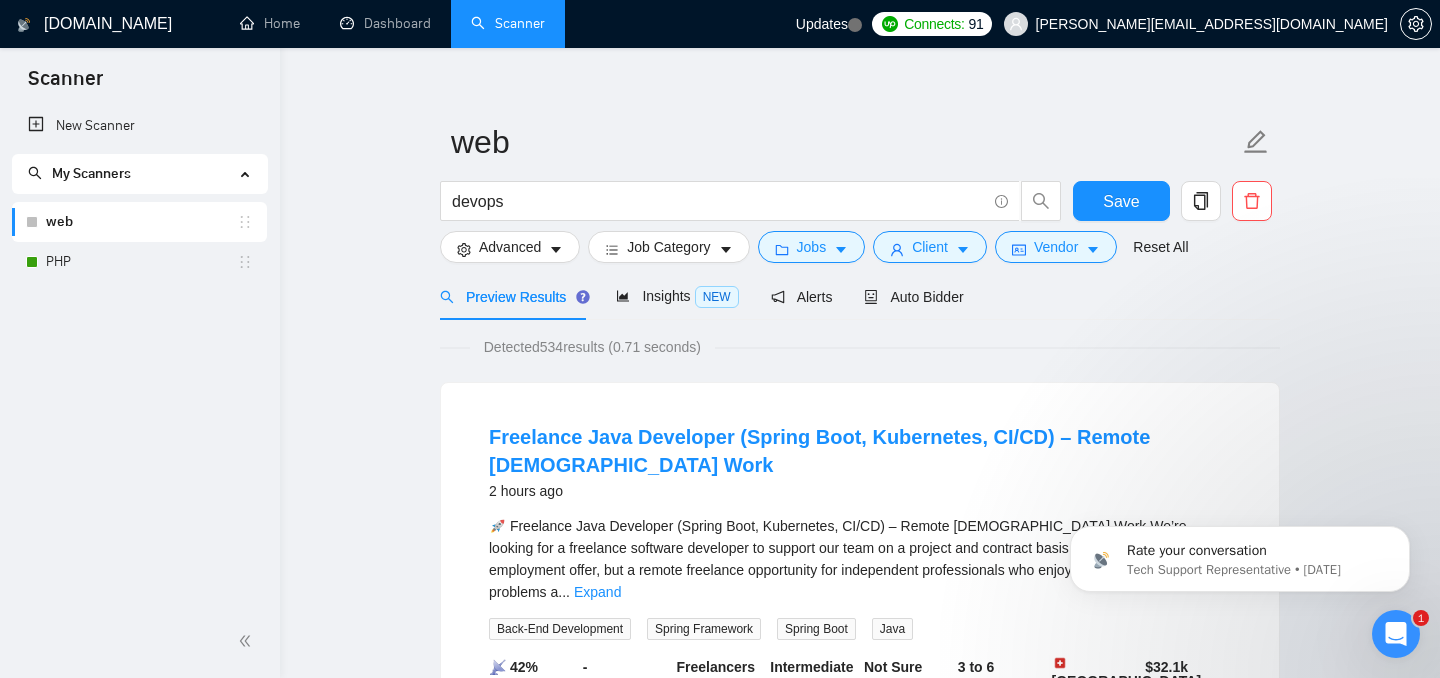 scroll, scrollTop: 0, scrollLeft: 0, axis: both 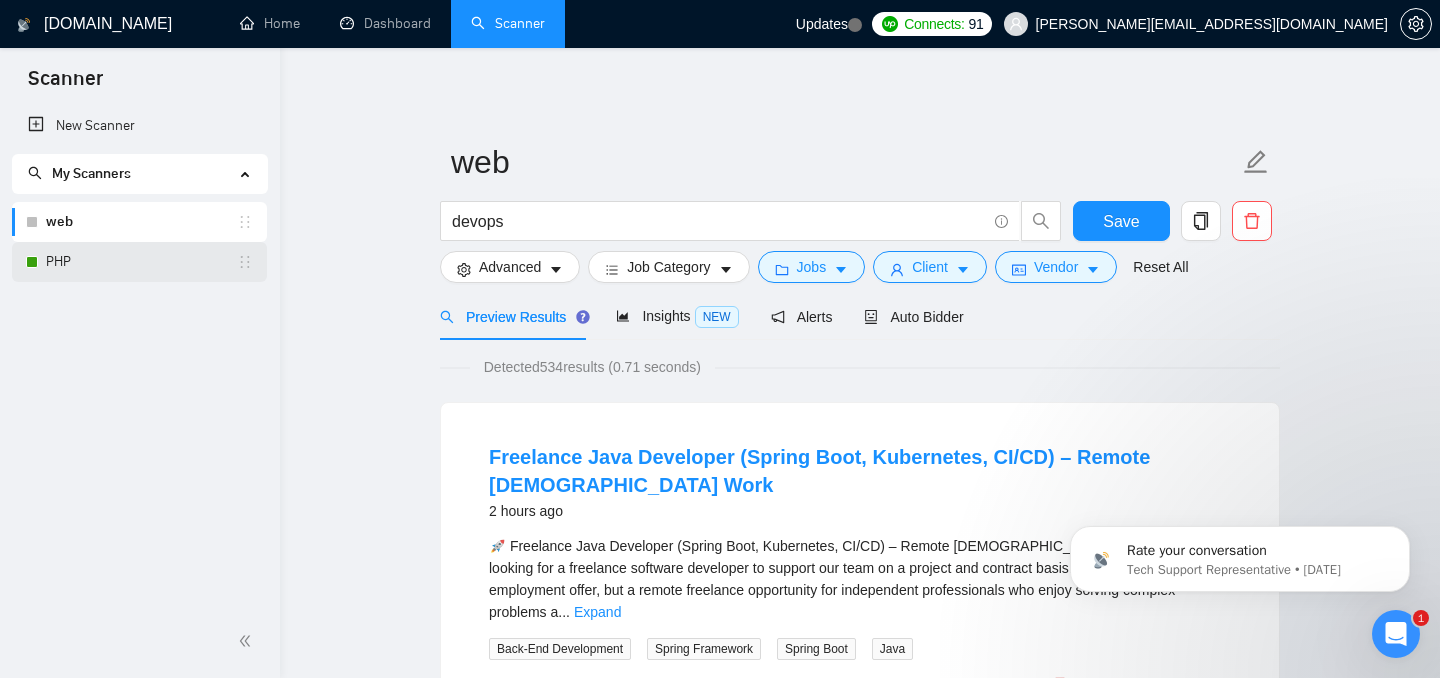 click on "PHP" at bounding box center [141, 262] 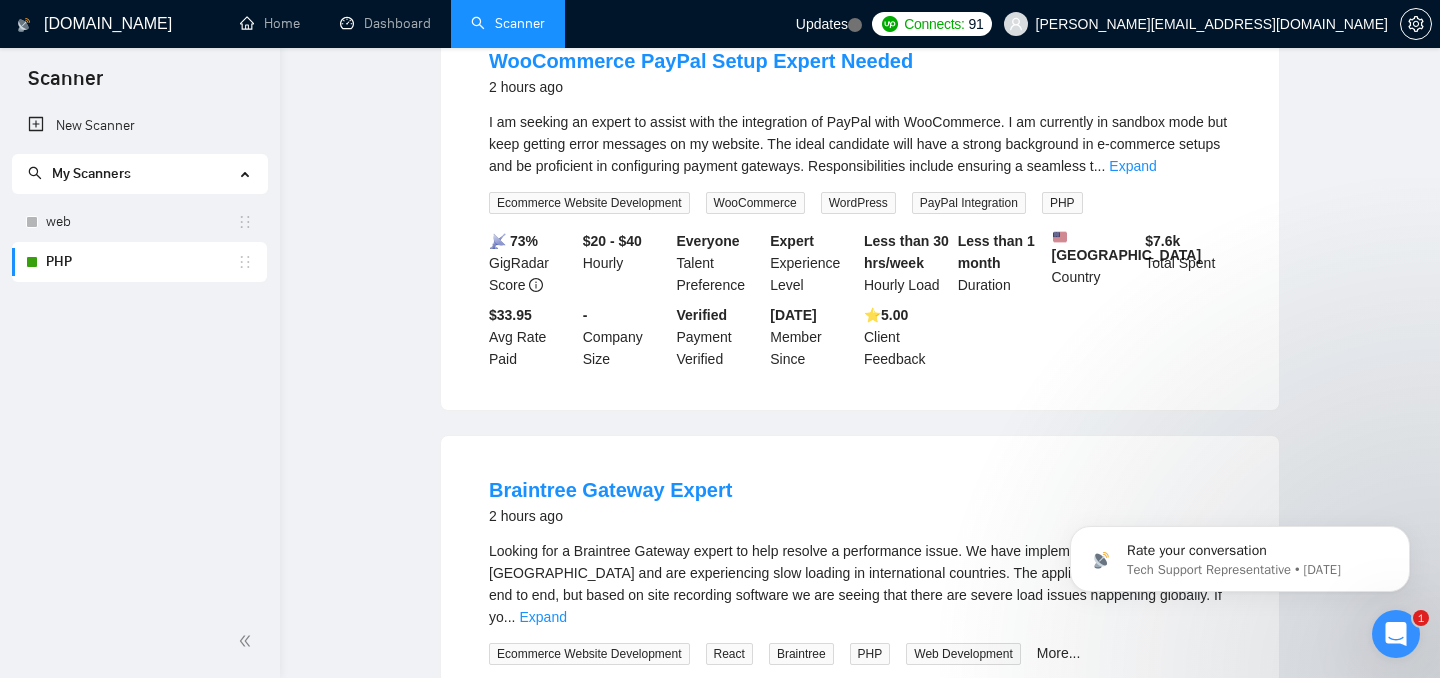 scroll, scrollTop: 0, scrollLeft: 0, axis: both 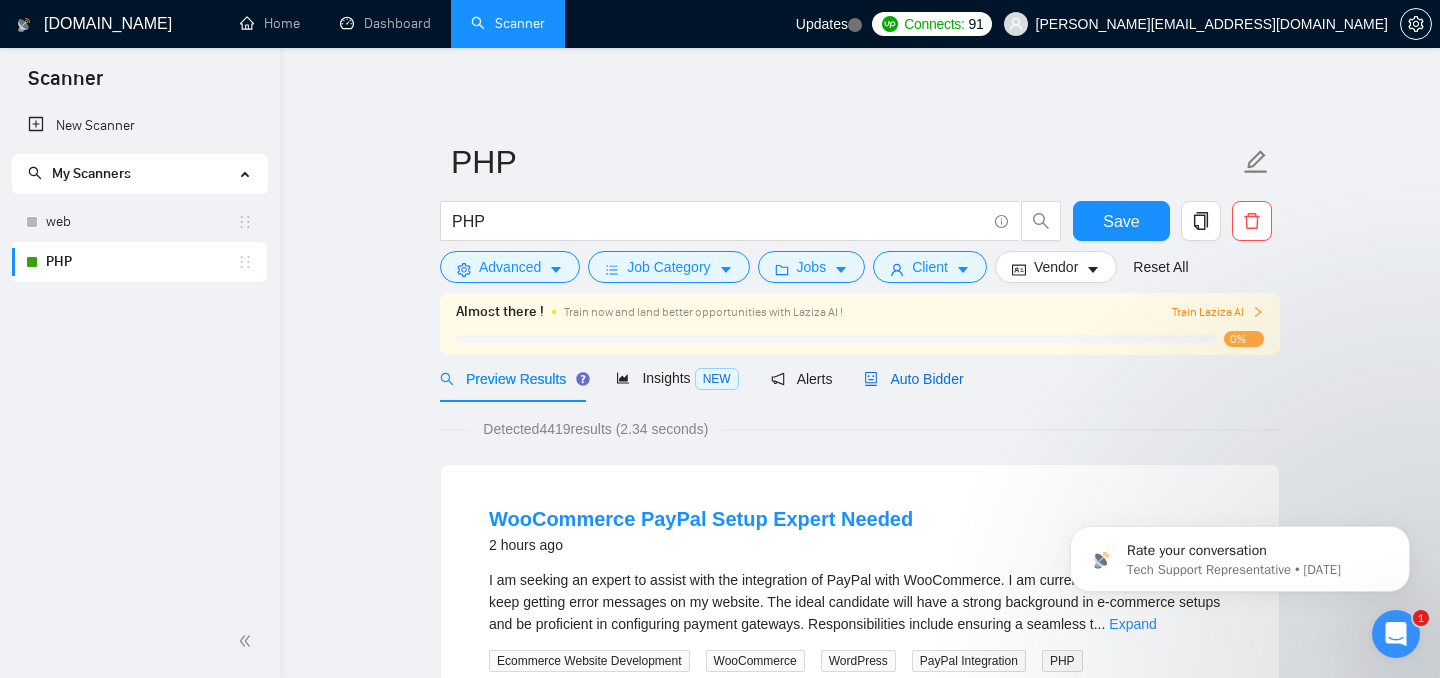 click on "Auto Bidder" at bounding box center [913, 379] 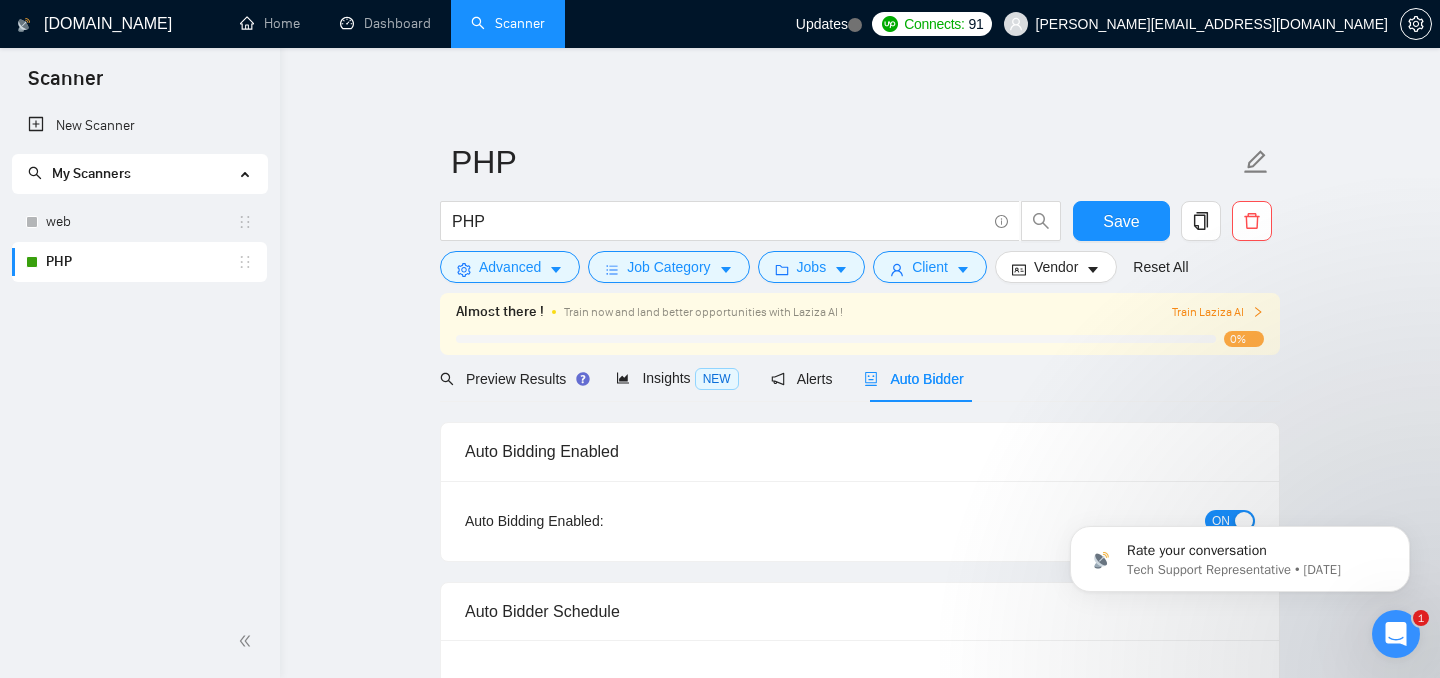 type 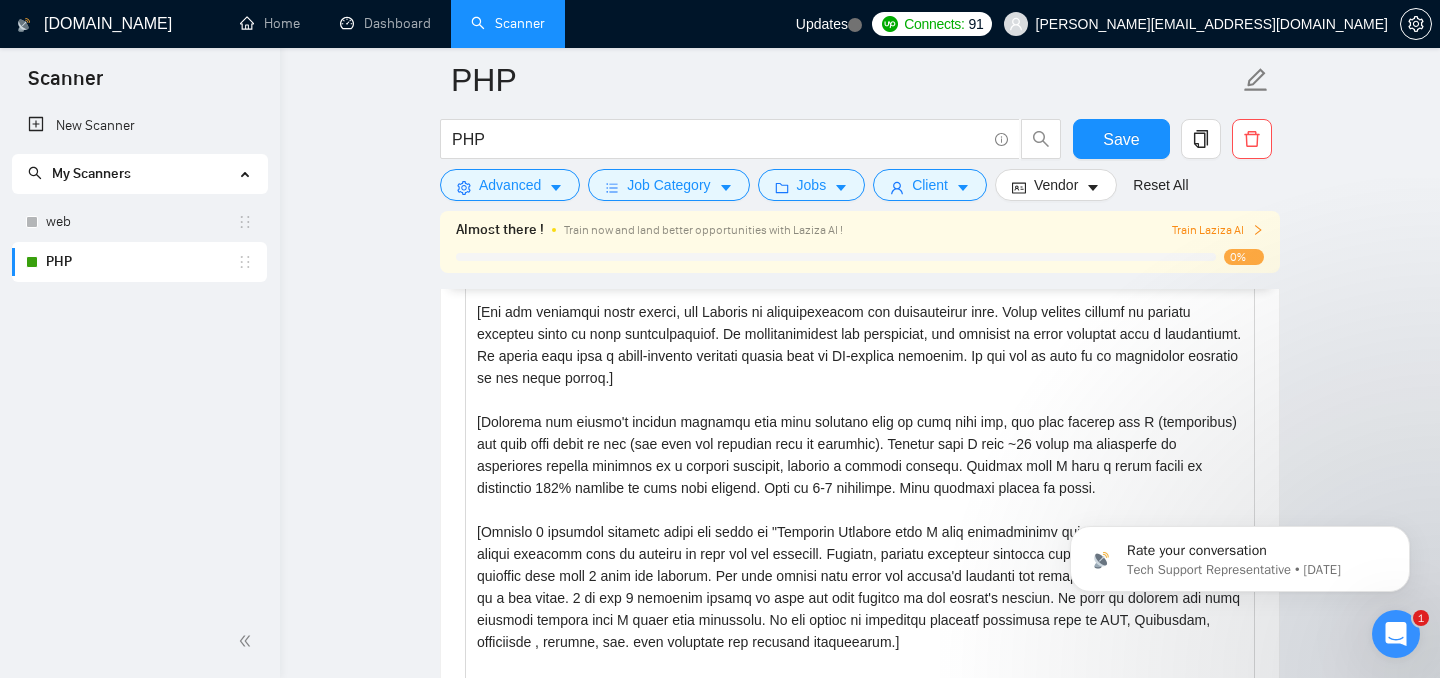 scroll, scrollTop: 1884, scrollLeft: 0, axis: vertical 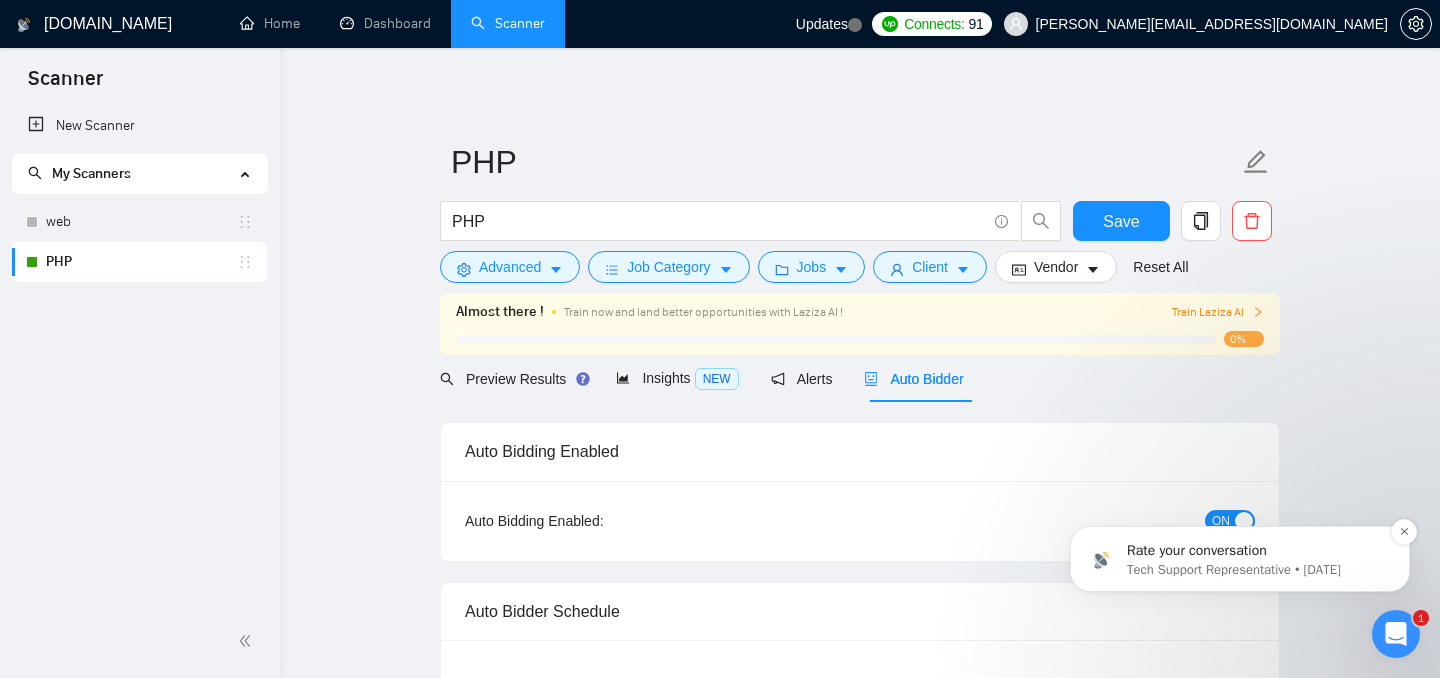 click on "Tech Support Representative • [DATE]" at bounding box center [1256, 570] 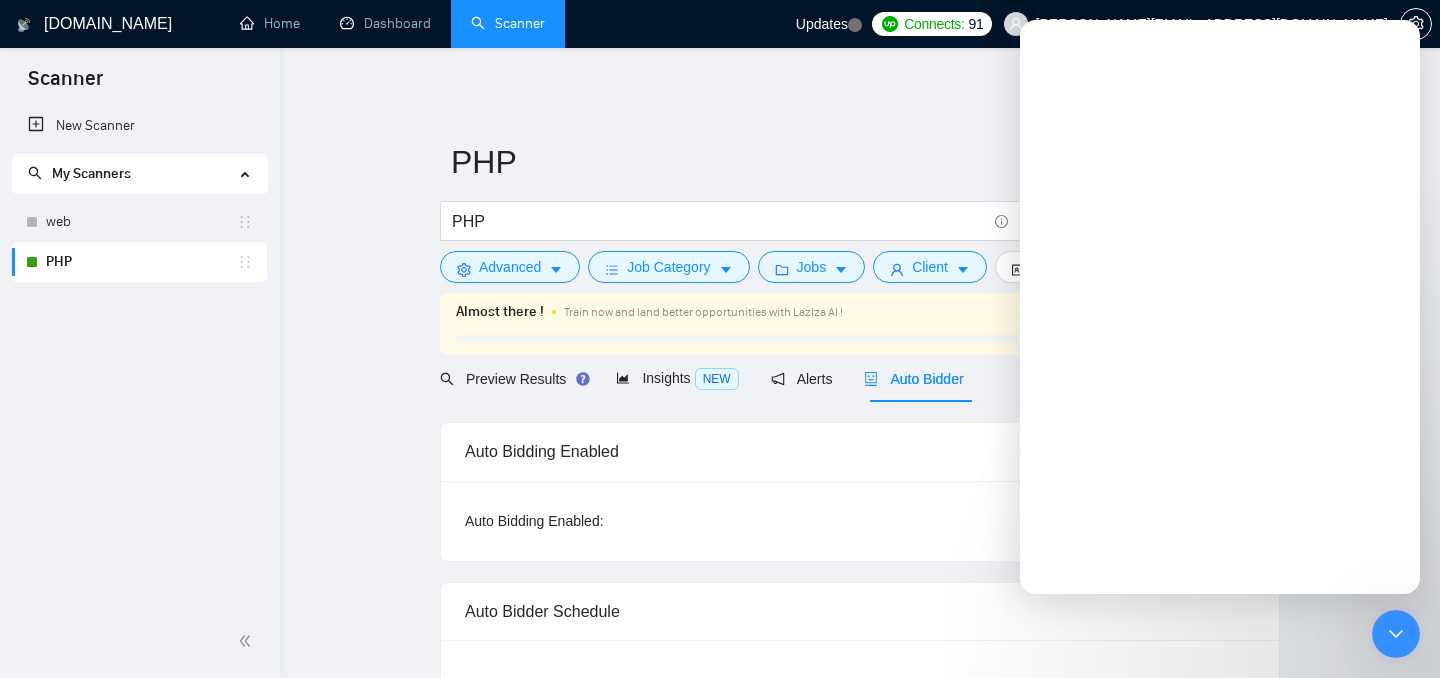 scroll, scrollTop: 0, scrollLeft: 0, axis: both 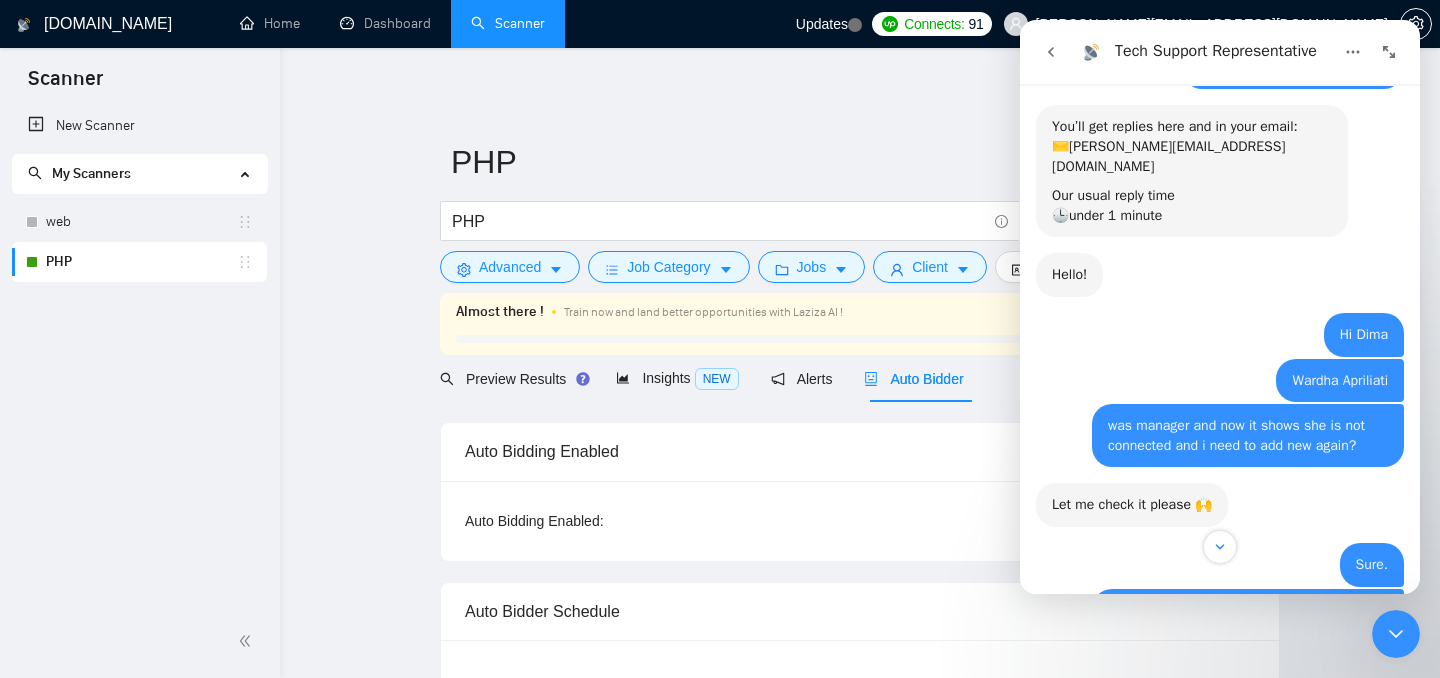 click 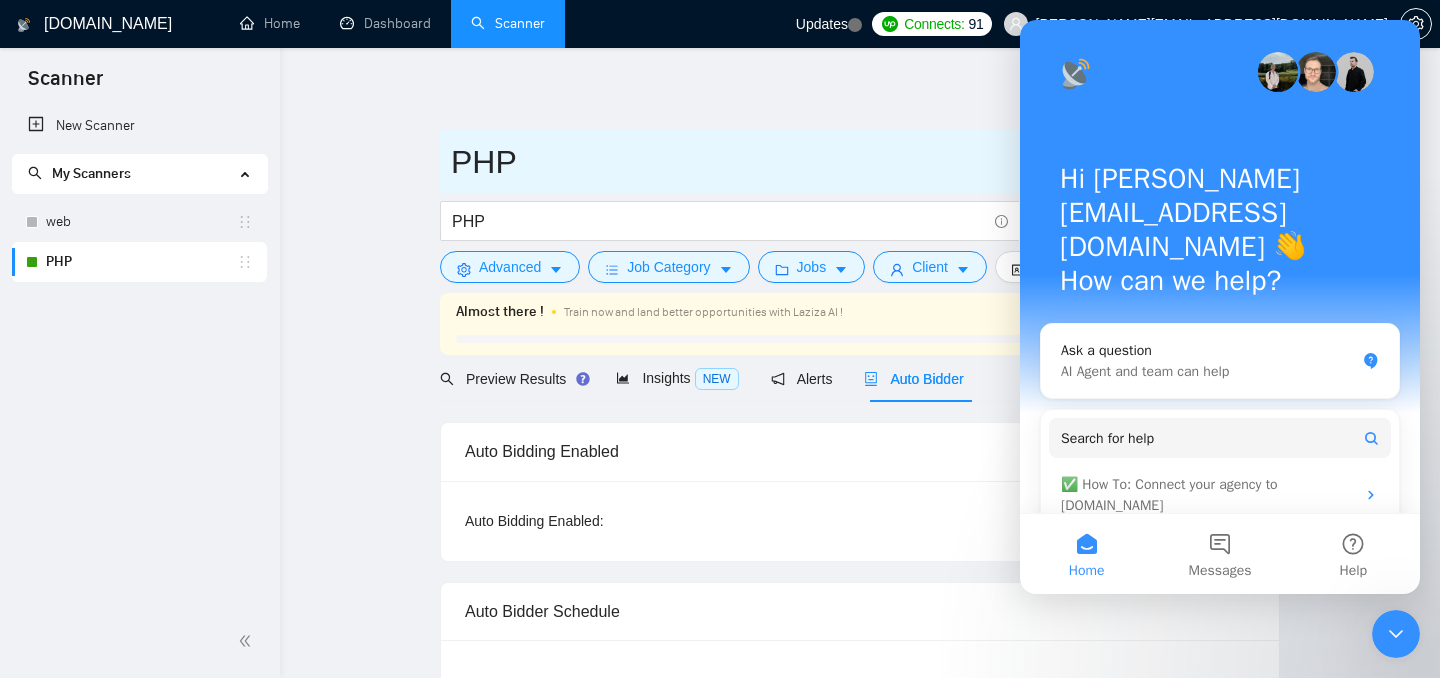 click on "PHP" at bounding box center (845, 162) 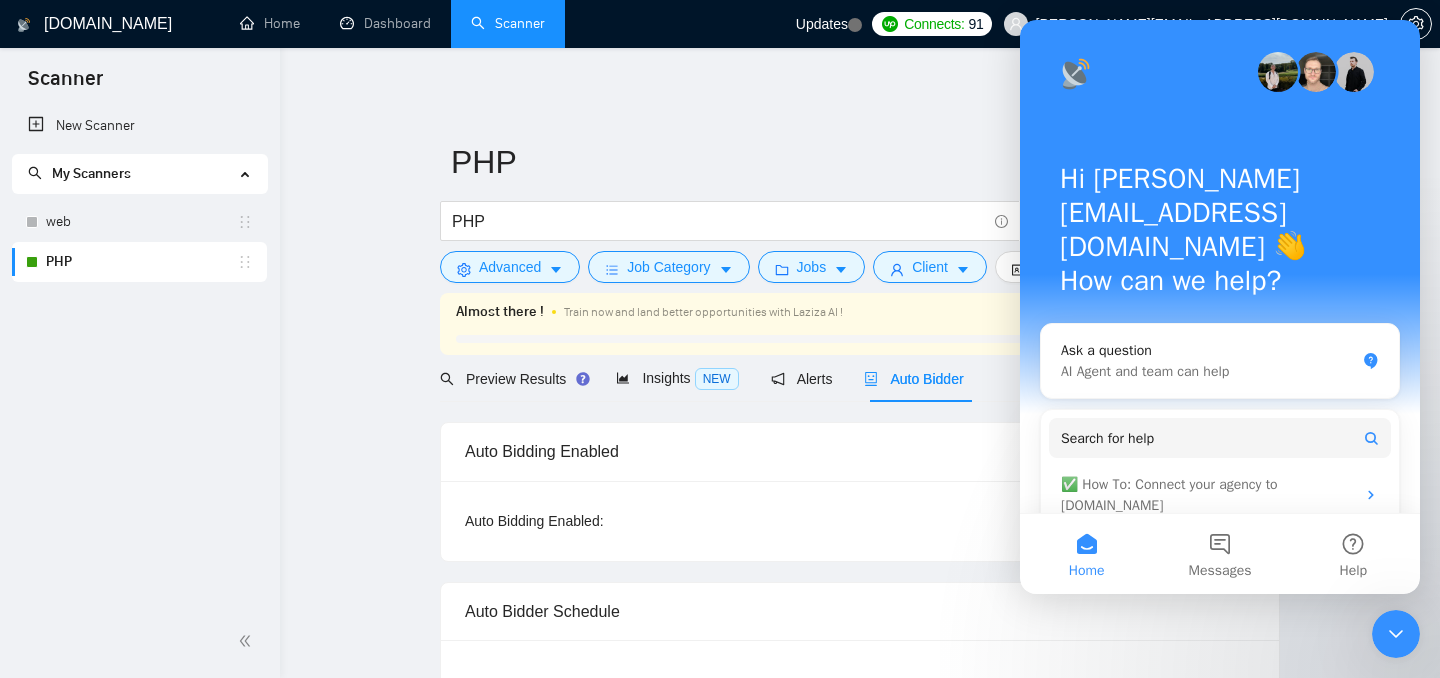 click 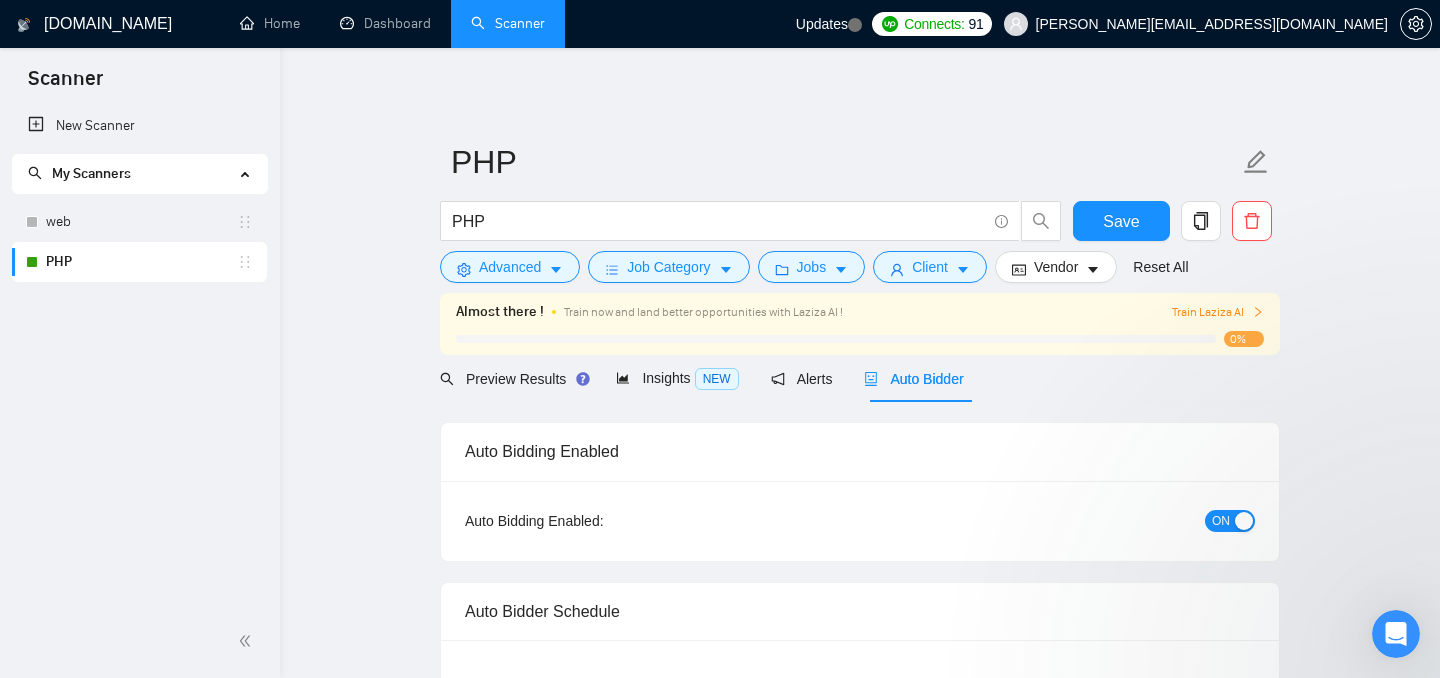 scroll, scrollTop: 0, scrollLeft: 0, axis: both 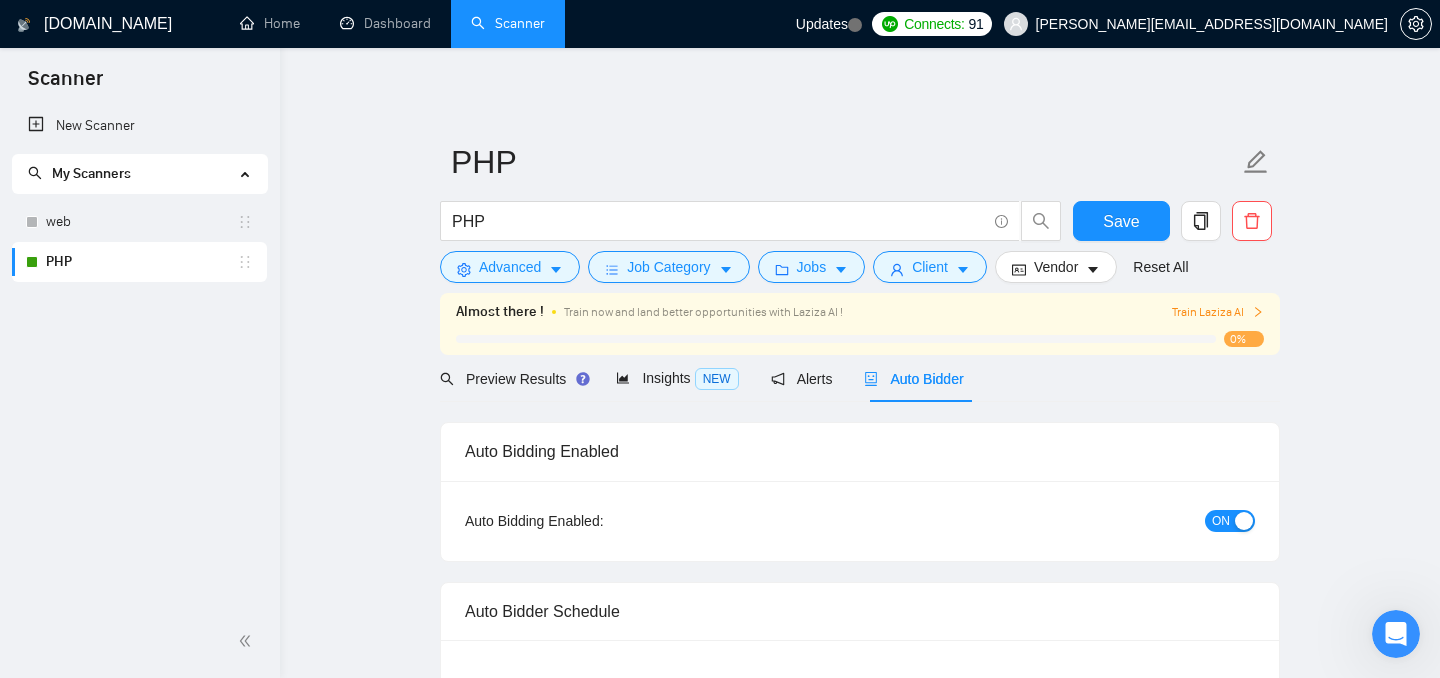 click on "0%" at bounding box center [1244, 339] 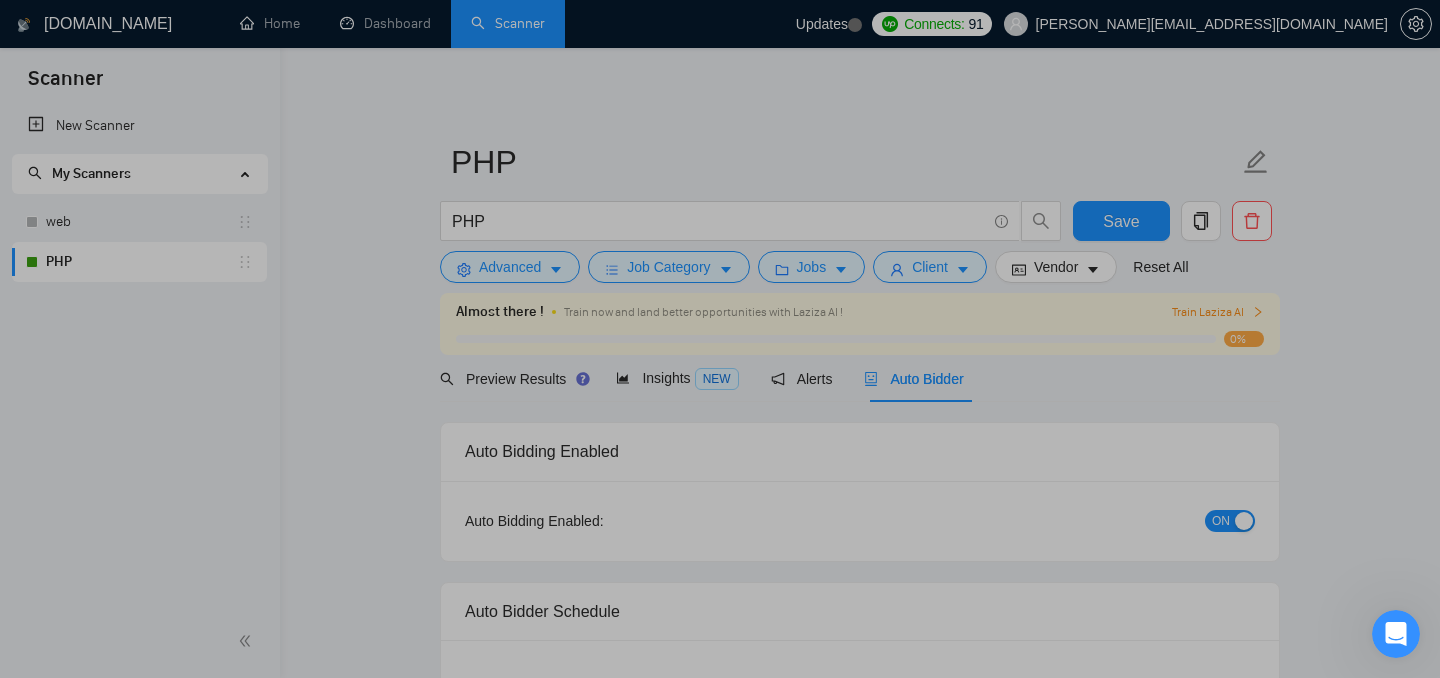 scroll, scrollTop: 0, scrollLeft: 0, axis: both 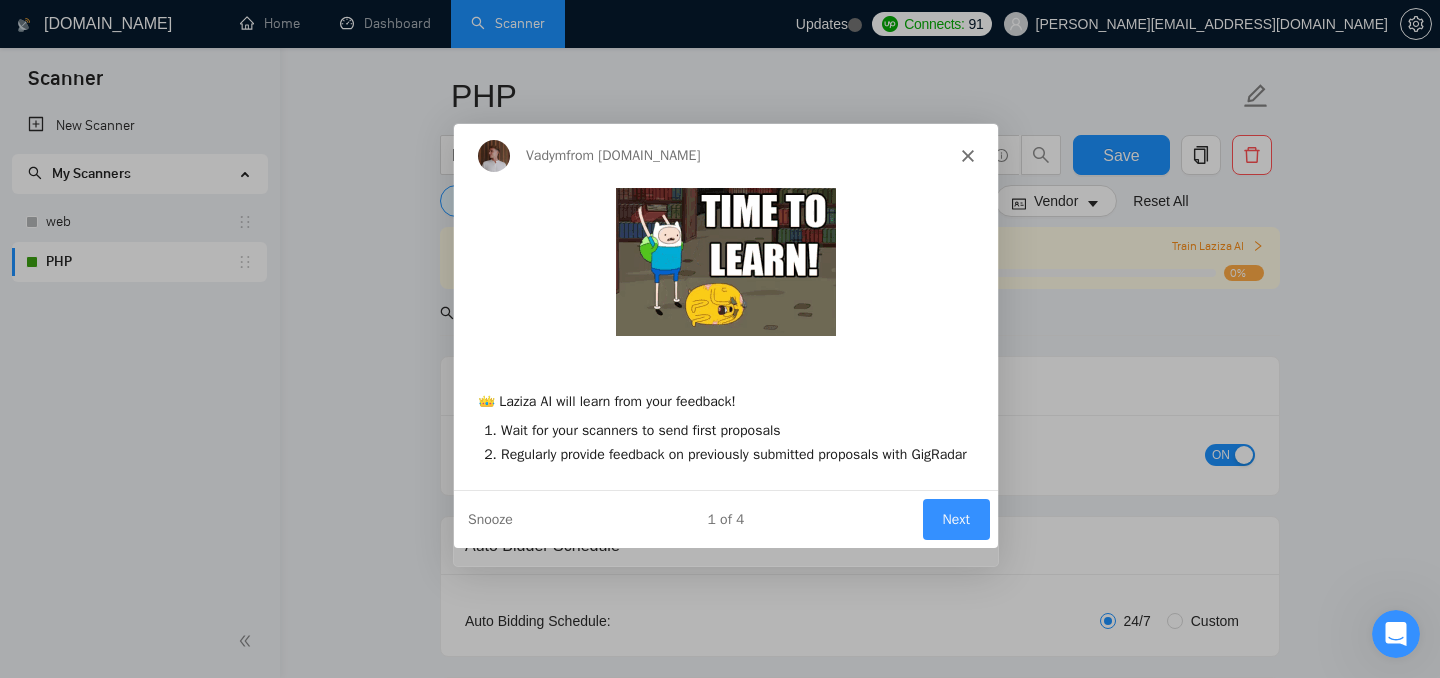 click on "Next" at bounding box center (955, 517) 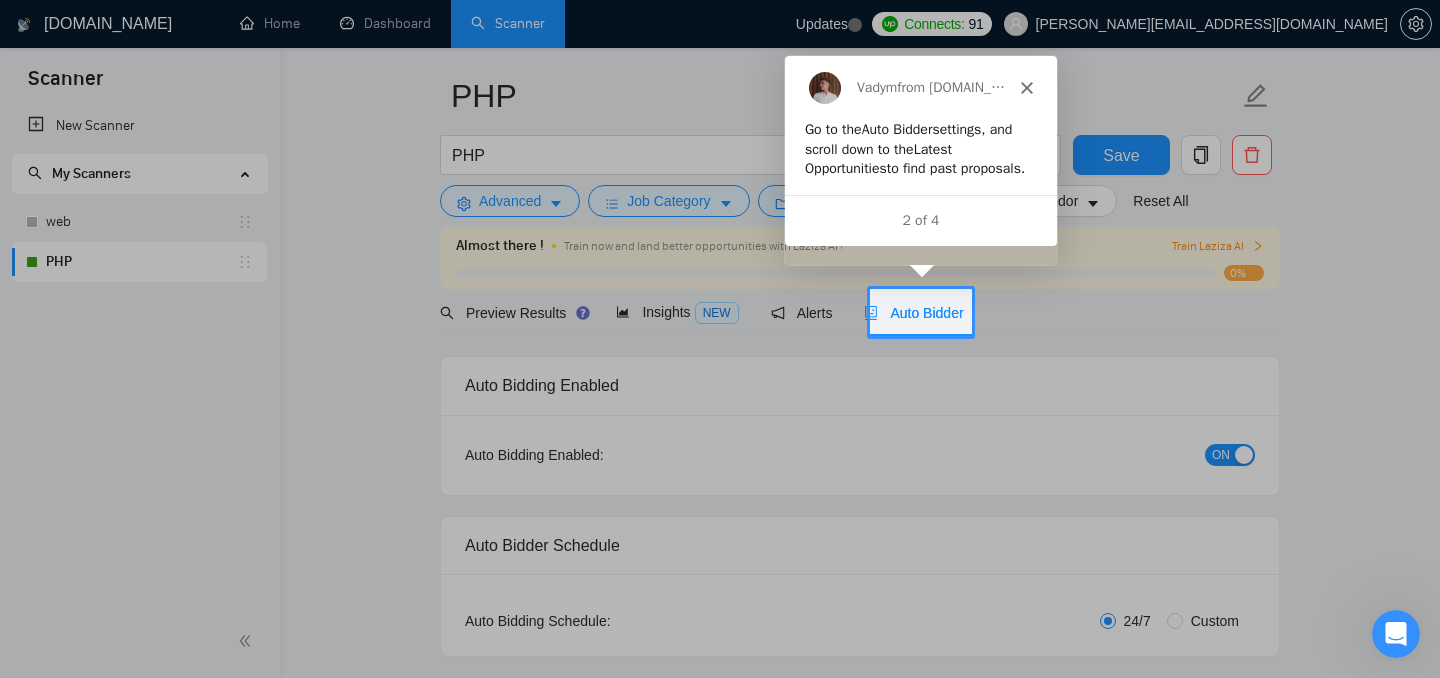 scroll, scrollTop: 0, scrollLeft: 0, axis: both 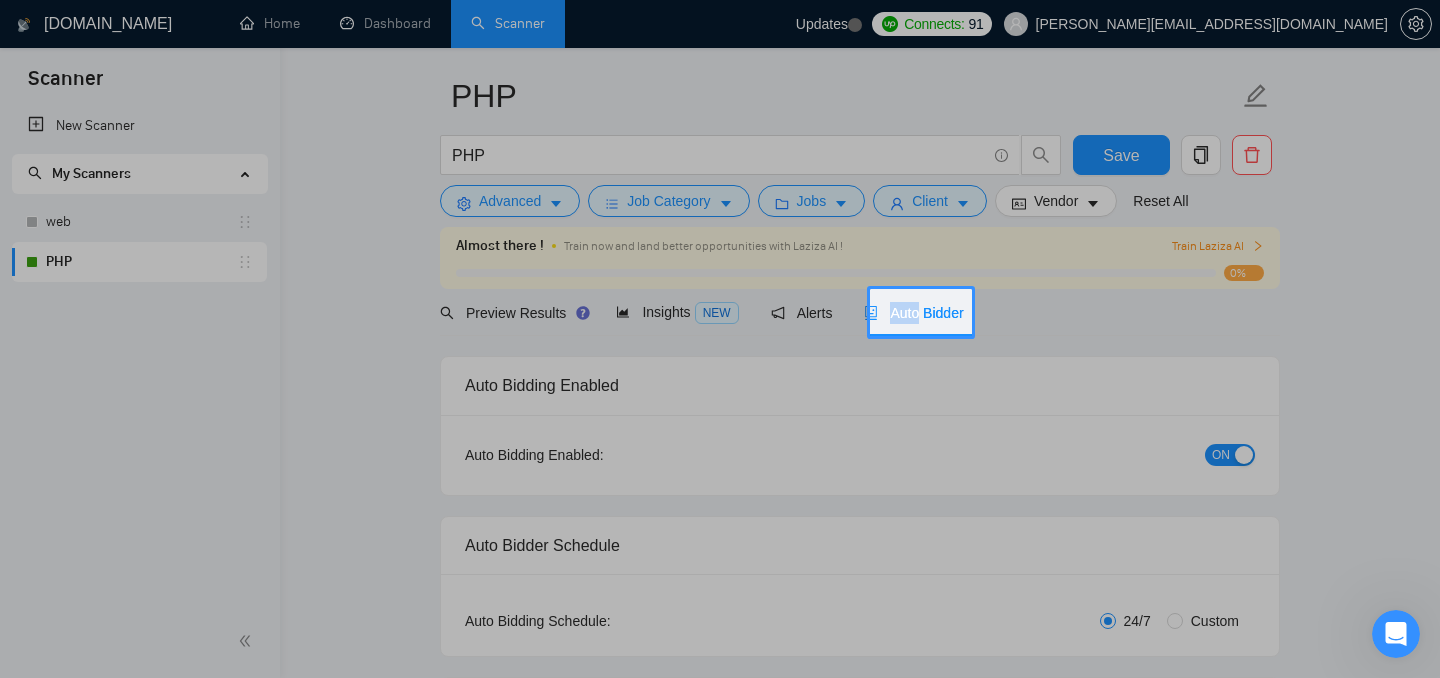 click on "Auto Bidder" at bounding box center (913, 313) 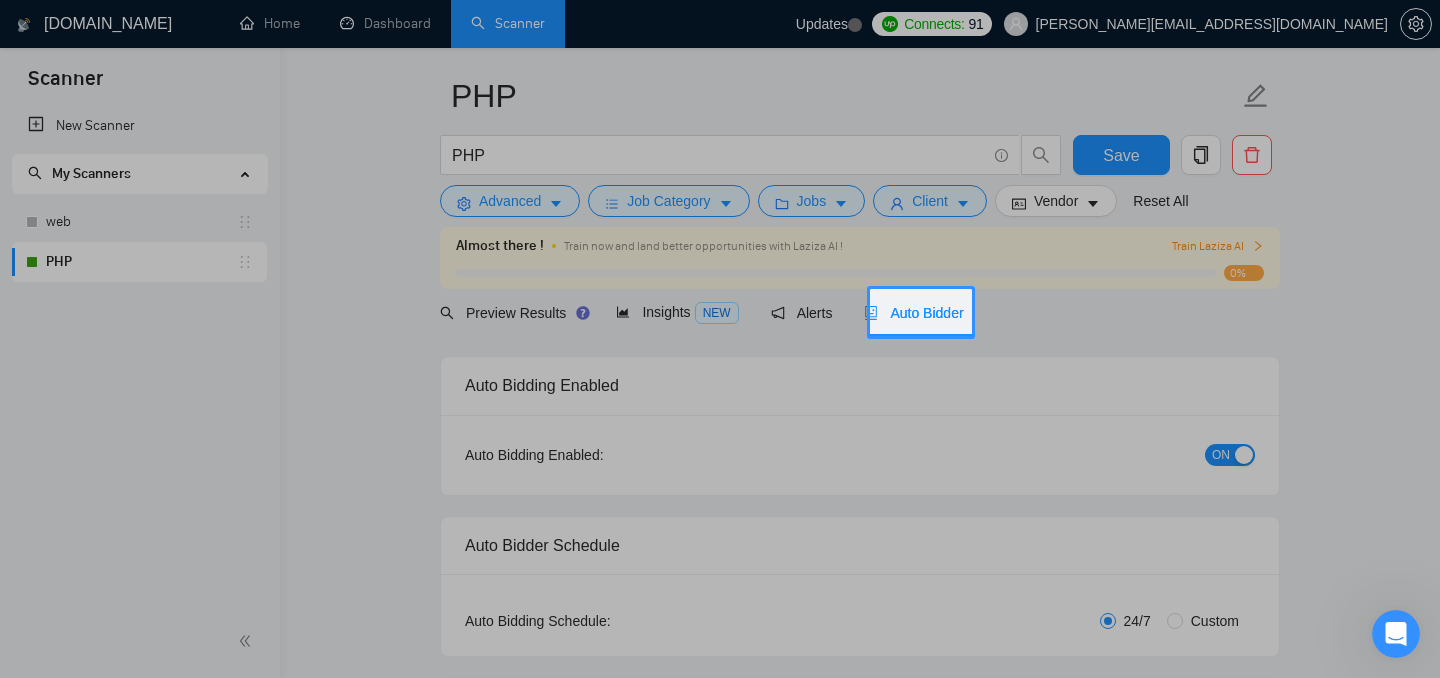 click on "Auto Bidder" at bounding box center (913, 313) 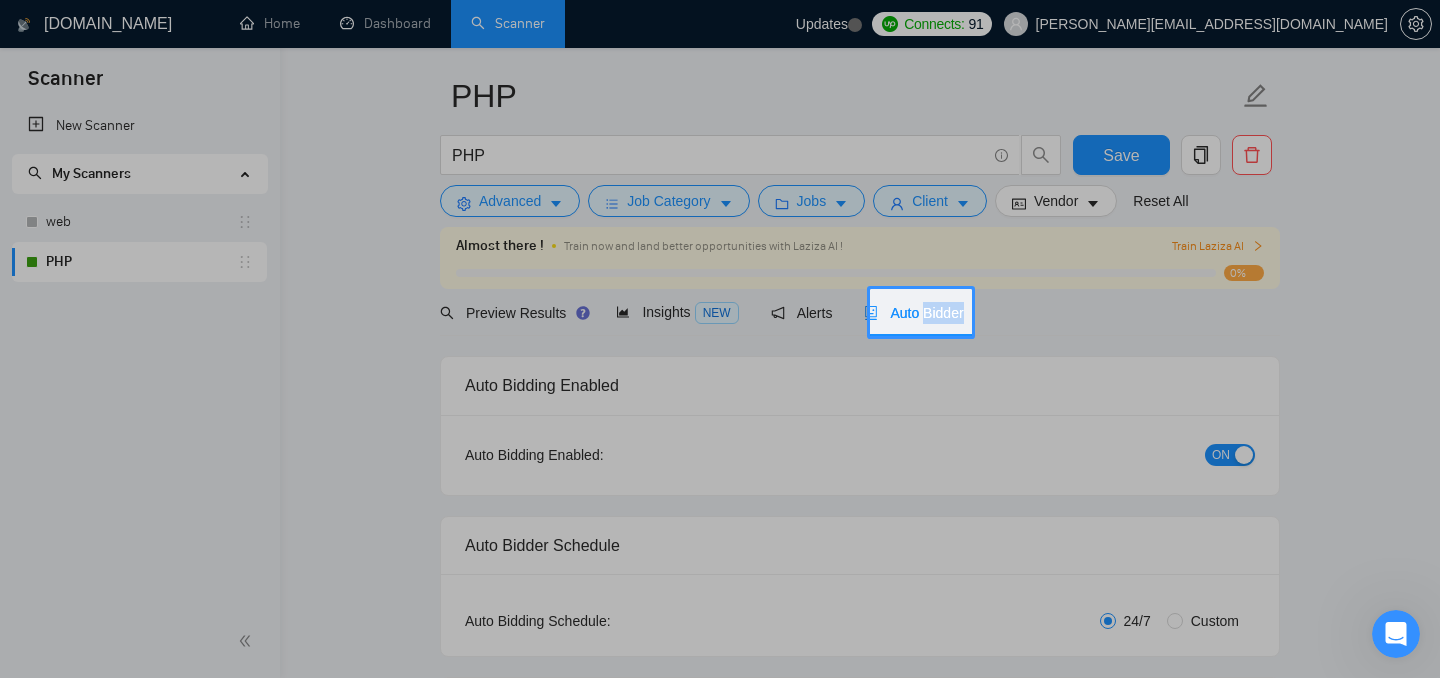 click on "Auto Bidder" at bounding box center (913, 313) 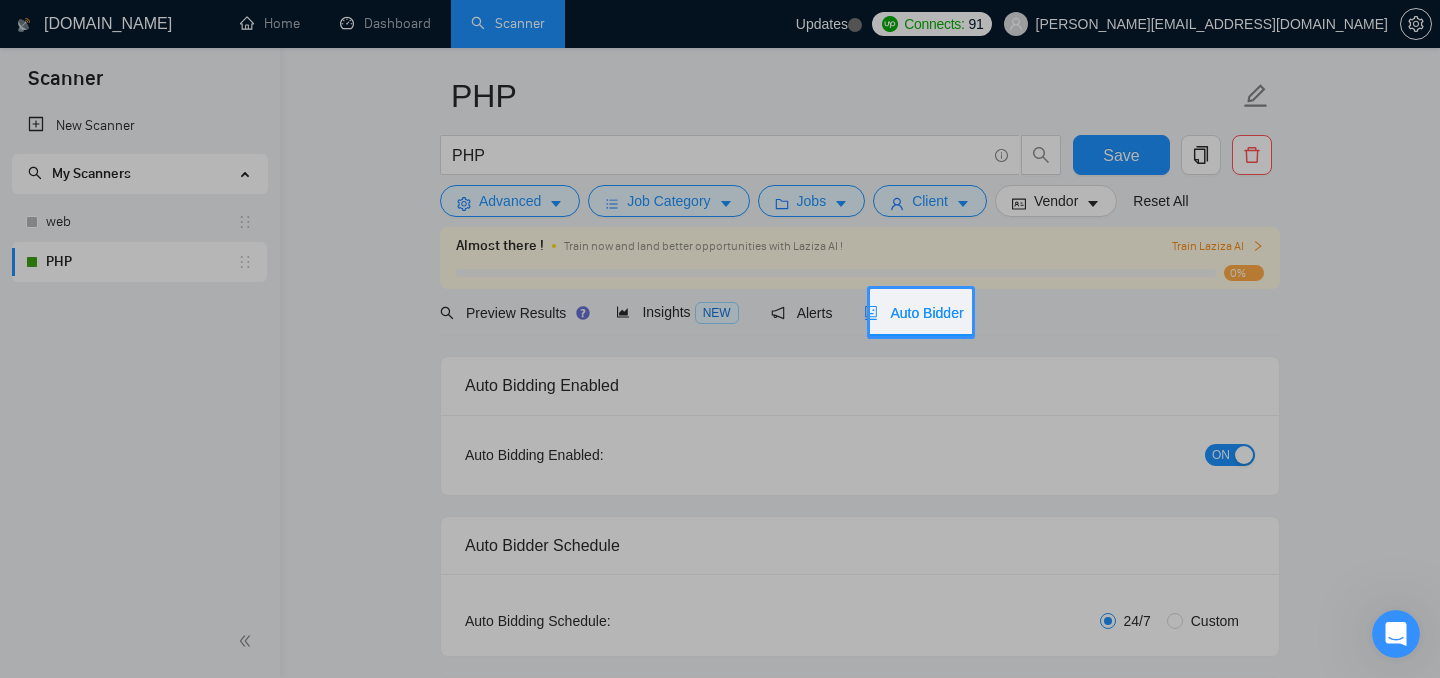 click at bounding box center (1206, 312) 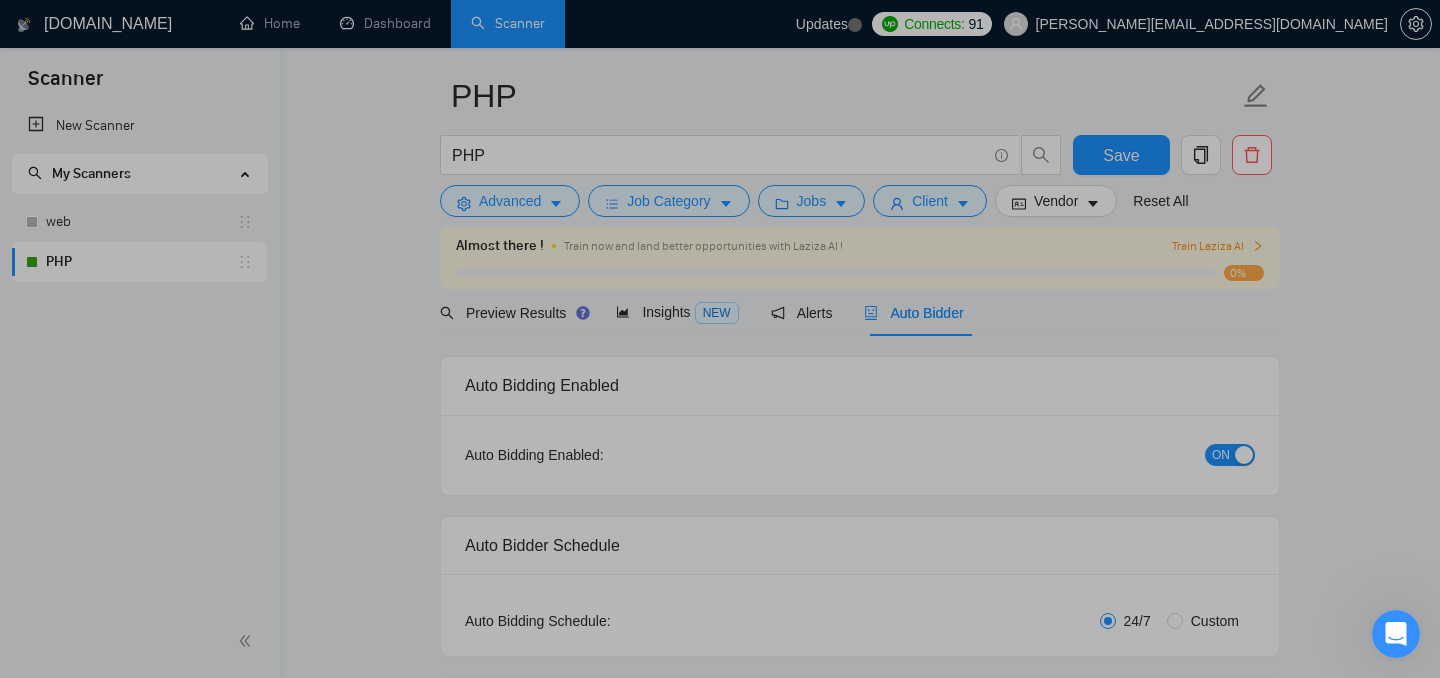 scroll, scrollTop: 0, scrollLeft: 0, axis: both 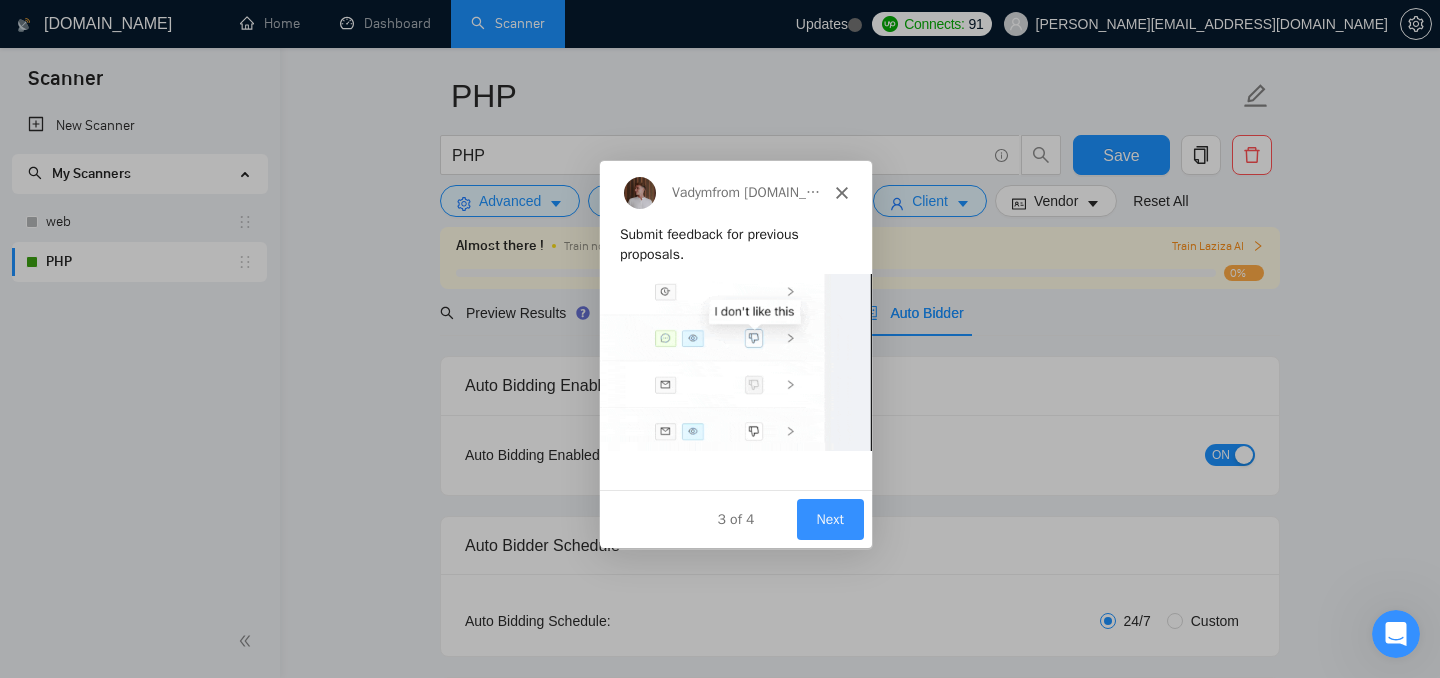 click on "Next" at bounding box center (829, 518) 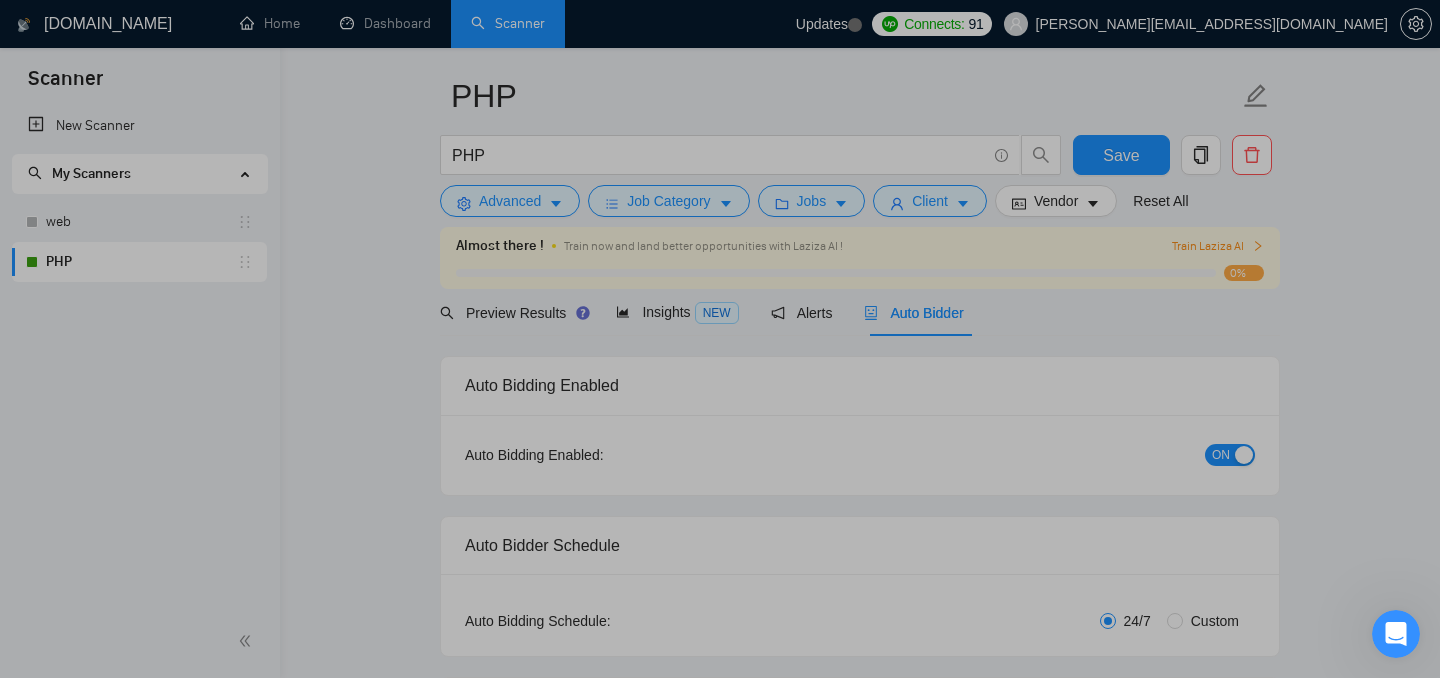 scroll, scrollTop: 0, scrollLeft: 0, axis: both 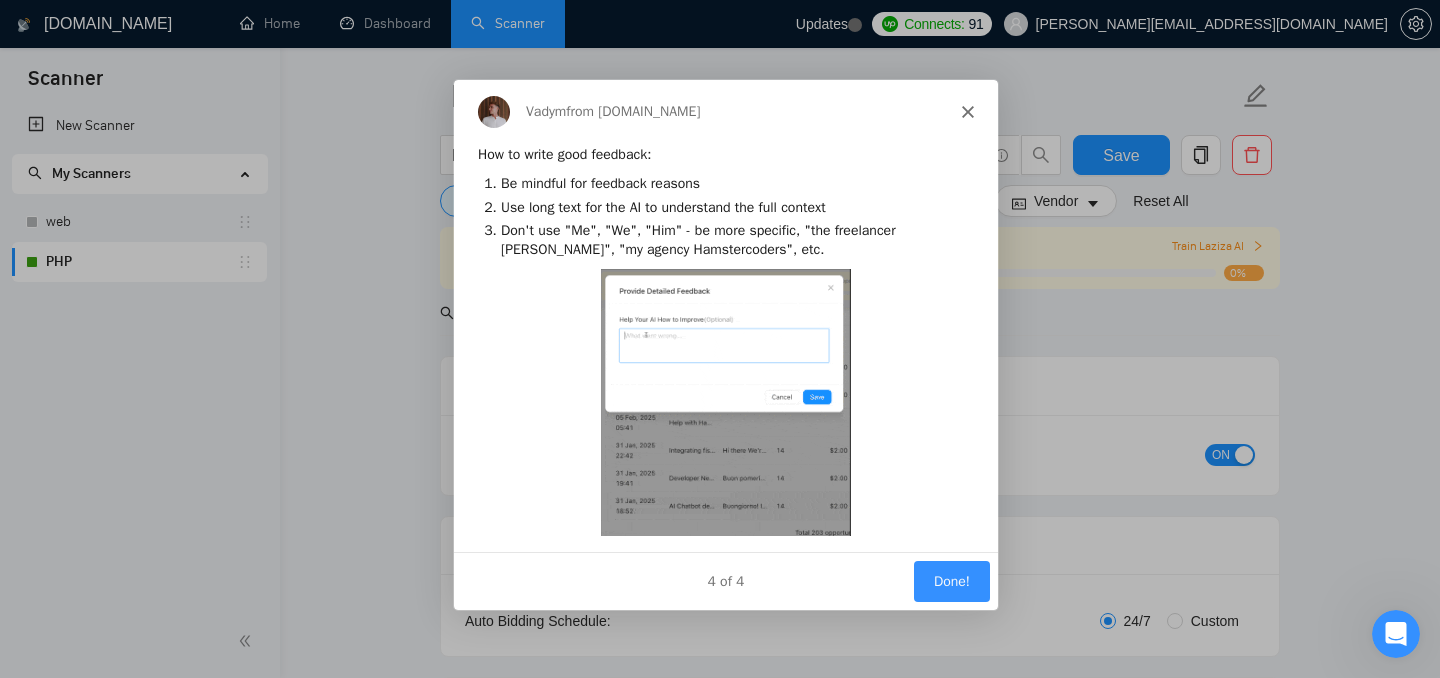 click on "Done!" at bounding box center (951, 579) 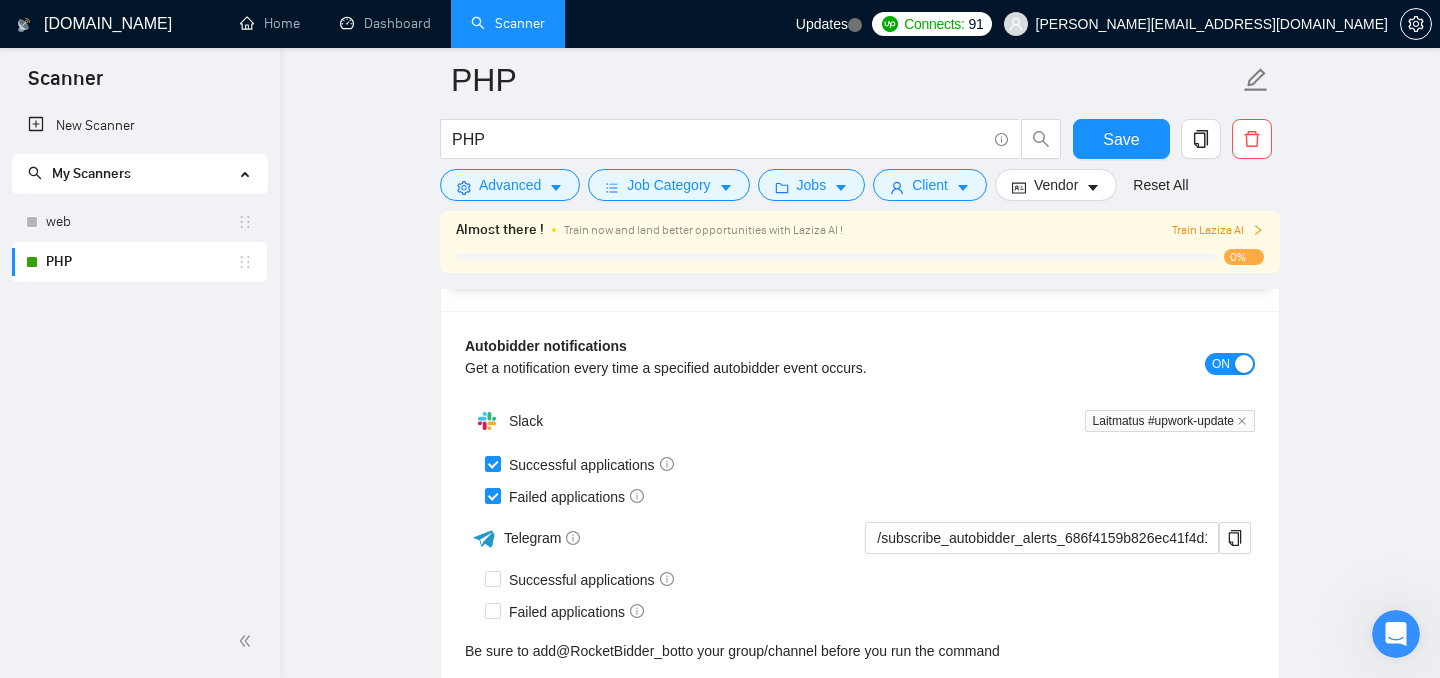 scroll, scrollTop: 4290, scrollLeft: 0, axis: vertical 